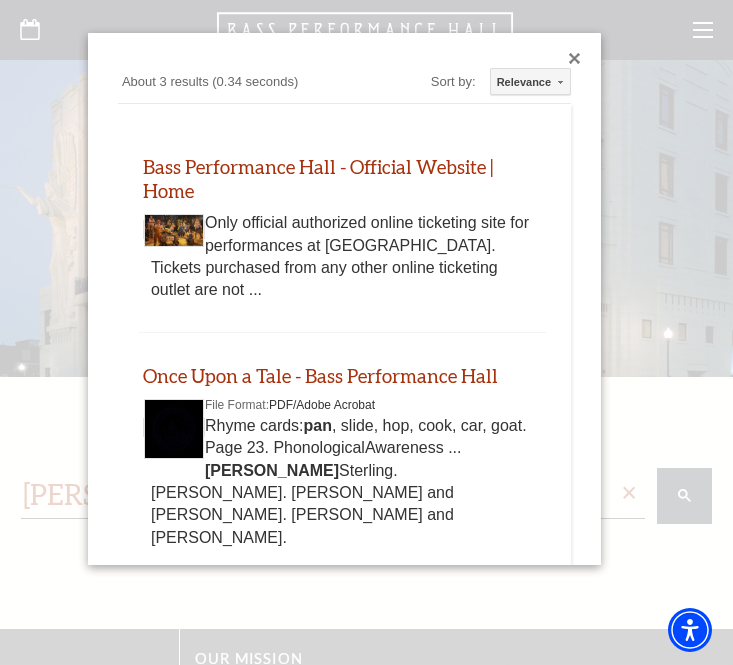 scroll, scrollTop: 0, scrollLeft: 0, axis: both 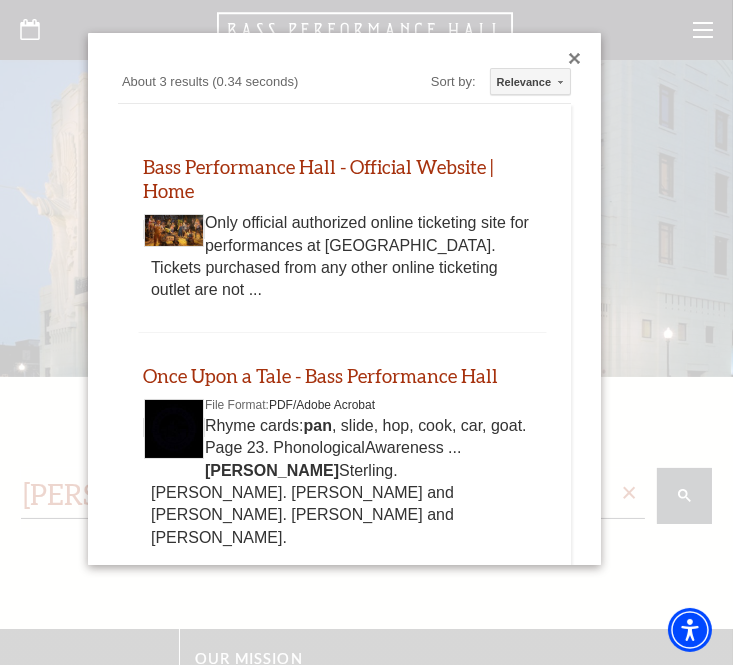 click on "Custom Search   About 3 results (0.34 seconds) Sort by: Relevance Relevance Date Bass Performance Hall - Official Website | Home www.basshall.com https://www.basshall.com/ www.basshall.com  ›  Bass Performance Hall - Official Website | Home Only official authorized online ticketing site for performances at Bass Performance Hall. Tickets purchased from any other online ticketing outlet are not ... www.basshall.com https://www.basshall.com/ Once Upon a Tale - Bass Performance Hall basshall.com https://basshall.com/media/p1ege5ah/cep_onceuponataler2.pdf basshall.com  › media  › cep_onceuponataler2 Once Upon a Tale - Bass Performance Hall File Format:  PDF/Adobe Acrobat Rhyme cards:  pan , slide, hop, cook, car, goat. Page 23. PhonologicalAwareness ...  Peter  Sterling. Thomas Taber. Wes and Shirley Turner. Paul and Jean Wei. basshall.com https://basshall.com/media/p1ege5ah/cep_onceuponataler2.pdf Mariachi Herencia de México - Bass Performance Hall www.basshall.com www.basshall.com  › media pan search" at bounding box center [344, 299] 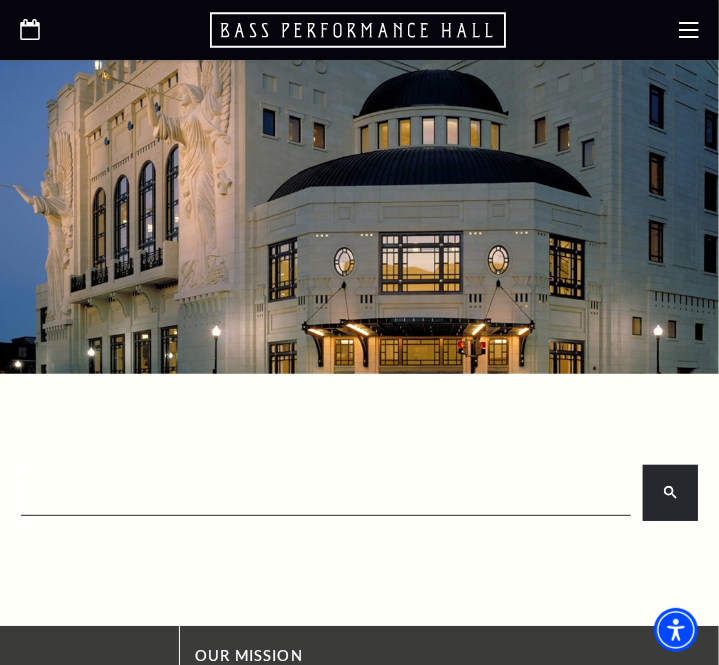 click at bounding box center (324, 492) 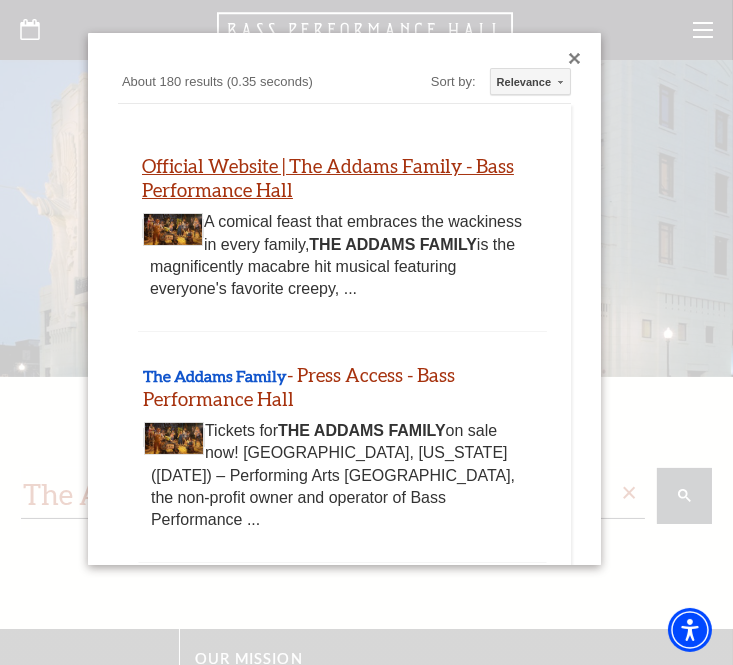 type on "The Addams Family" 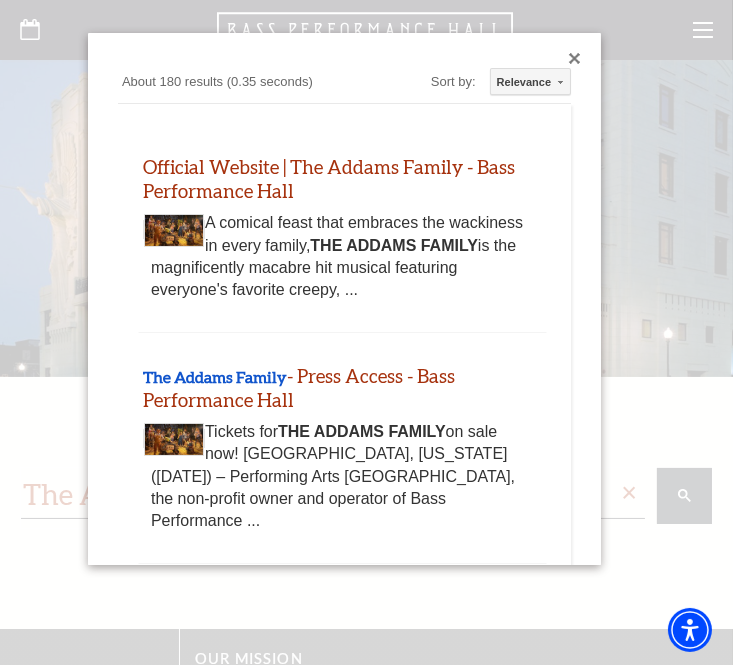 click on "Custom Search   About 180 results (0.35 seconds) Sort by: Relevance Relevance Date Official Website | The Addams Family - Bass Performance Hall www.basshall.com https://www.basshall.com/tickets-events/2025.../ the-addams - family / www.basshall.com  › 25-26-broadway-at-the-bass  › the-addams-family Official Website | The Addams Family - Bass Performance Hall A comical feast that embraces the wackiness in every family,  THE ADDAMS FAMILY  is the magnificently macabre hit musical featuring everyone's favorite creepy, ... www.basshall.com https://www.basshall.com/tickets-events/2025.../ the-addams - family / The Addams Family  - Press Access - Bass Performance Hall www.basshall.com https://www.basshall.com/experience/press.../ the-addams - family -press-acces... www.basshall.com  › press-room  › the-addams-family-press-access The Addams Family  - Press Access - Bass Performance Hall Tickets for  THE ADDAMS FAMILY www.basshall.com https://www.basshall.com/experience/press.../ the-addams - family - family" at bounding box center [344, 299] 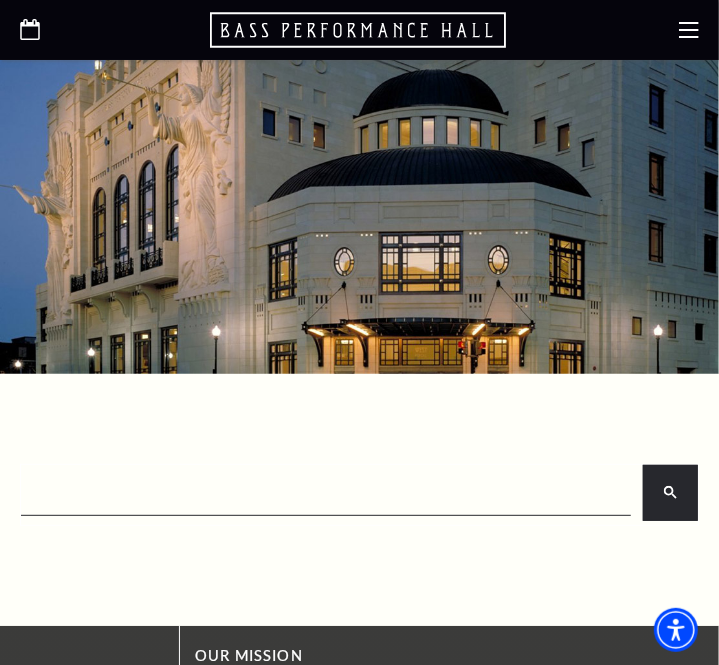 click at bounding box center (324, 492) 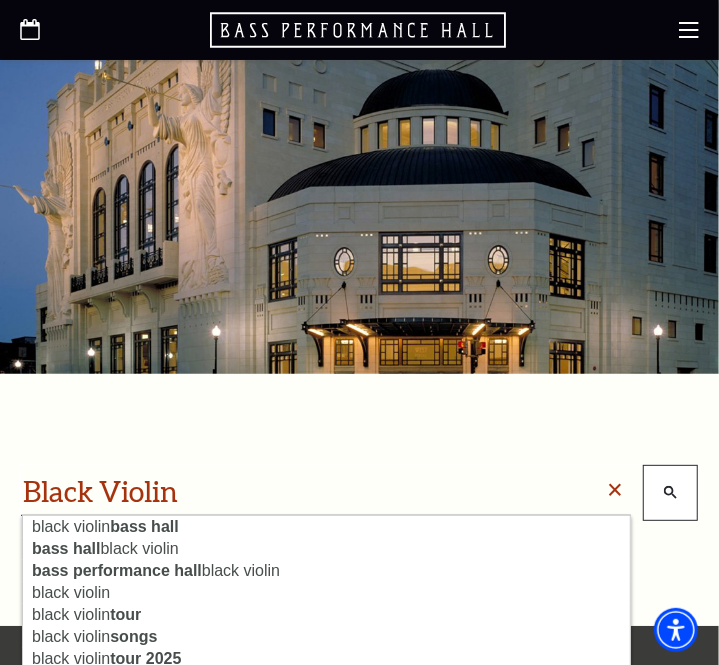 type on "Black Violin" 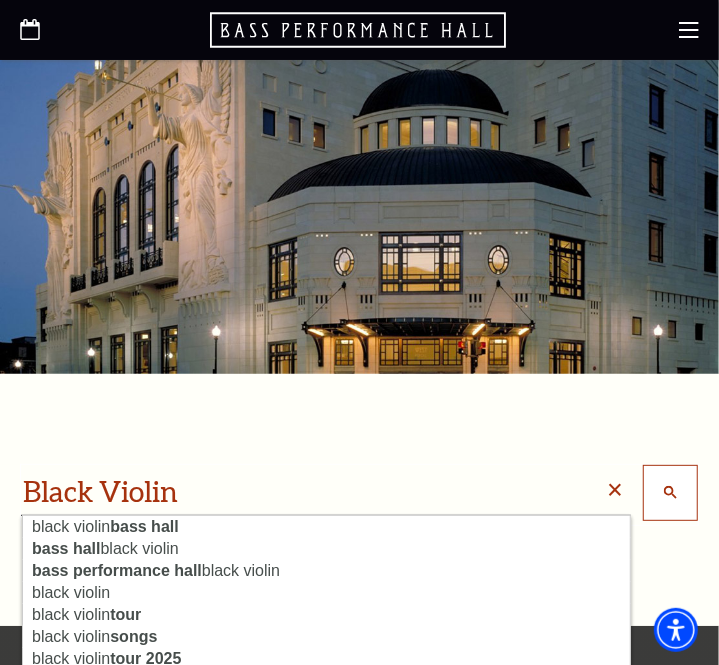 click on "search" at bounding box center [670, 493] 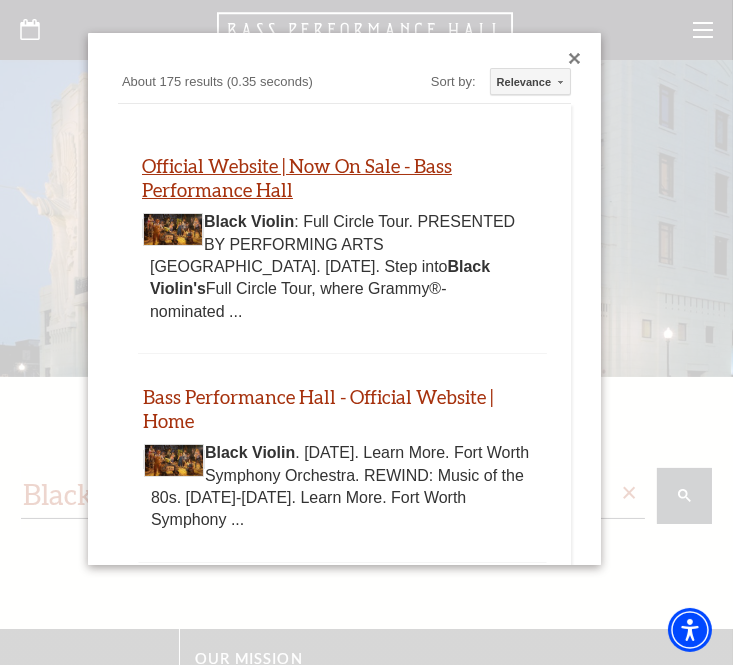 click on "Official Website | Now On Sale - Bass Performance Hall" at bounding box center [297, 177] 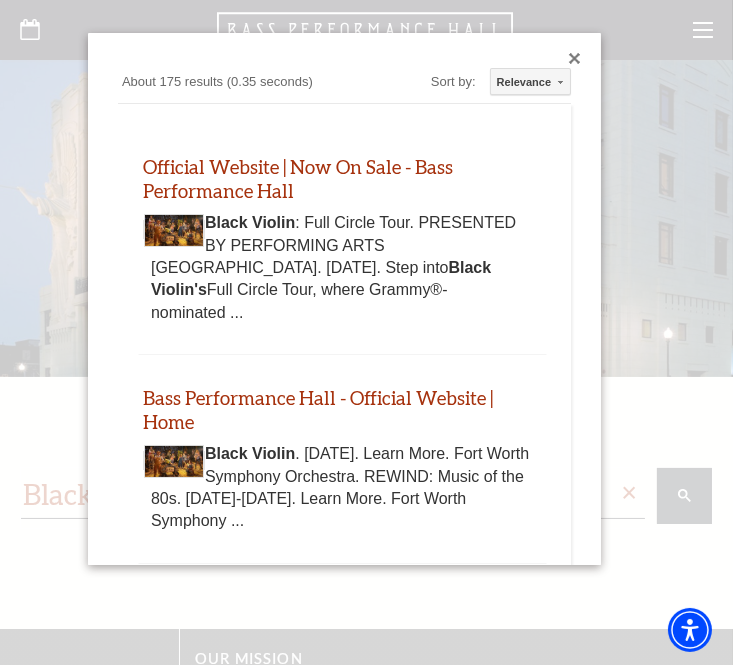 click at bounding box center (575, 59) 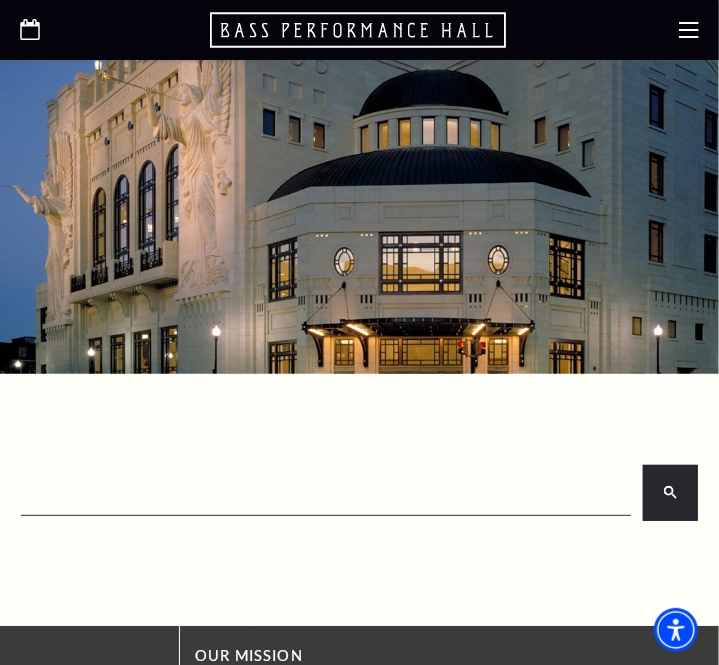drag, startPoint x: 32, startPoint y: 32, endPoint x: 77, endPoint y: 89, distance: 72.62231 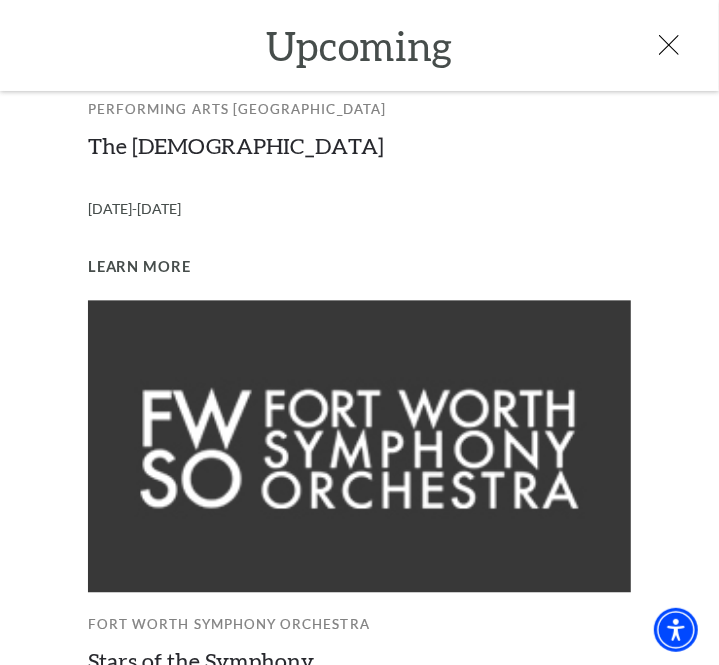 scroll, scrollTop: 1597, scrollLeft: 0, axis: vertical 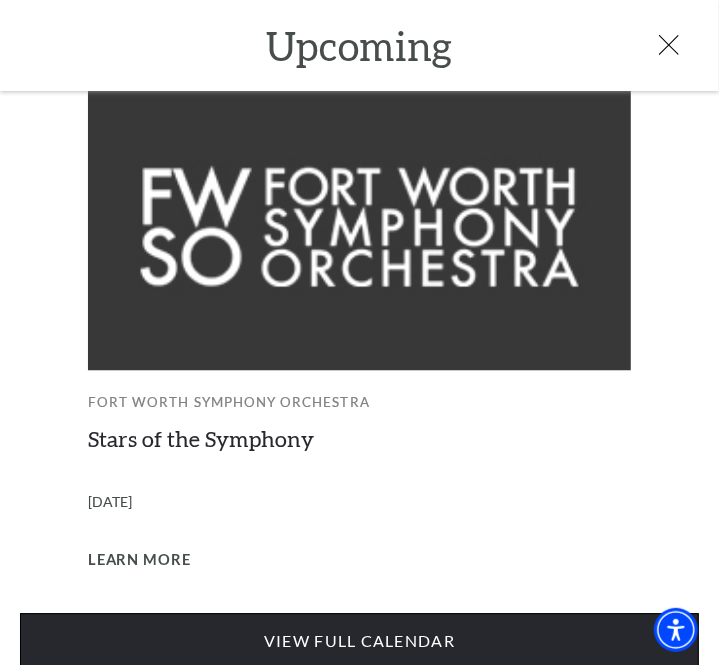 click on "View Full Calendar" at bounding box center [359, 641] 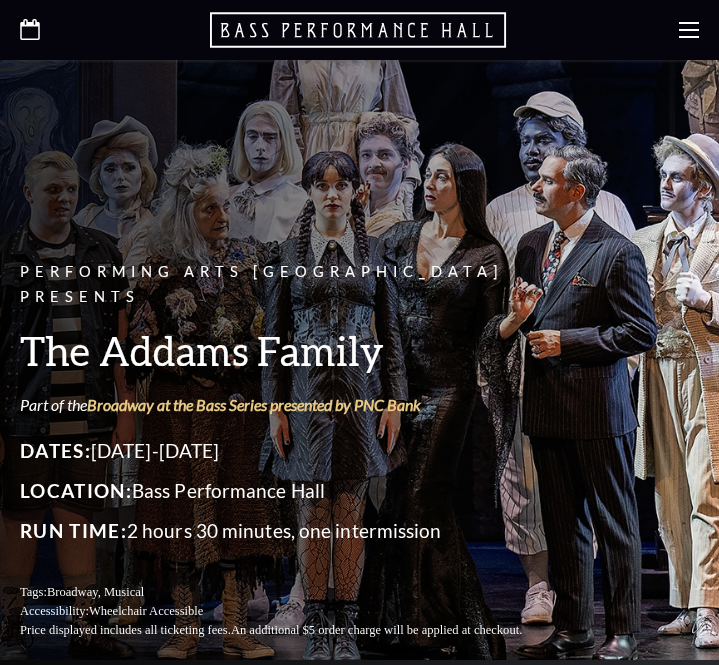 scroll, scrollTop: 0, scrollLeft: 0, axis: both 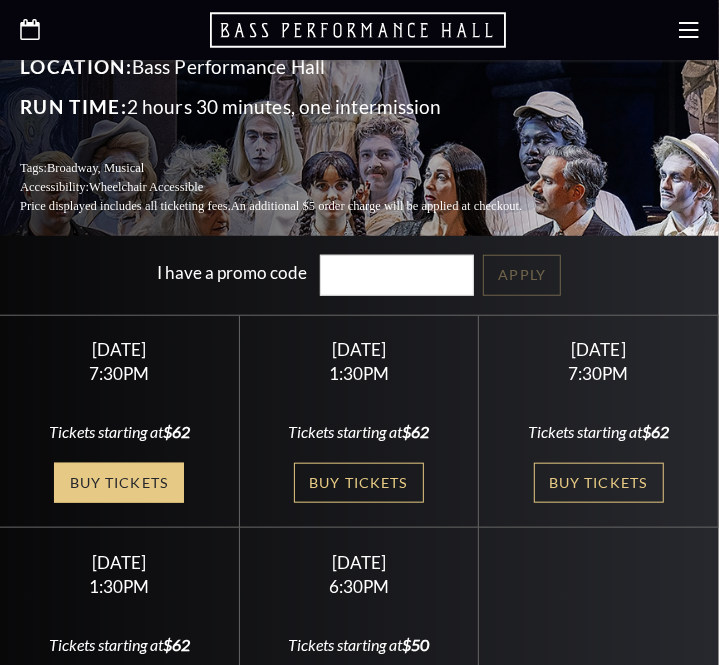 click on "Buy Tickets" at bounding box center [119, 483] 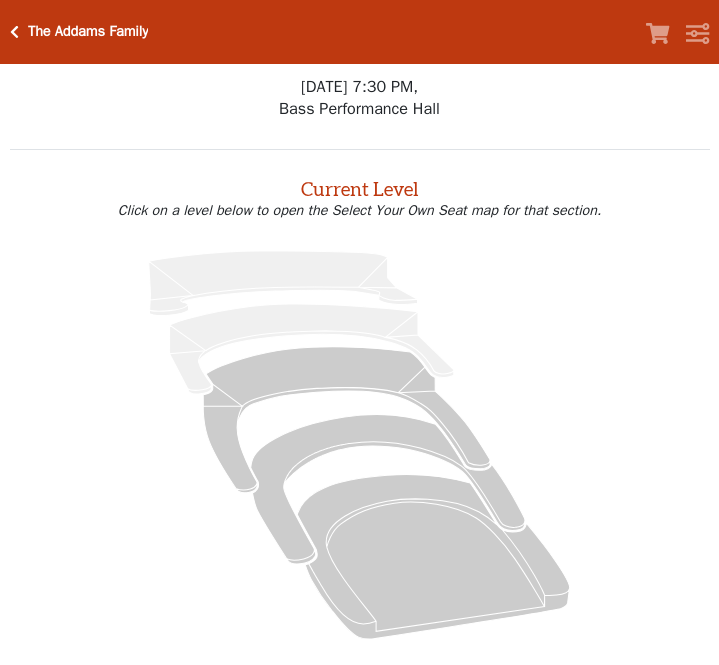 scroll, scrollTop: 0, scrollLeft: 0, axis: both 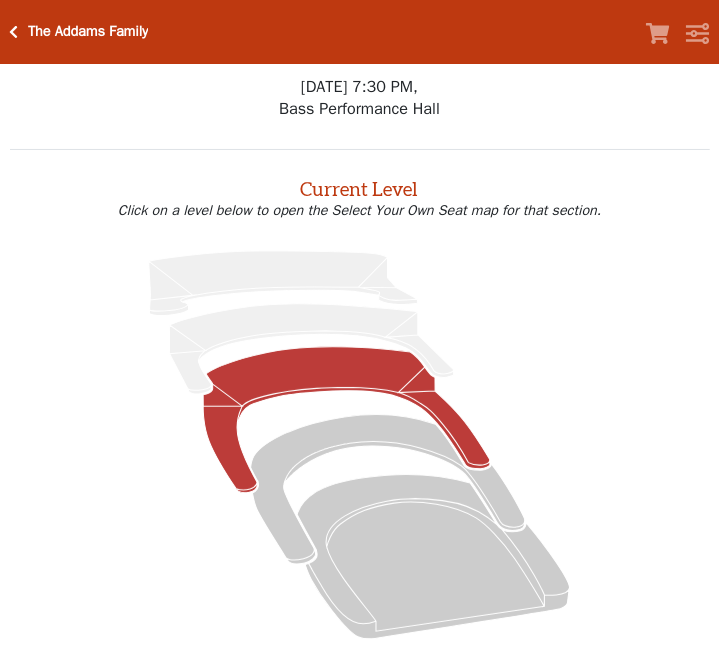 click 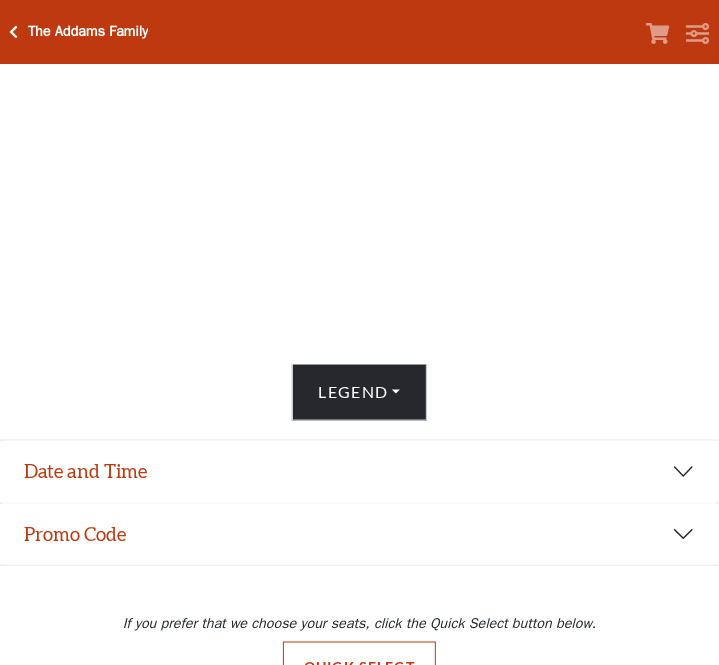 scroll, scrollTop: 709, scrollLeft: 0, axis: vertical 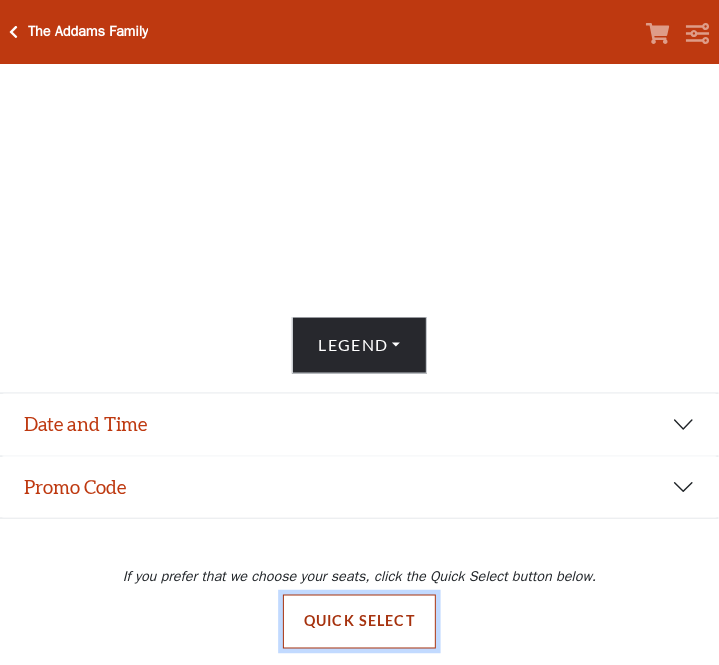 click on "Quick Select" at bounding box center [359, 622] 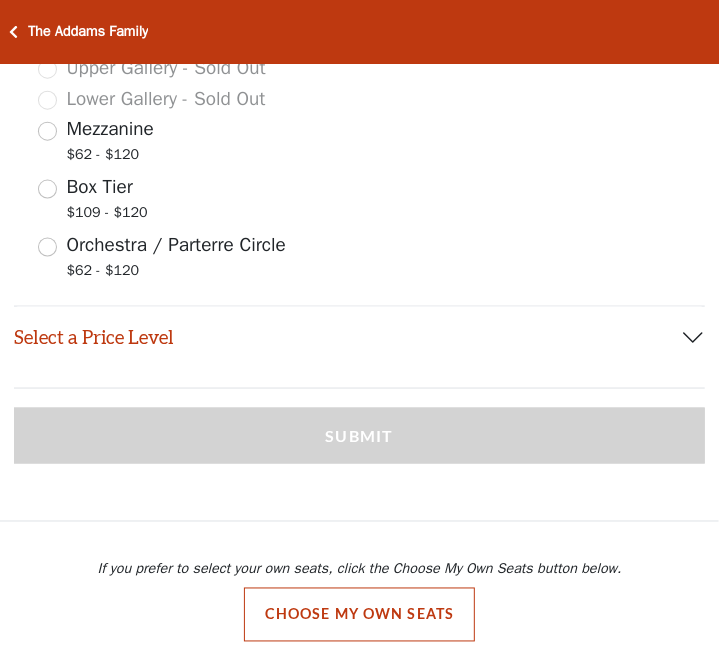 scroll, scrollTop: 840, scrollLeft: 0, axis: vertical 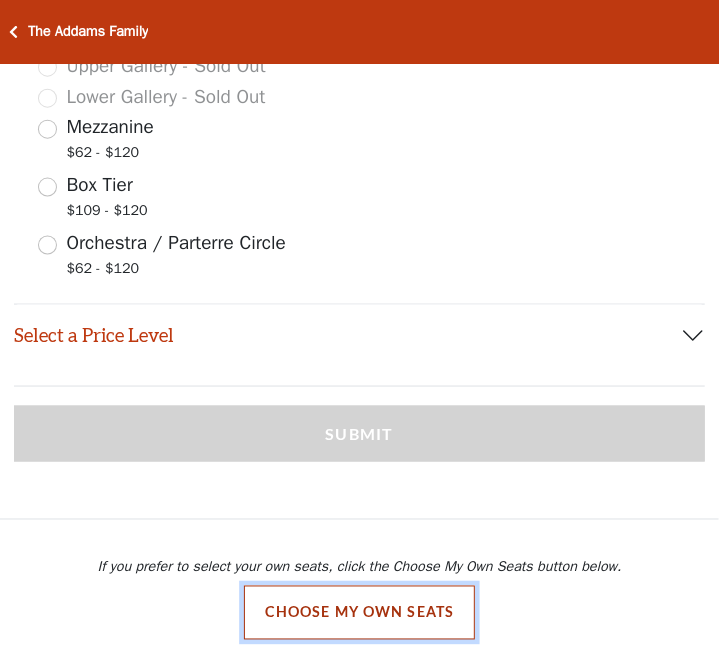 click on "Choose My Own Seats" at bounding box center (360, 613) 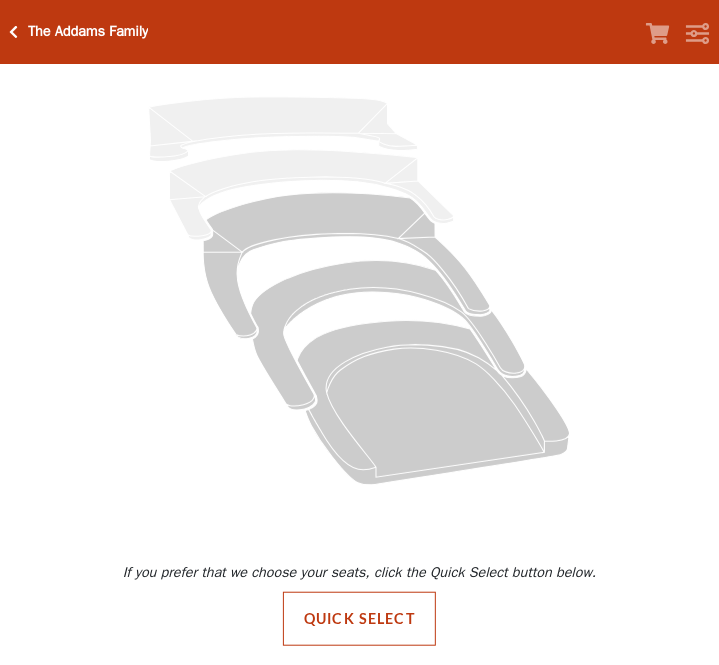 scroll, scrollTop: 152, scrollLeft: 0, axis: vertical 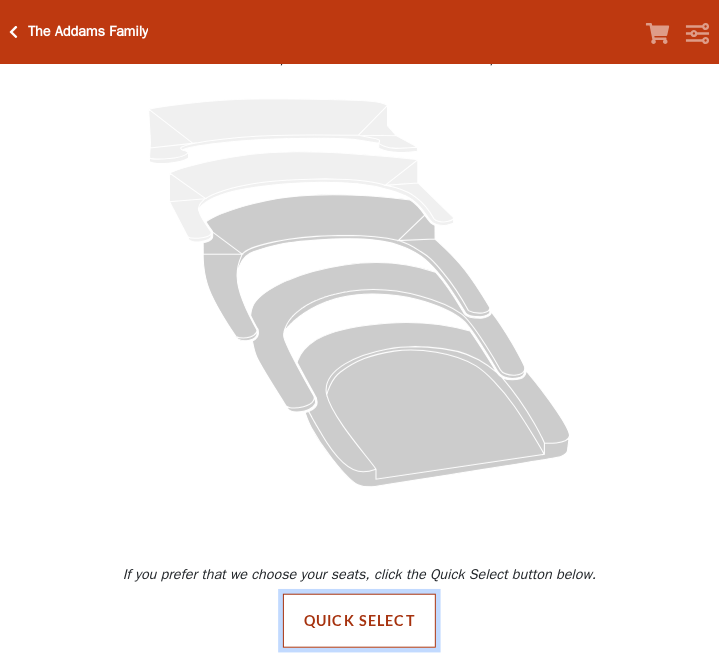 click on "Quick Select" at bounding box center [359, 621] 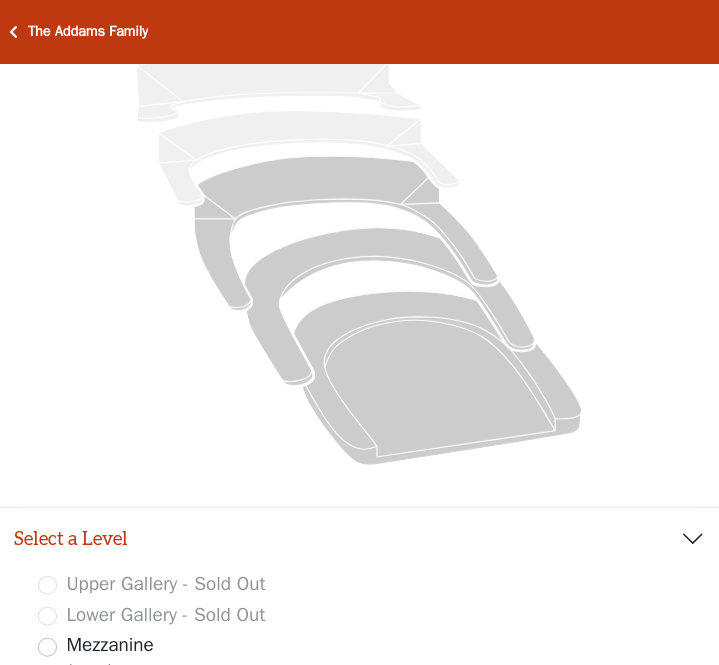 scroll, scrollTop: 636, scrollLeft: 0, axis: vertical 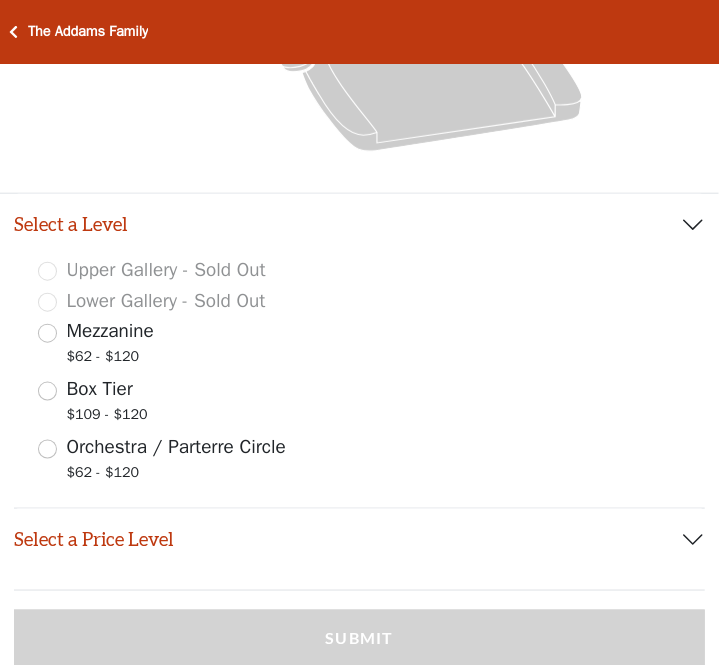 click on "Mezzanine     $62 - $120" at bounding box center [359, 345] 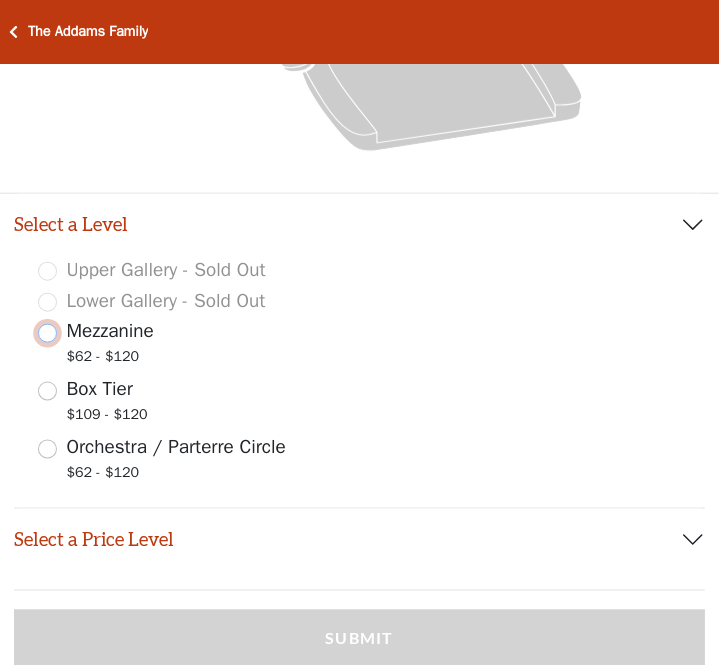 click on "Mezzanine     $62 - $120" at bounding box center [47, 333] 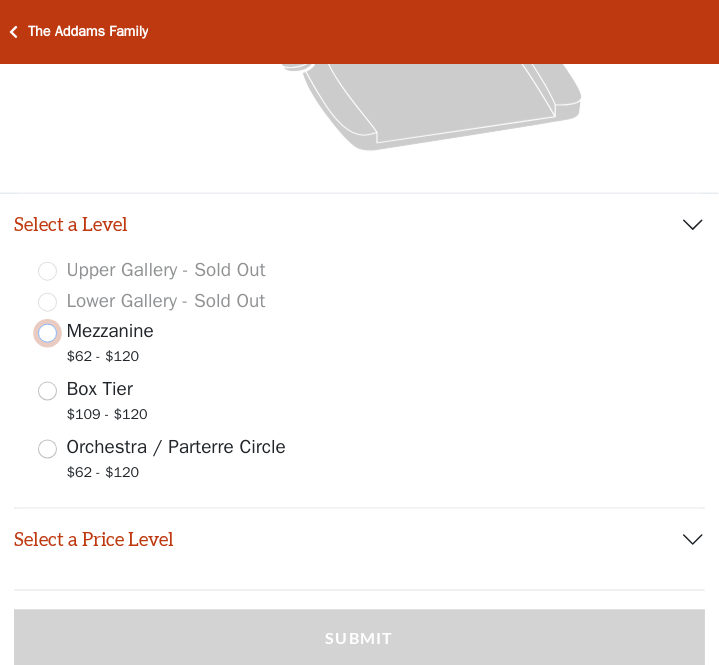 radio on "true" 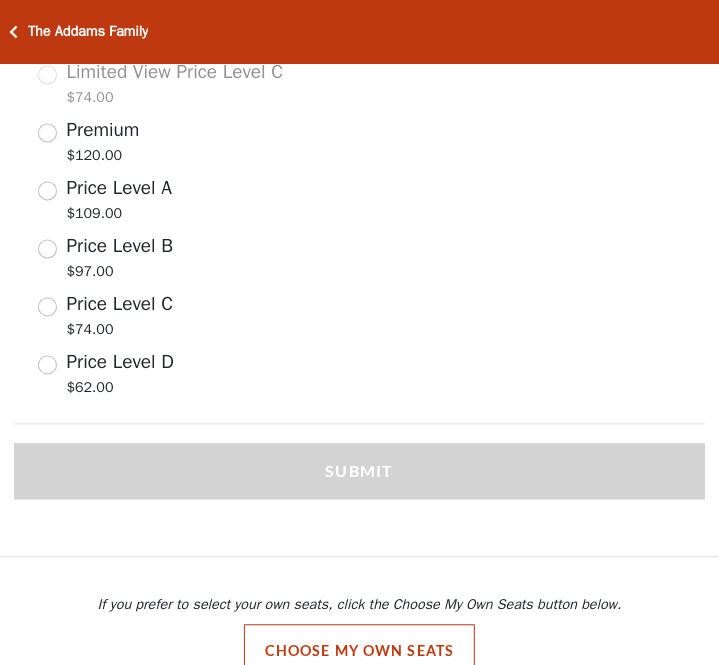 scroll, scrollTop: 1301, scrollLeft: 0, axis: vertical 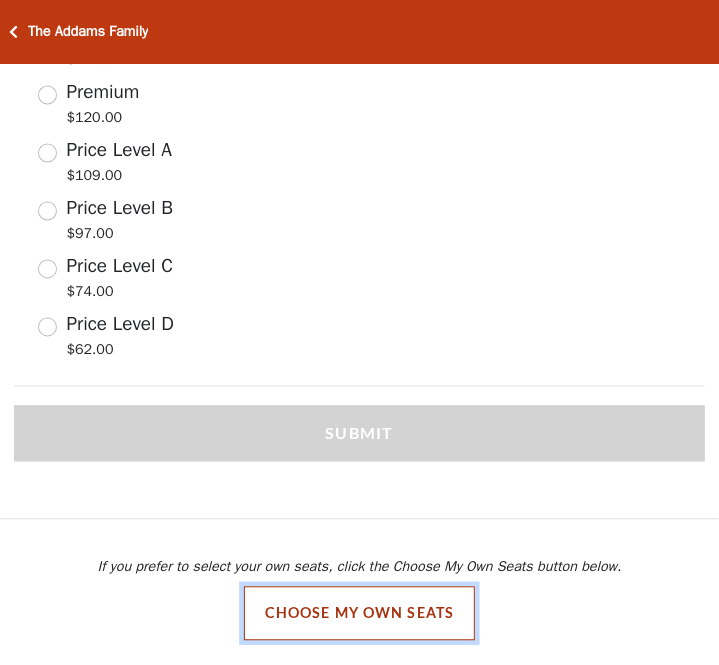 click on "Choose My Own Seats" at bounding box center (360, 614) 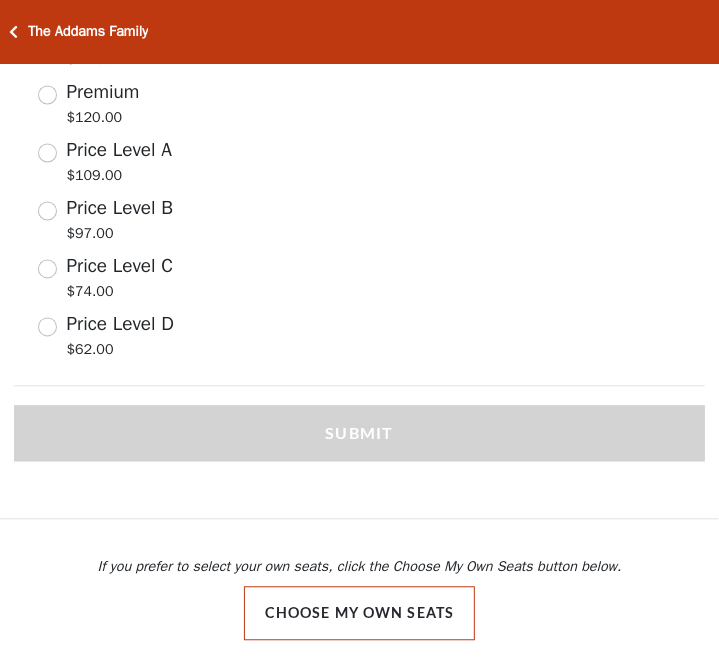 scroll, scrollTop: 152, scrollLeft: 0, axis: vertical 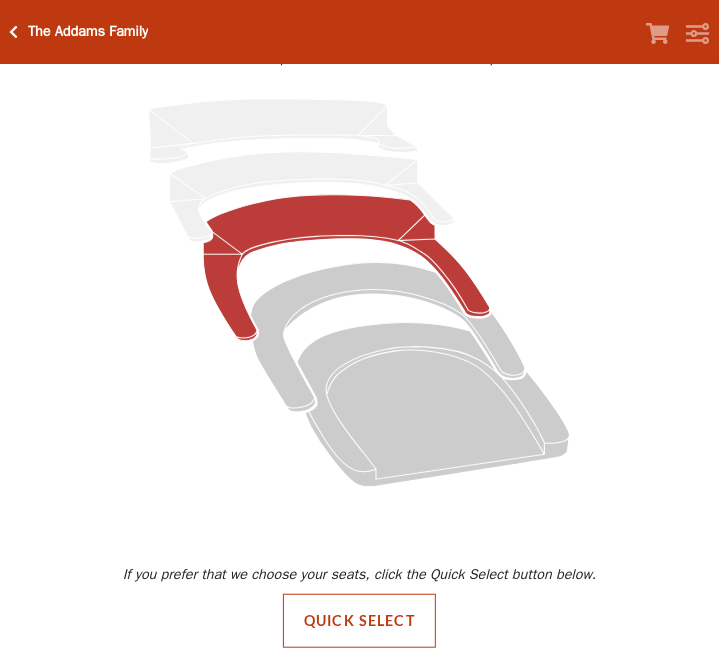 click 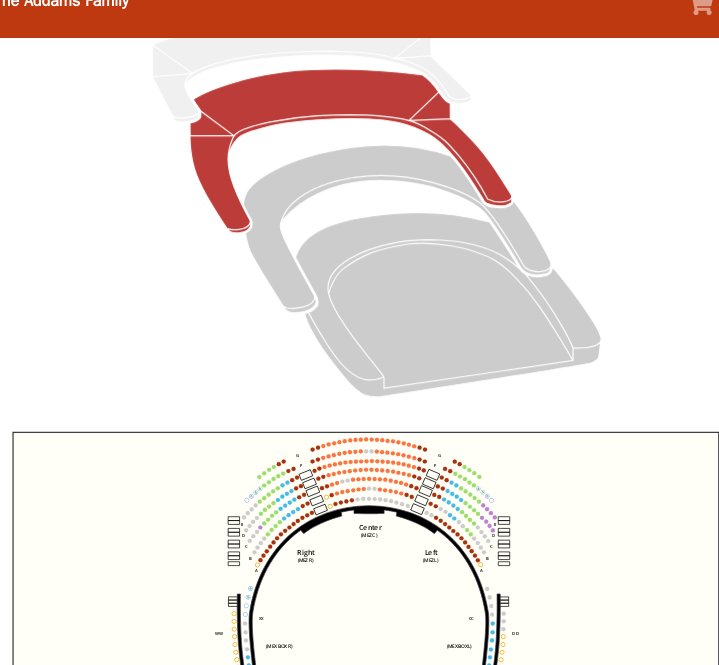 scroll, scrollTop: 288, scrollLeft: 0, axis: vertical 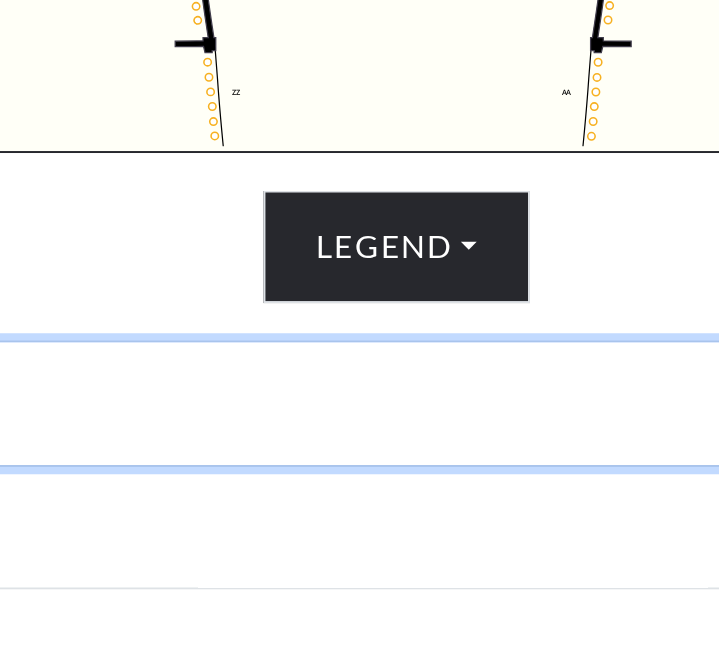 click on "Date and Time" at bounding box center (359, 425) 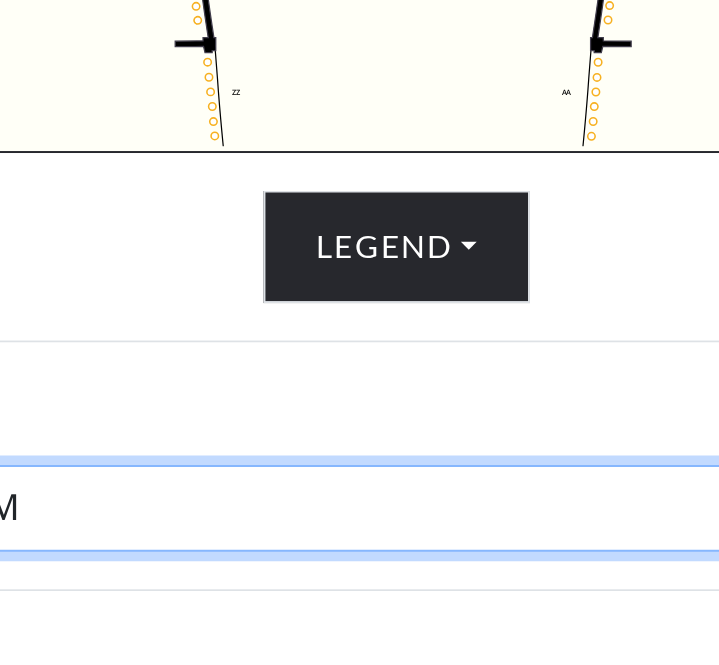 click on "Friday, October 24 at 7:30 PM Saturday, October 25 at 1:30 PM Saturday, October 25 at 7:30 PM Sunday, October 26 at 1:30 PM Sunday, October 26 at 6:30 PM" at bounding box center (360, 478) 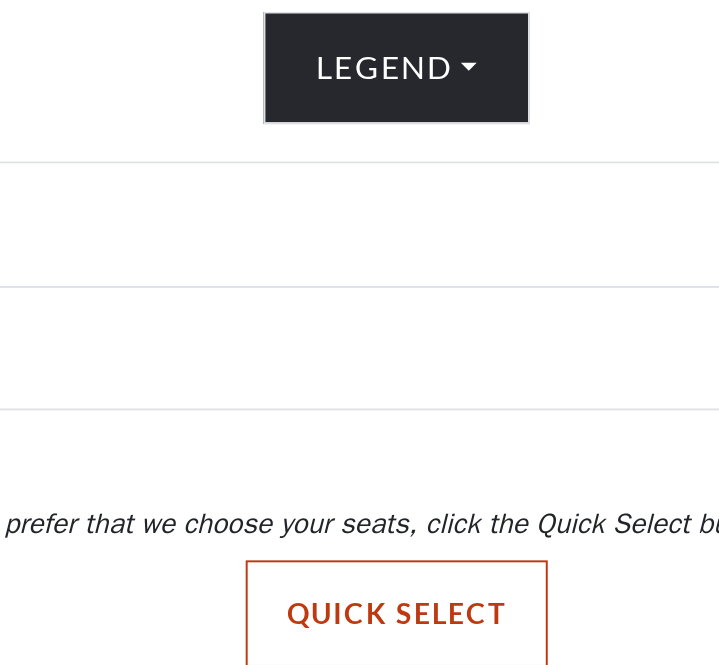 scroll, scrollTop: 709, scrollLeft: 0, axis: vertical 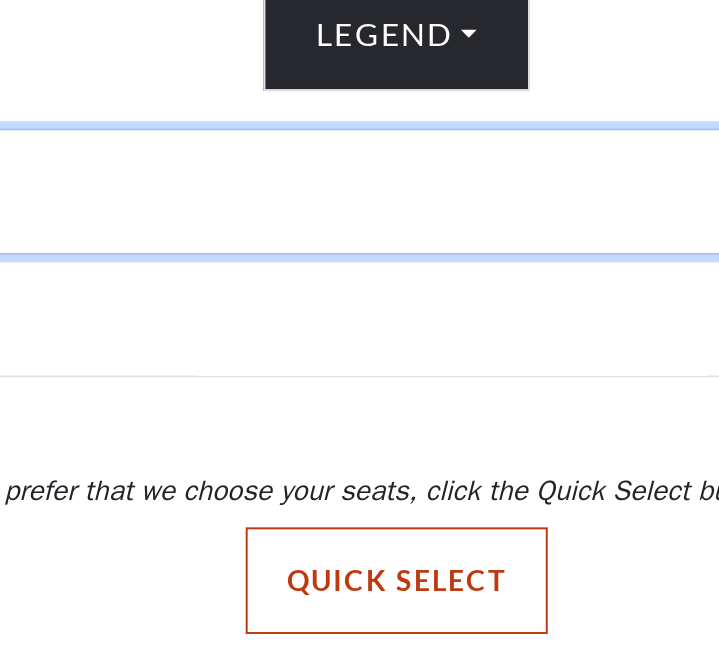 click on "Date and Time" at bounding box center [359, 425] 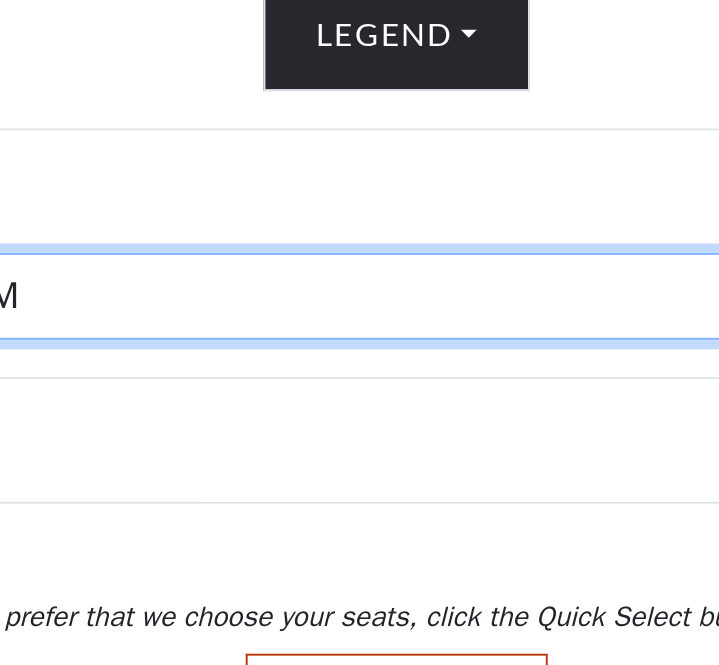 click on "Friday, October 24 at 7:30 PM Saturday, October 25 at 1:30 PM Saturday, October 25 at 7:30 PM Sunday, October 26 at 1:30 PM Sunday, October 26 at 6:30 PM" at bounding box center (360, 478) 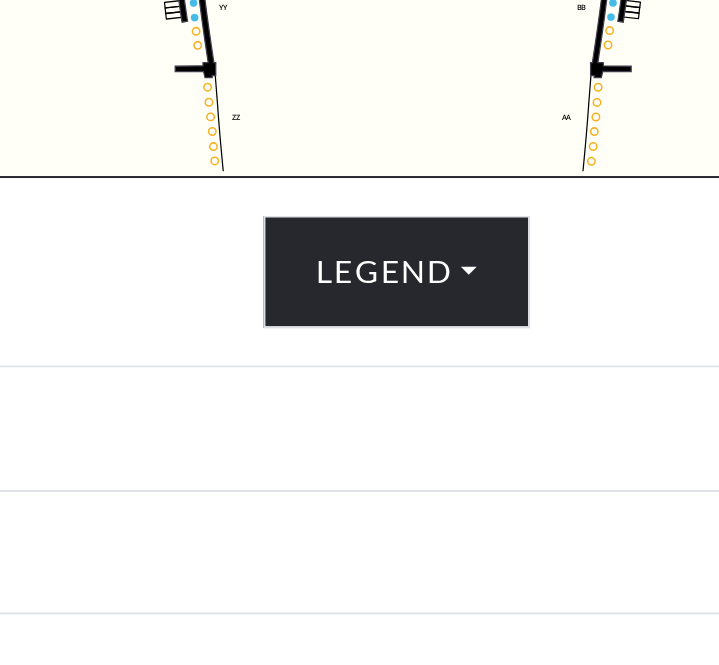 scroll, scrollTop: 607, scrollLeft: 0, axis: vertical 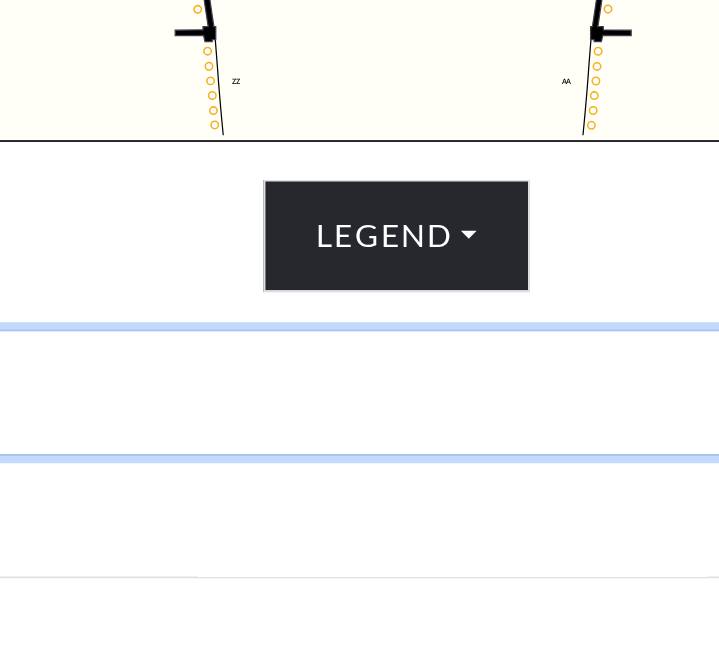 click on "Date and Time" at bounding box center (359, 527) 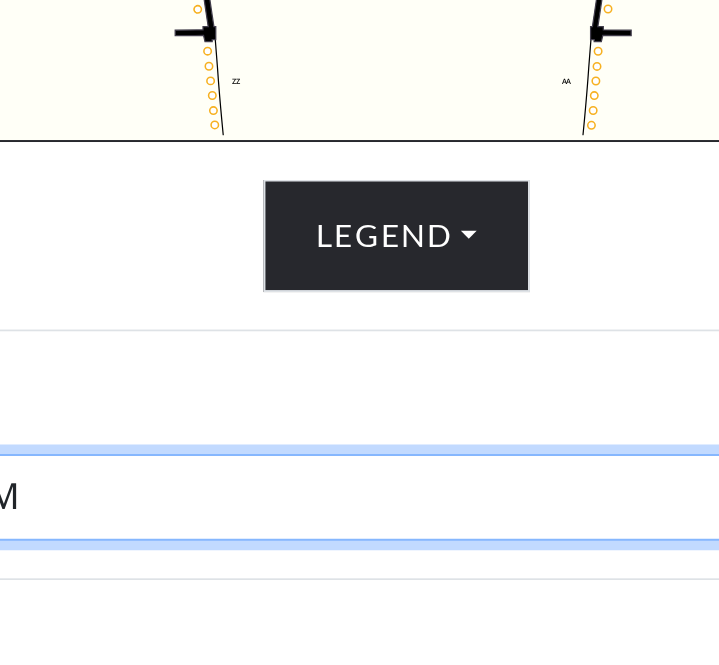 click on "Friday, October 24 at 7:30 PM Saturday, October 25 at 1:30 PM Saturday, October 25 at 7:30 PM Sunday, October 26 at 1:30 PM Sunday, October 26 at 6:30 PM" at bounding box center (360, 580) 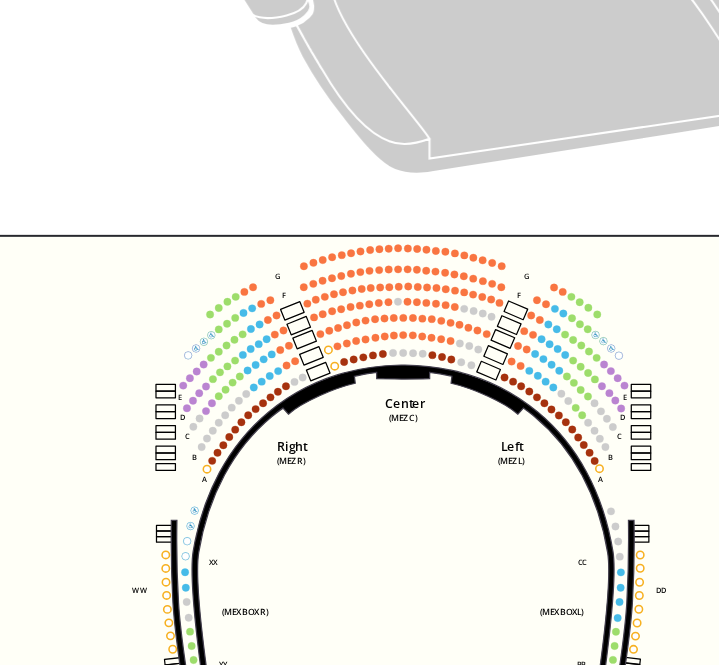 scroll, scrollTop: 290, scrollLeft: 0, axis: vertical 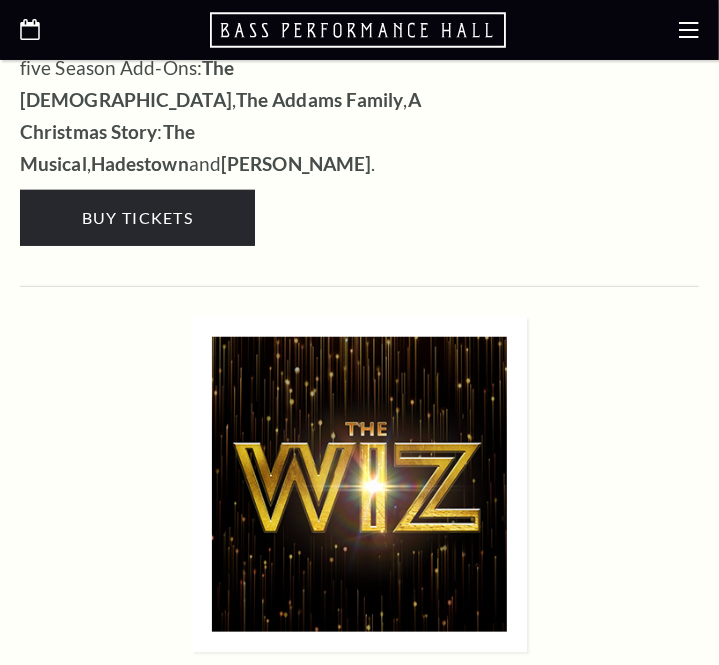click 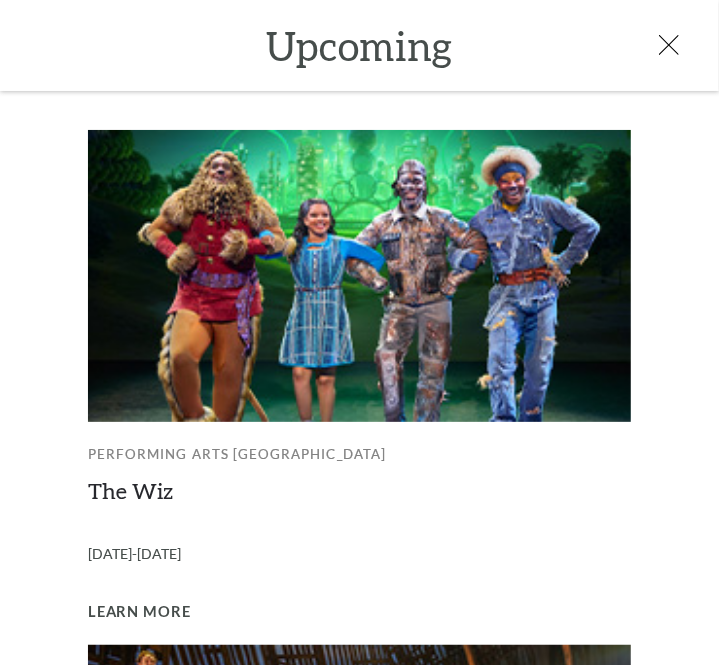 scroll, scrollTop: 0, scrollLeft: 0, axis: both 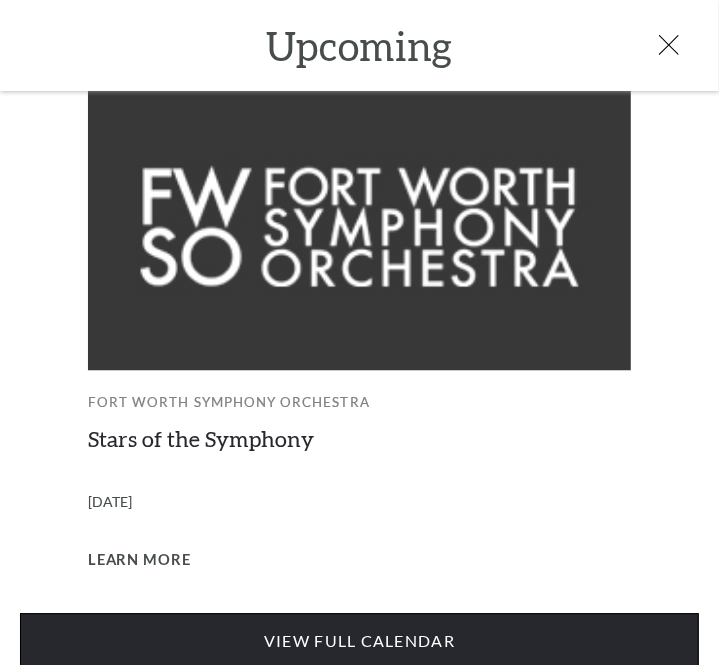 click on "View Full Calendar" at bounding box center (359, 641) 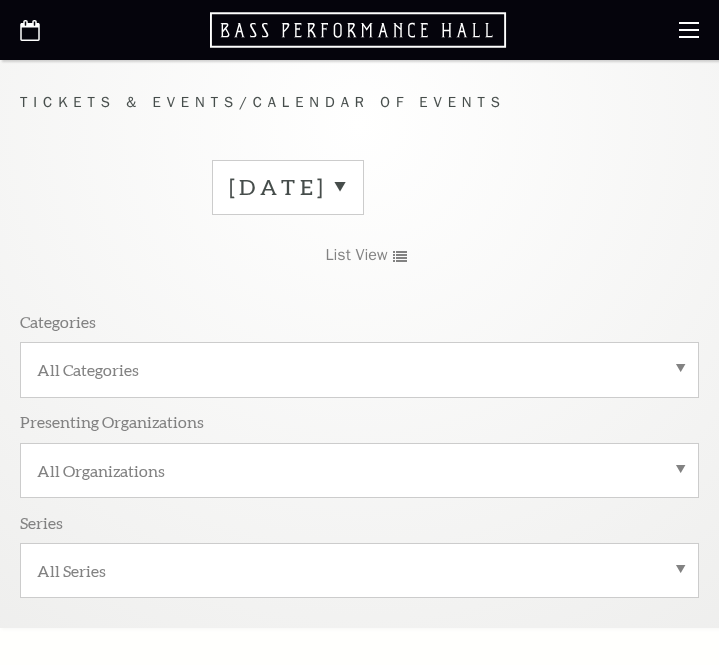 scroll, scrollTop: 0, scrollLeft: 0, axis: both 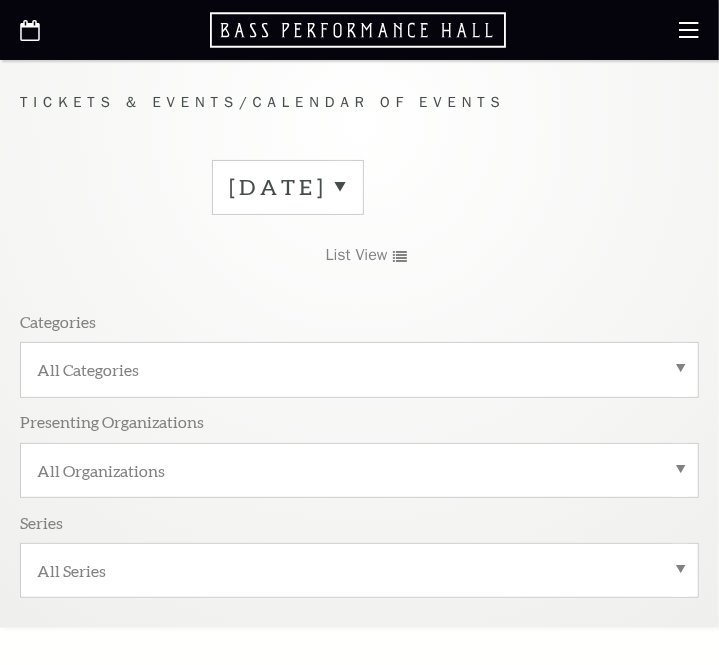 click on "July 2025" at bounding box center [288, 187] 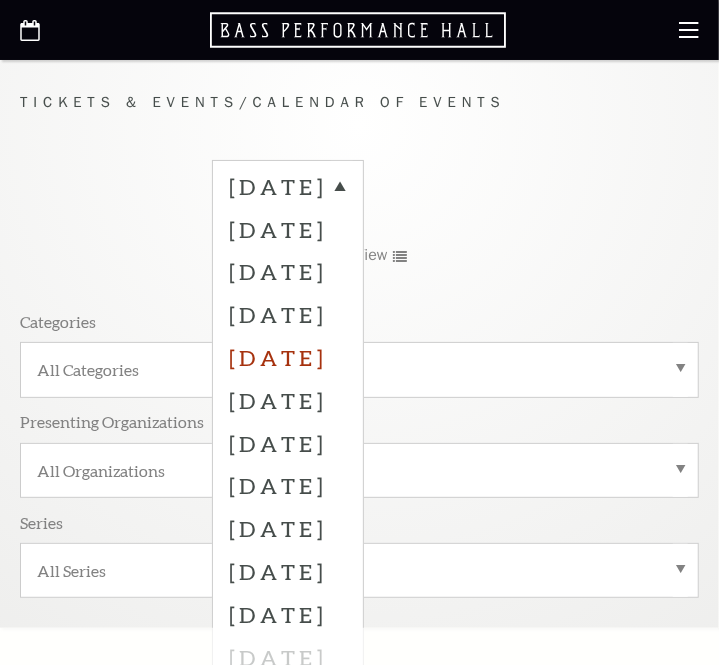 click on "November 2025" at bounding box center (288, 357) 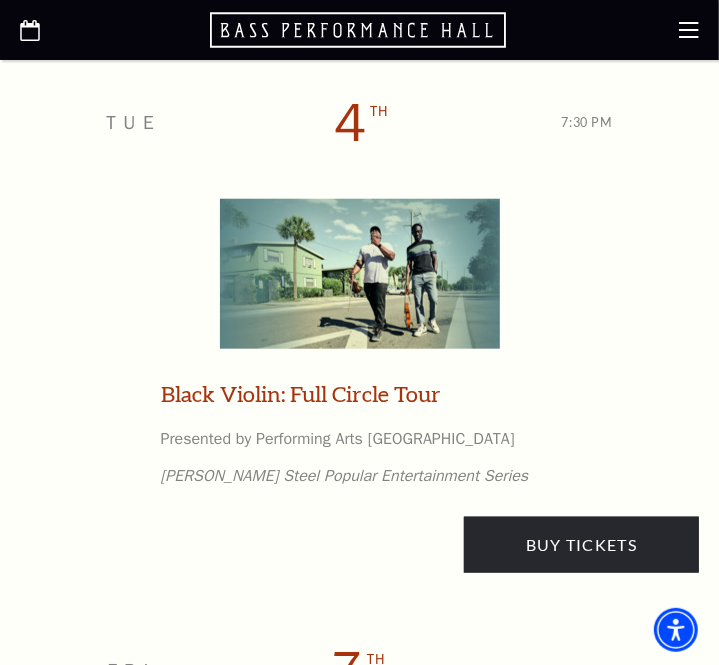 scroll, scrollTop: 3394, scrollLeft: 0, axis: vertical 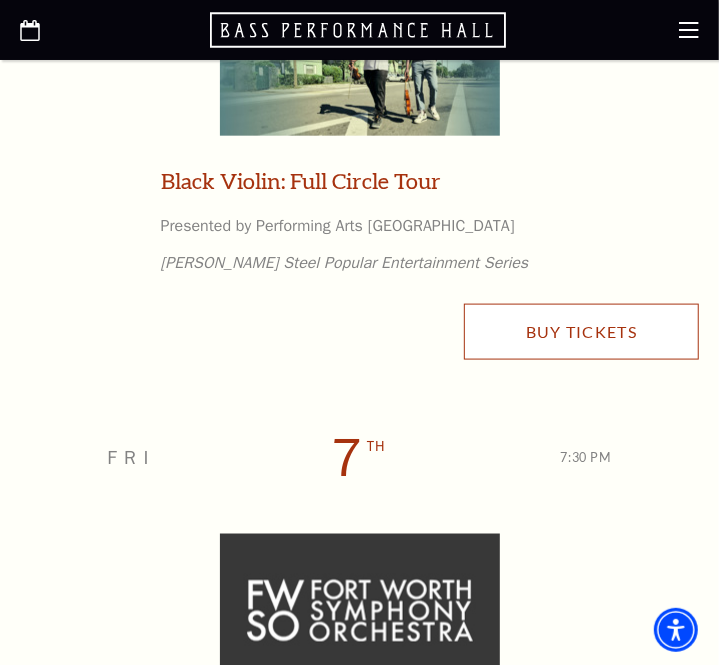 click on "Buy Tickets" at bounding box center [581, 332] 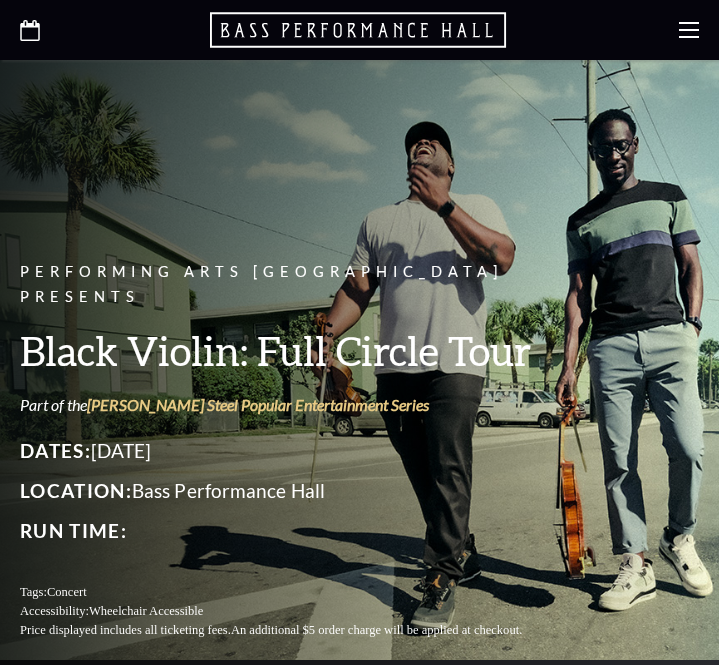 scroll, scrollTop: 0, scrollLeft: 0, axis: both 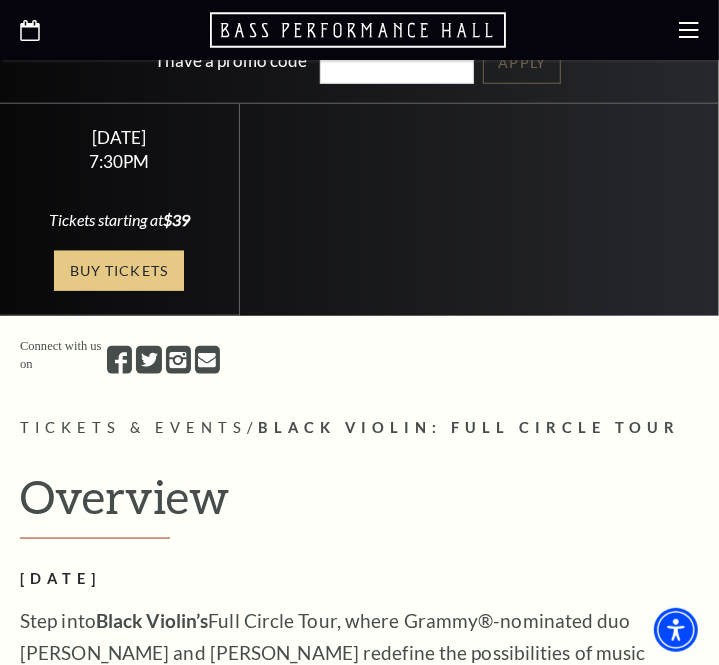 click on "Buy Tickets" at bounding box center (119, 271) 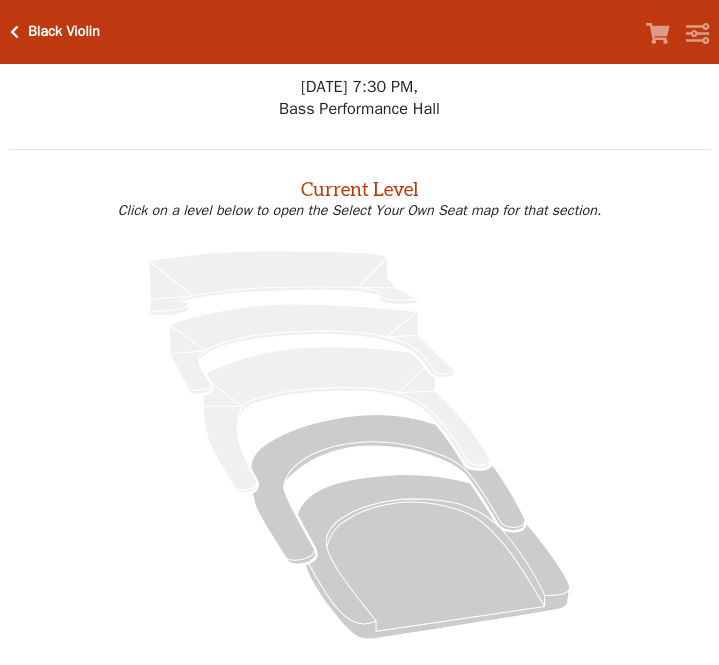 scroll, scrollTop: 0, scrollLeft: 0, axis: both 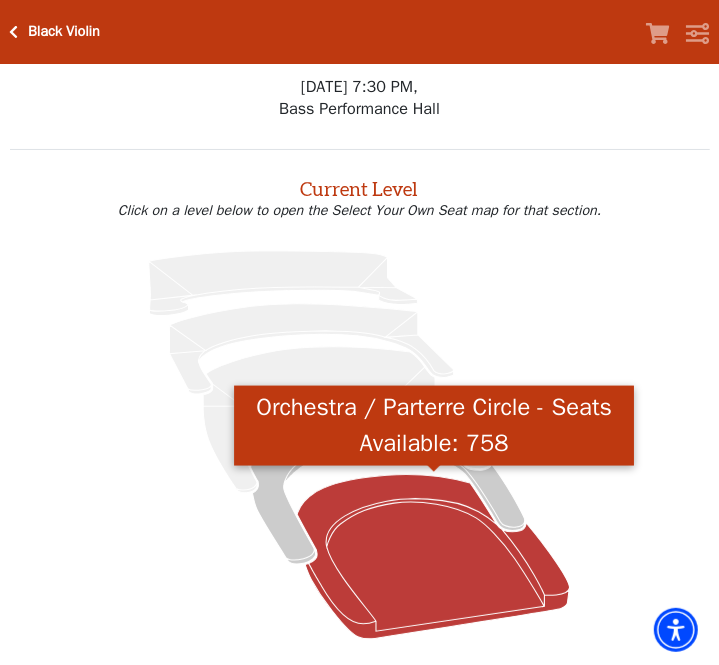 click 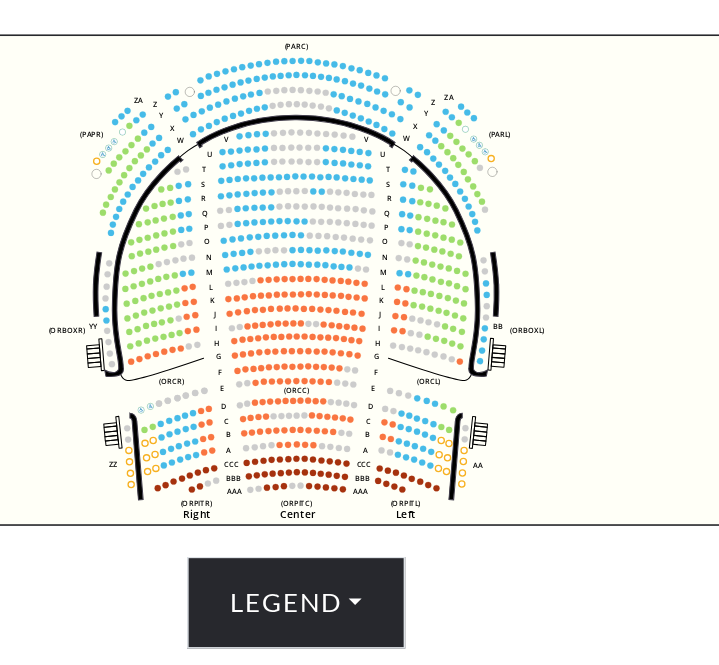 scroll, scrollTop: 500, scrollLeft: 0, axis: vertical 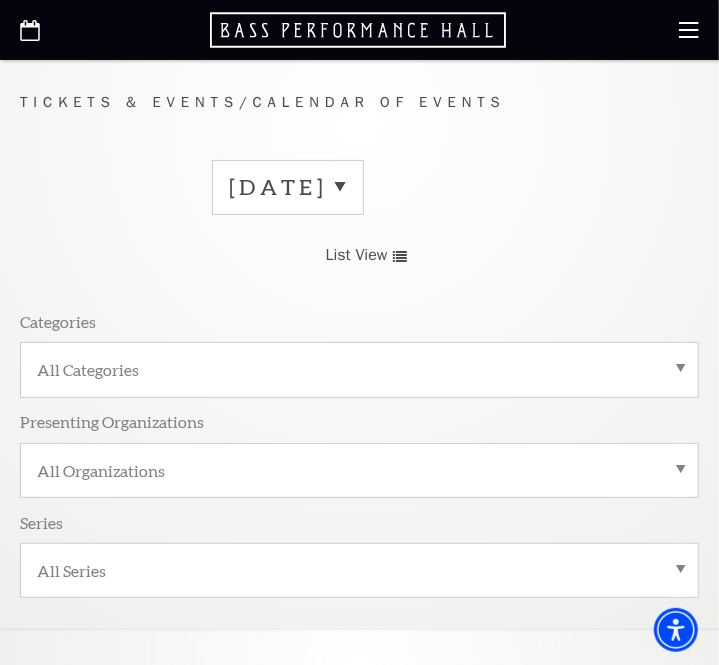 click on "[DATE]" at bounding box center [288, 187] 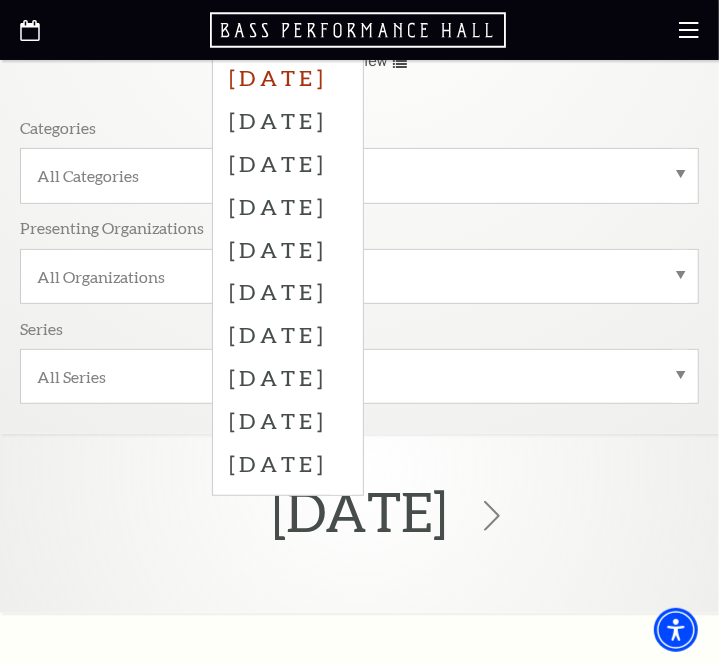 scroll, scrollTop: 212, scrollLeft: 0, axis: vertical 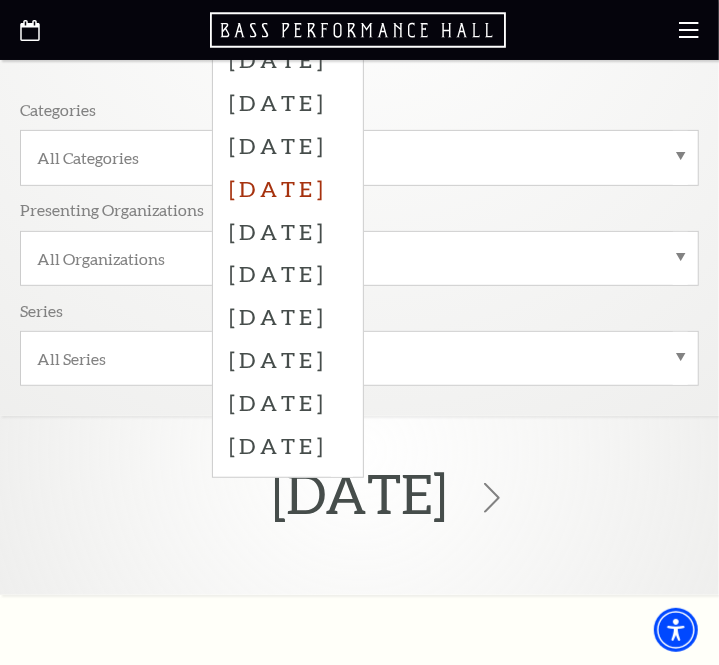 click on "[DATE]" at bounding box center [288, 188] 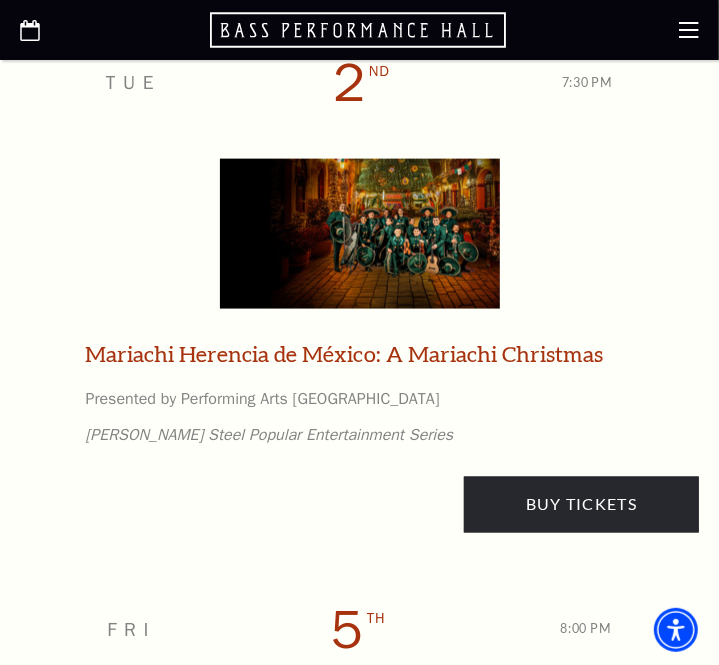 scroll, scrollTop: 848, scrollLeft: 0, axis: vertical 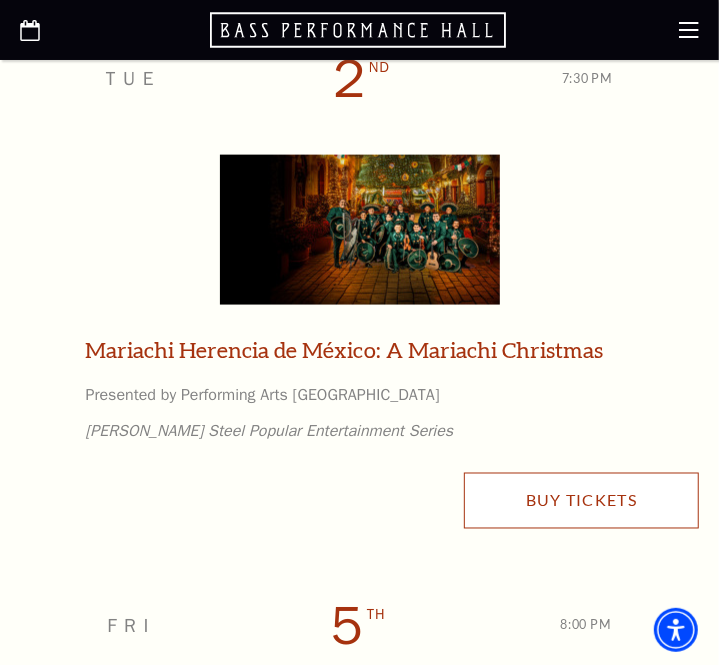 click on "Buy Tickets" at bounding box center (581, 501) 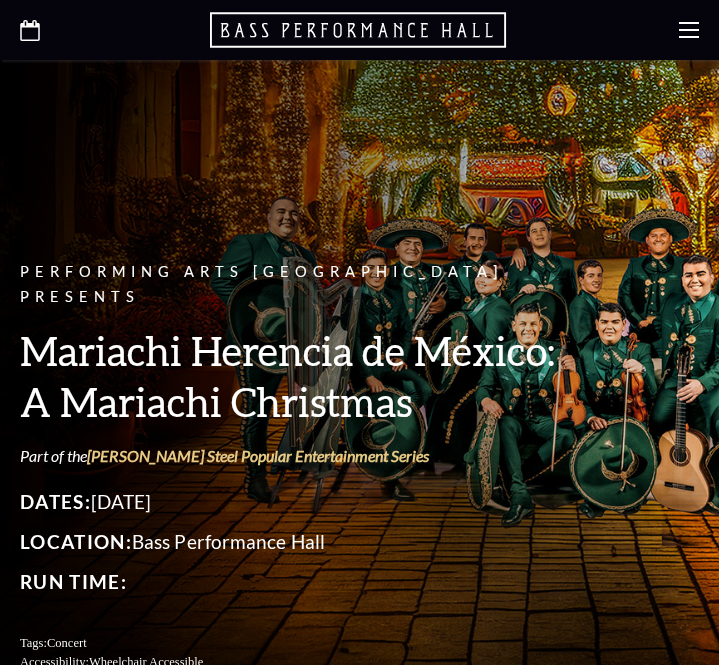 scroll, scrollTop: 0, scrollLeft: 0, axis: both 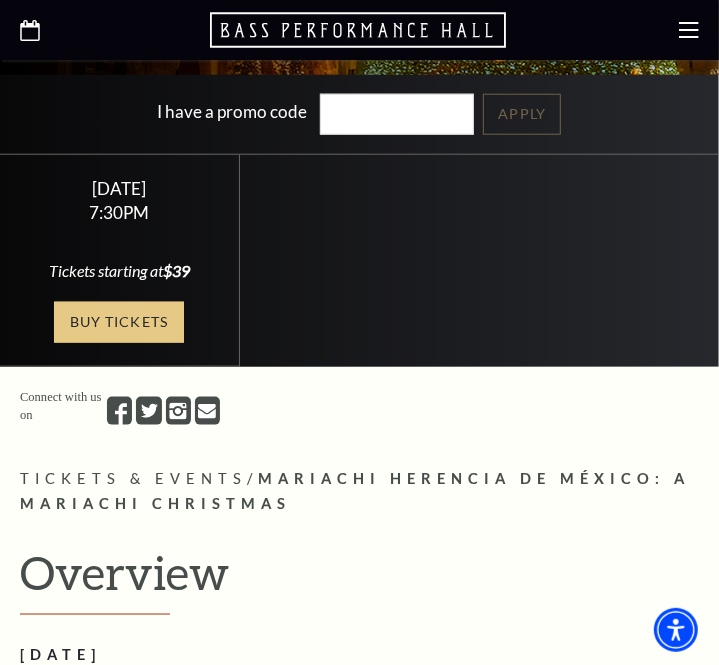 click on "Buy Tickets" at bounding box center [119, 322] 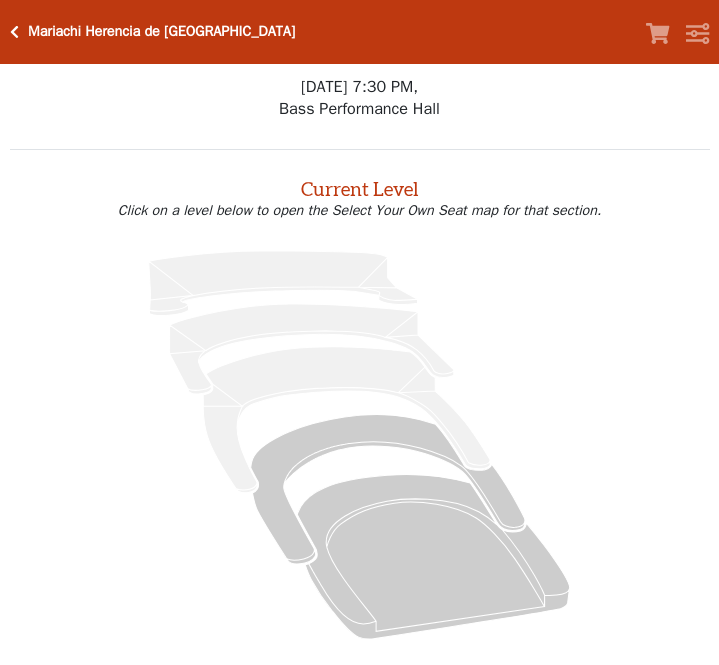 scroll, scrollTop: 0, scrollLeft: 0, axis: both 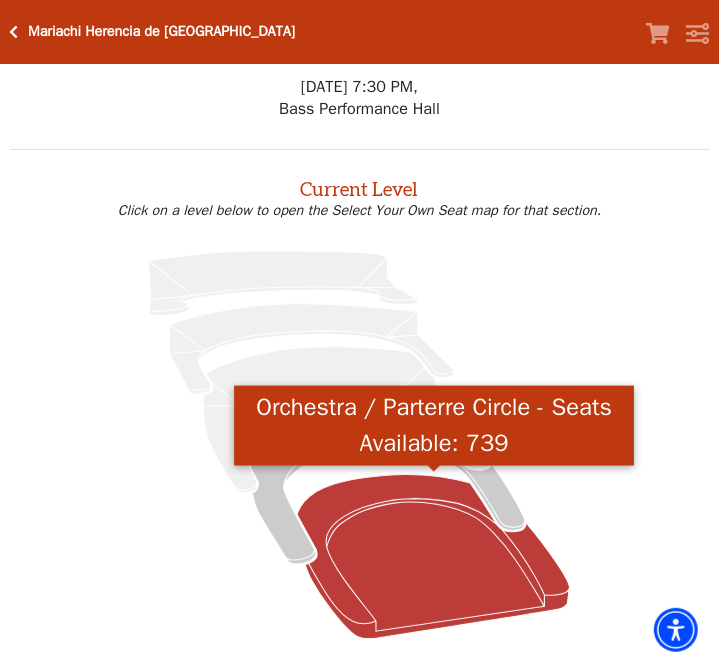 click 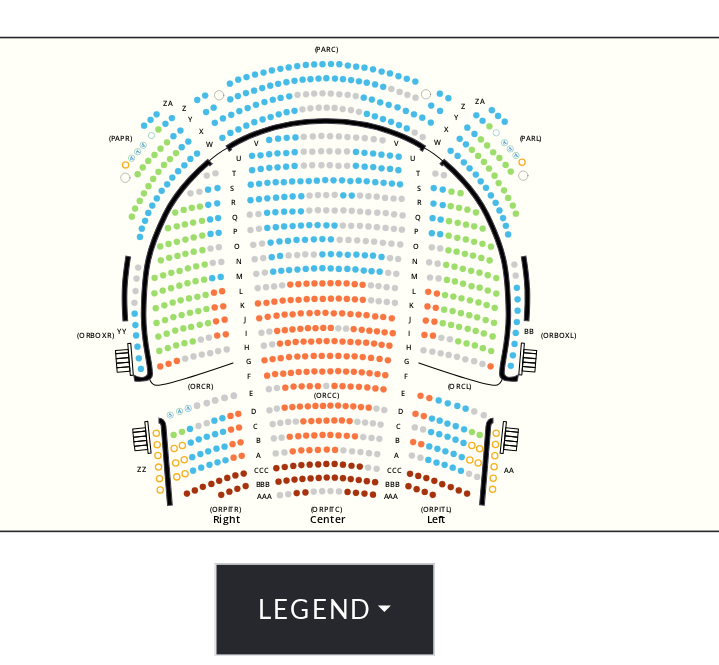 scroll, scrollTop: 500, scrollLeft: 0, axis: vertical 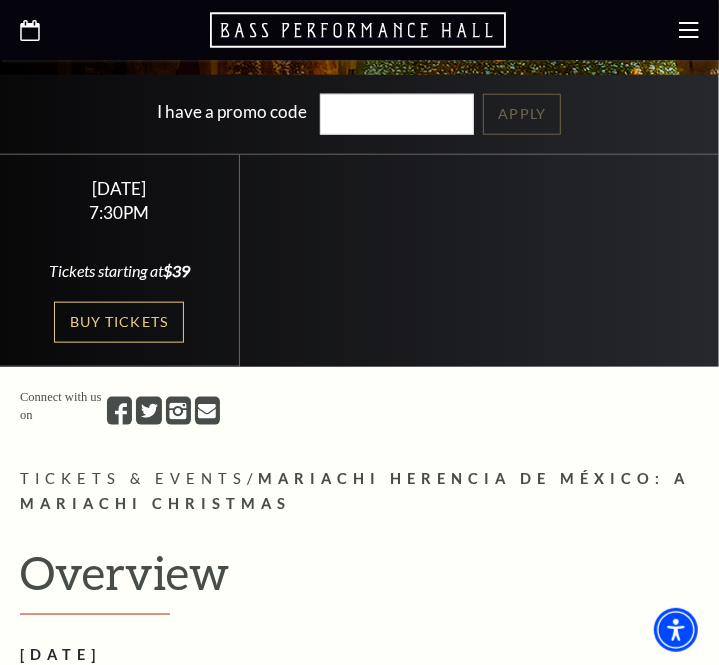 click 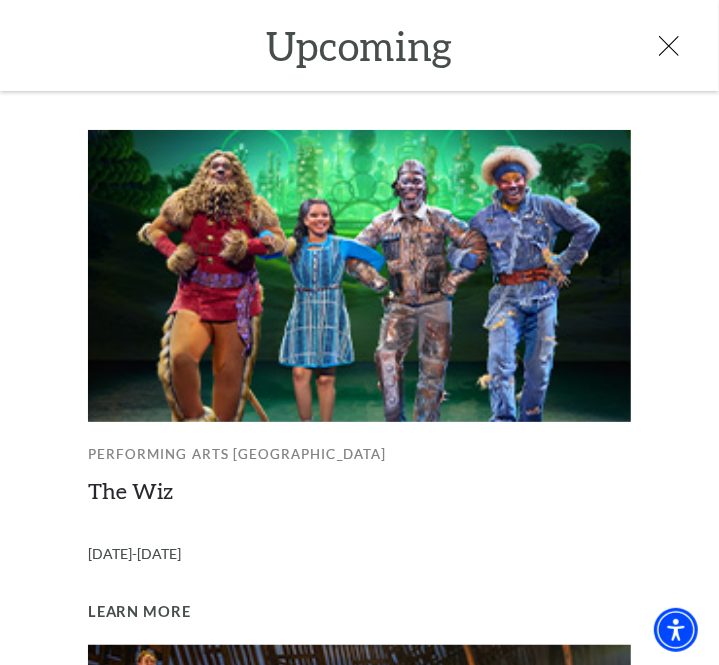 scroll, scrollTop: 0, scrollLeft: 0, axis: both 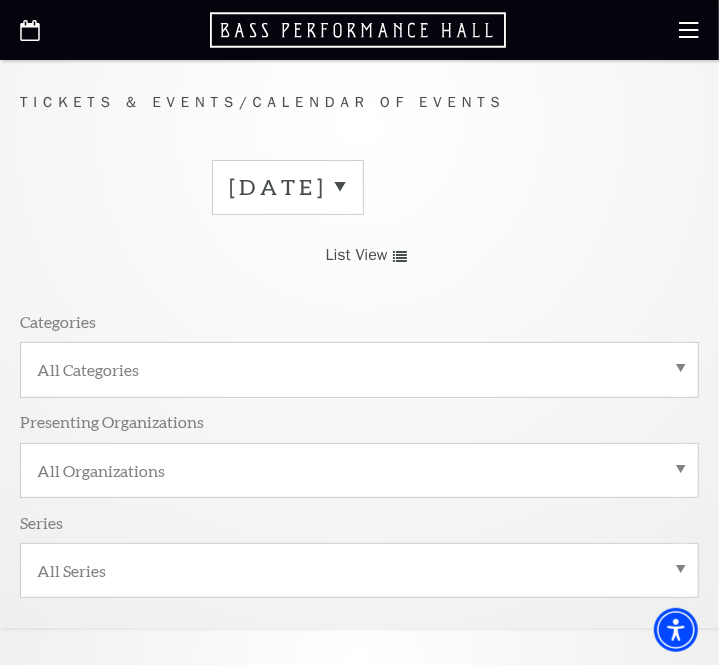click on "[DATE]" at bounding box center [288, 187] 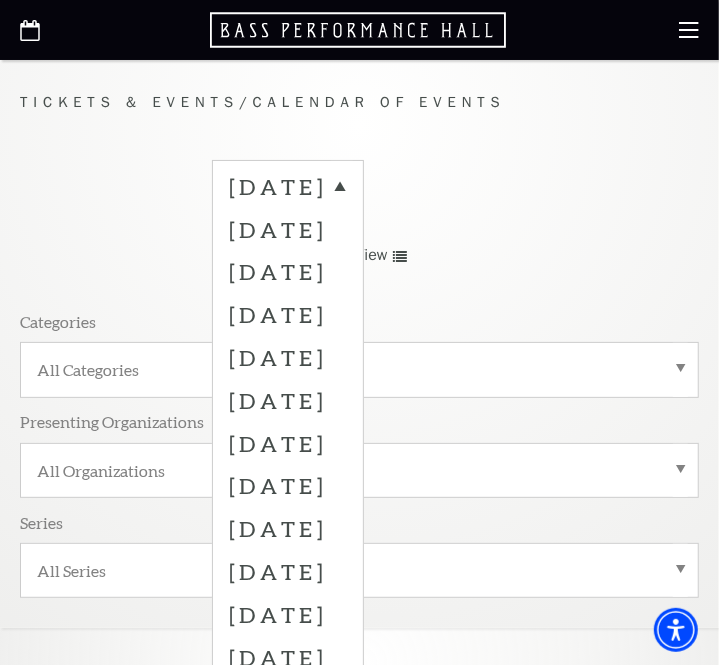 scroll, scrollTop: 212, scrollLeft: 0, axis: vertical 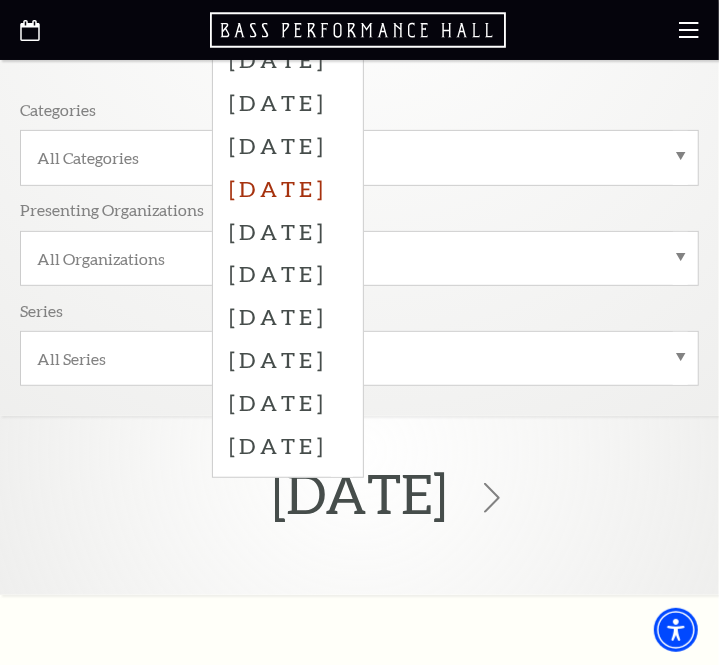 click on "[DATE]" at bounding box center [288, 188] 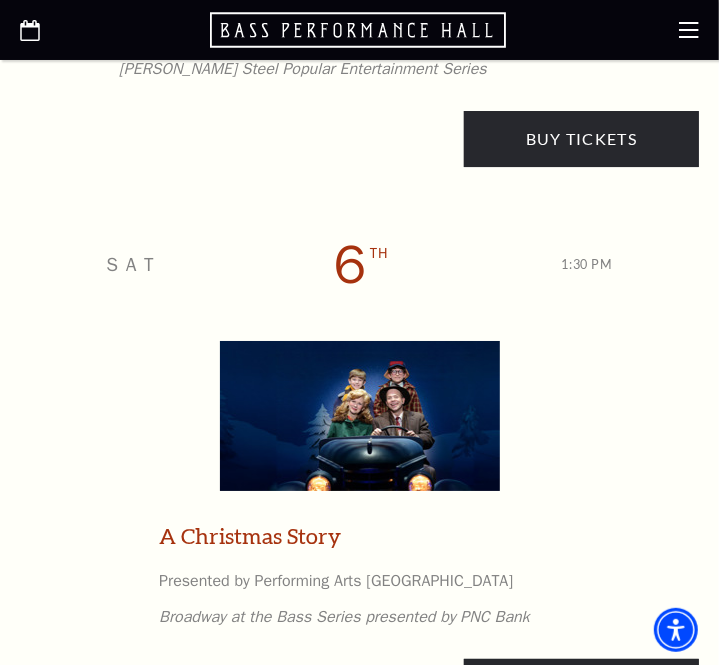 scroll, scrollTop: 2545, scrollLeft: 0, axis: vertical 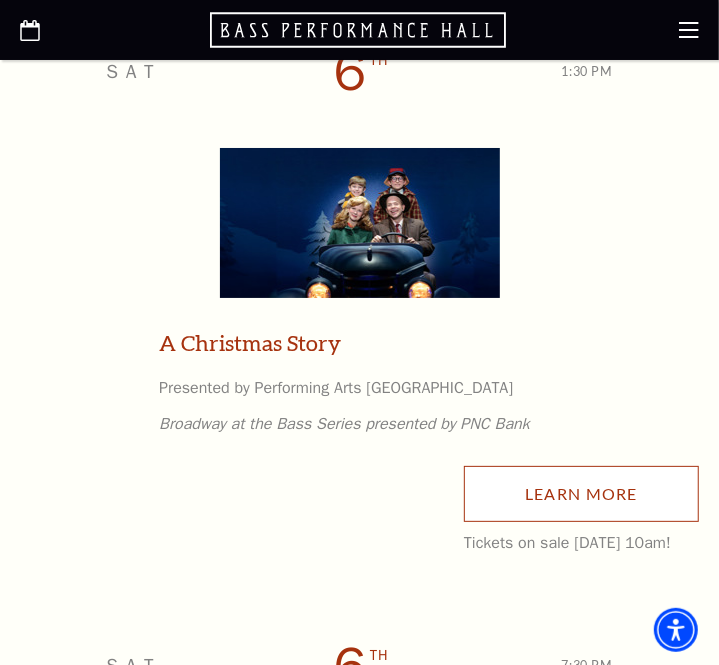 click on "Learn More" at bounding box center (581, 494) 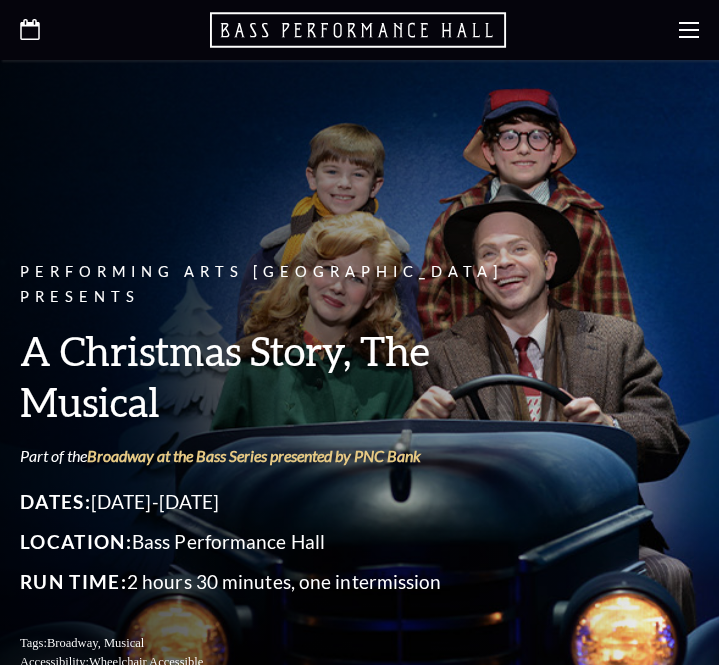 scroll, scrollTop: 0, scrollLeft: 0, axis: both 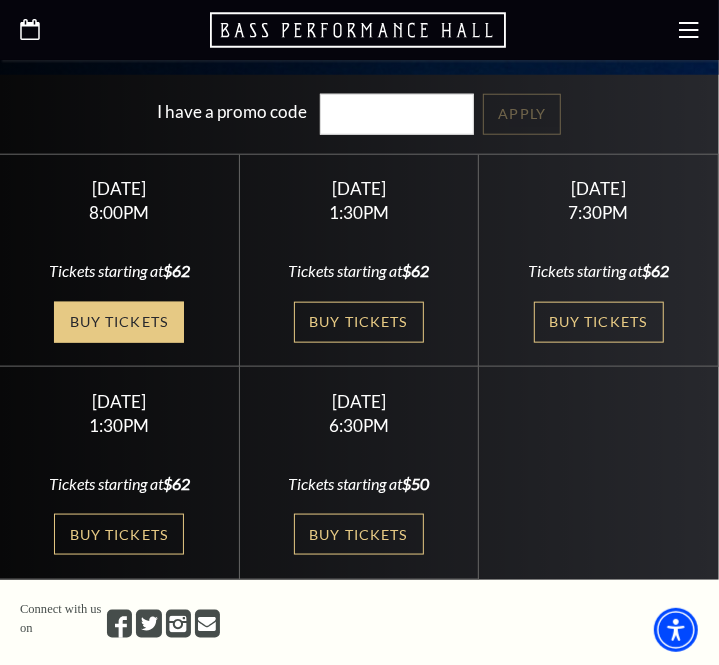 click on "Buy Tickets" at bounding box center (119, 322) 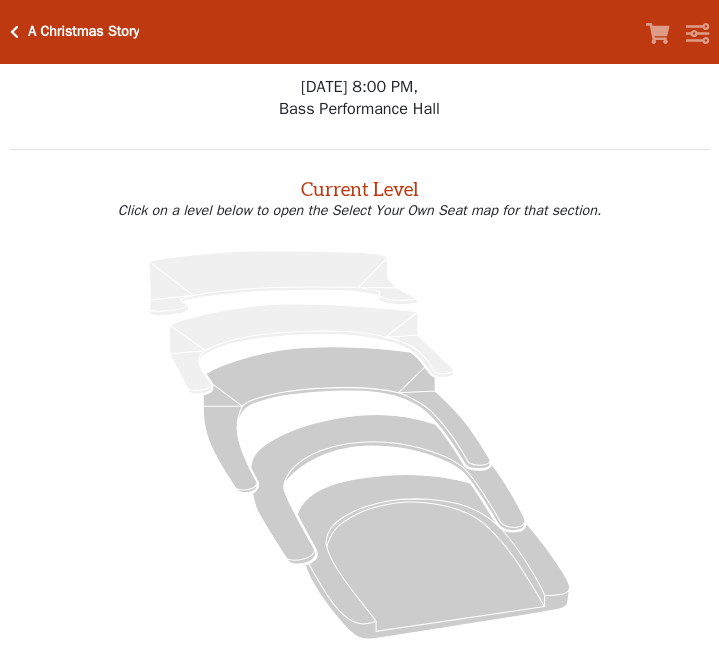 scroll, scrollTop: 0, scrollLeft: 0, axis: both 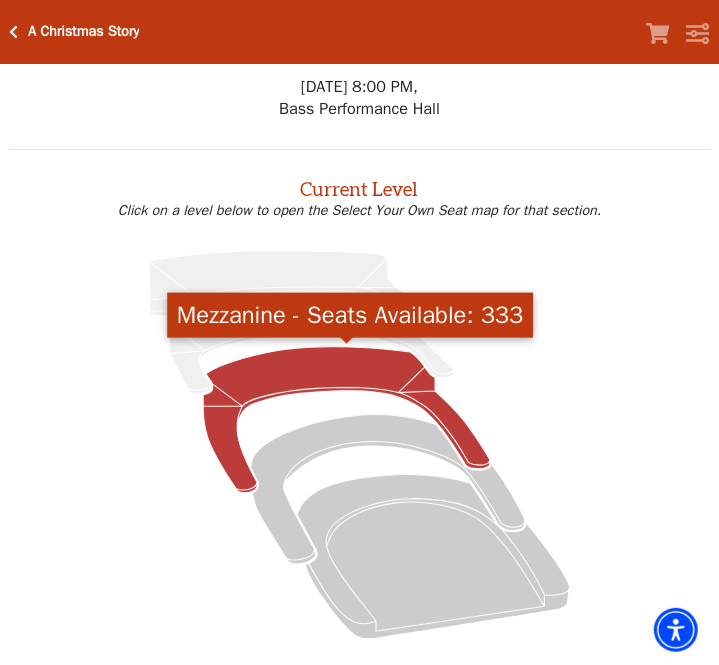 click 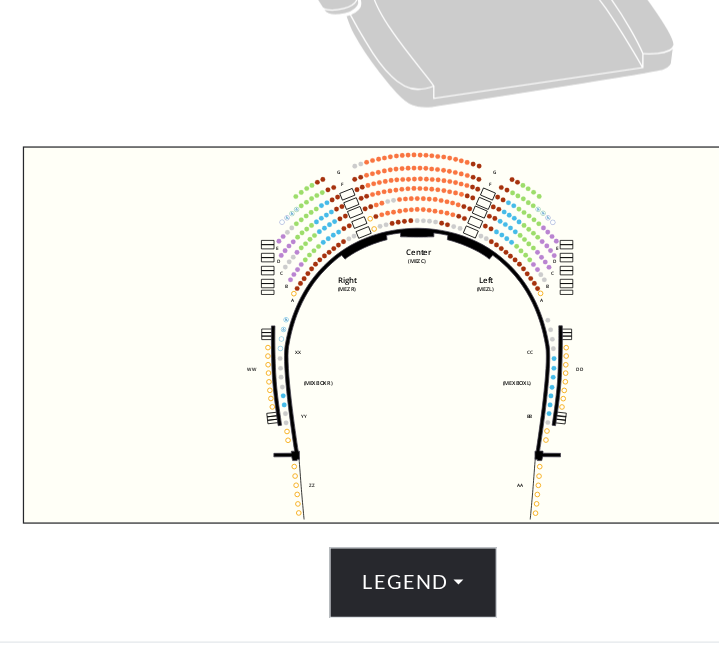 scroll, scrollTop: 500, scrollLeft: 0, axis: vertical 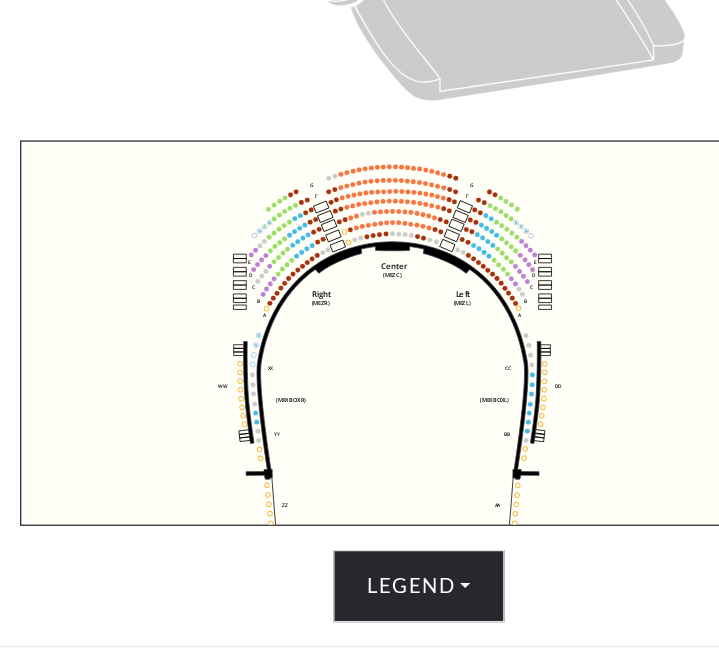 drag, startPoint x: 357, startPoint y: 374, endPoint x: 333, endPoint y: 388, distance: 27.784887 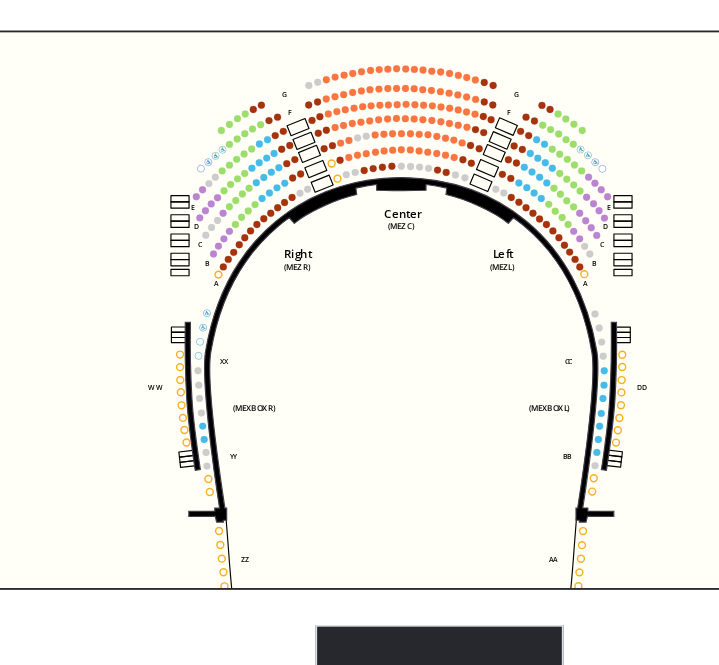 scroll, scrollTop: 500, scrollLeft: 0, axis: vertical 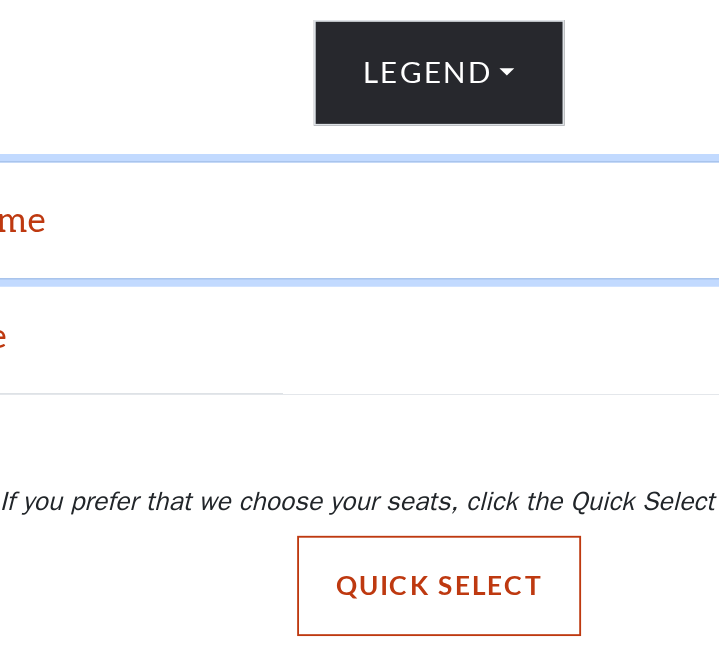 click on "Date and Time" at bounding box center [359, 425] 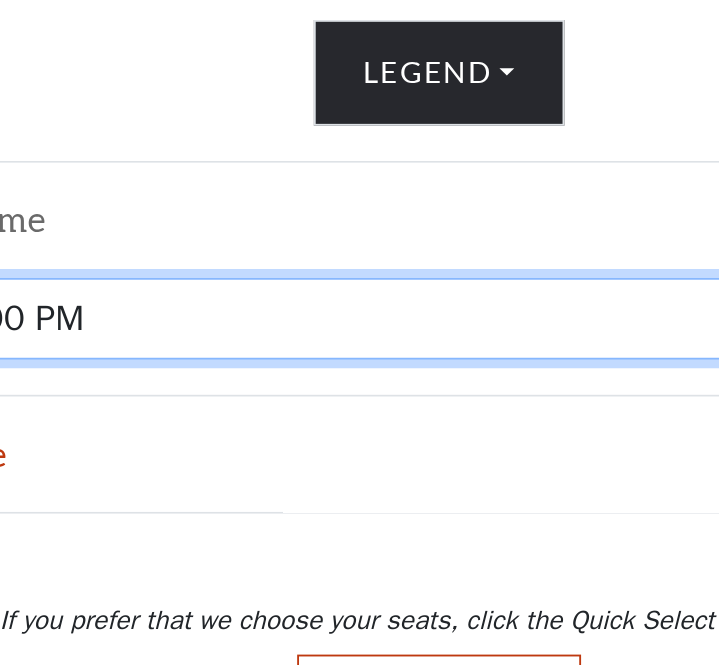 click on "Friday, December 5 at 8:00 PM Saturday, December 6 at 1:30 PM Saturday, December 6 at 7:30 PM Sunday, December 7 at 1:30 PM Sunday, December 7 at 6:30 PM" at bounding box center [360, 478] 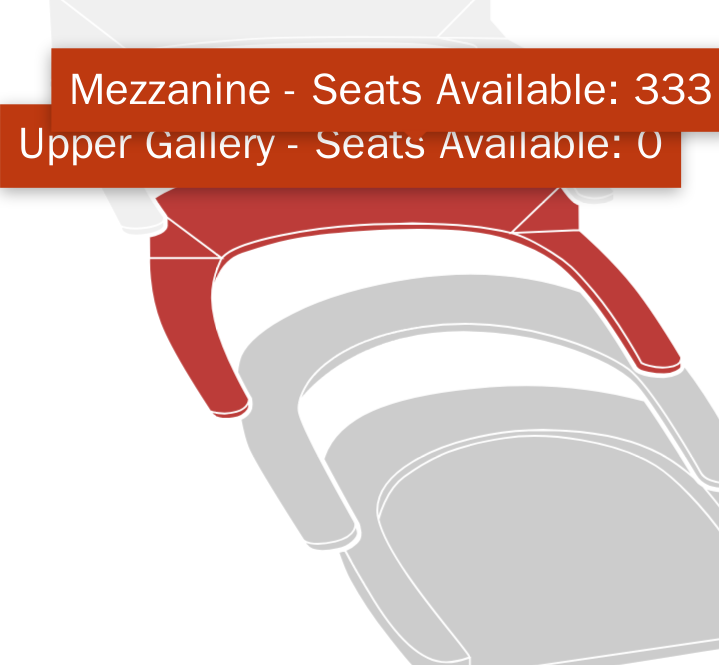 scroll, scrollTop: 76, scrollLeft: 0, axis: vertical 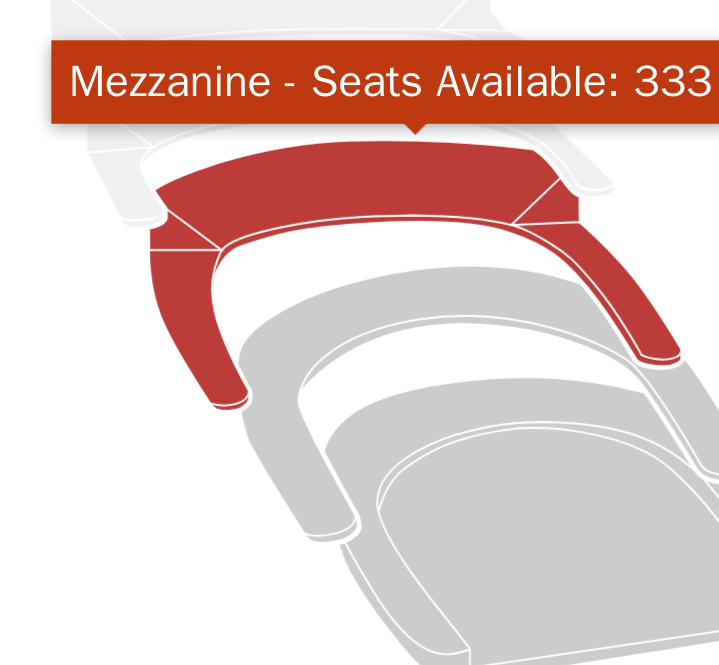 click 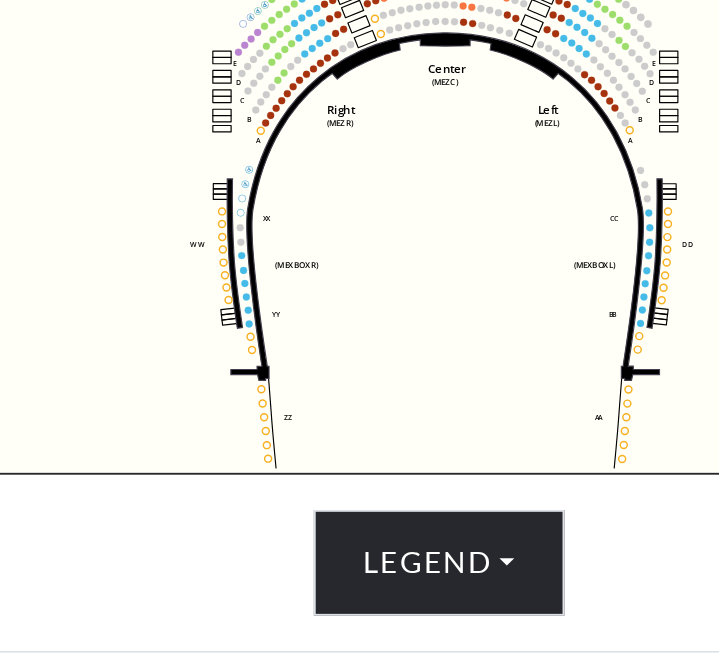 scroll, scrollTop: 455, scrollLeft: 0, axis: vertical 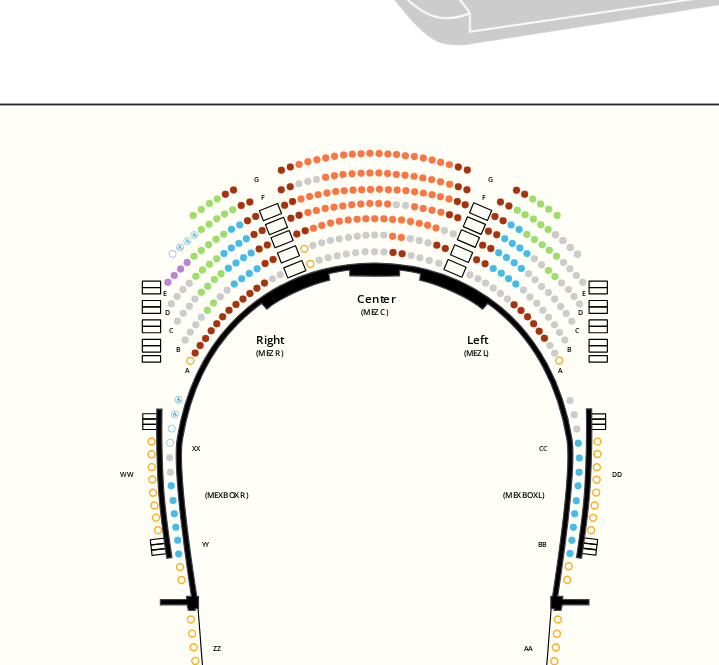 drag, startPoint x: 325, startPoint y: 406, endPoint x: 285, endPoint y: 418, distance: 41.761227 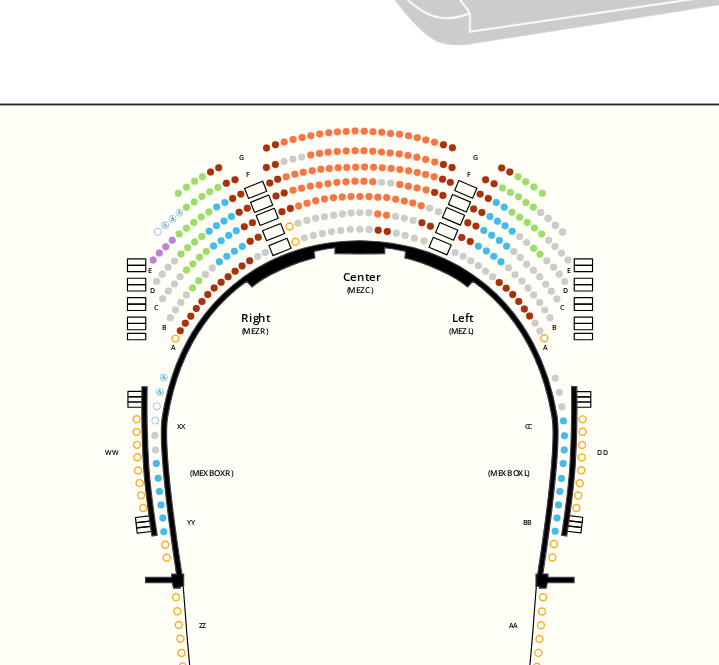 click on "Center   (MEZC)   Right   (MEZR)   Left   (MEZL)   (MEXBOXR)   (MEXBOXL)   XX   WW   CC   DD   YY   BB   ZZ   AA   G   F   E   D   G   F   C   B   A   E   D   C   B   A" 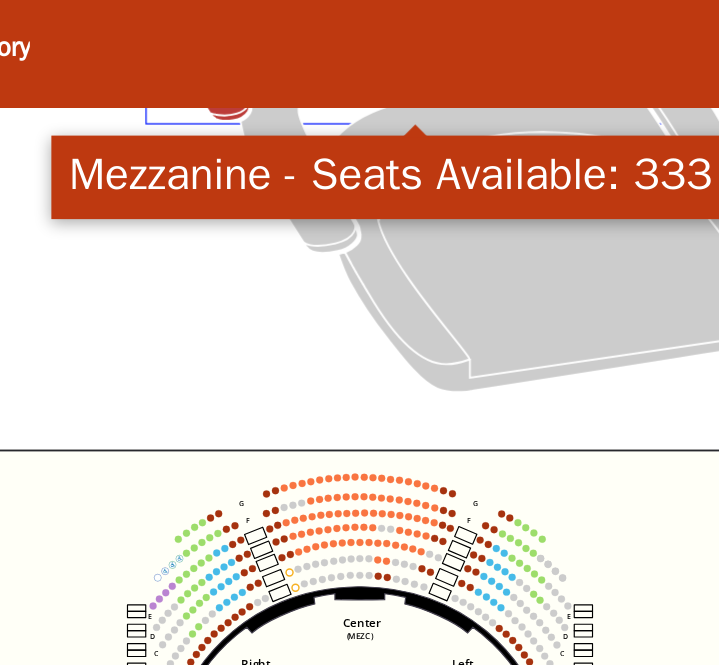 scroll, scrollTop: 455, scrollLeft: 0, axis: vertical 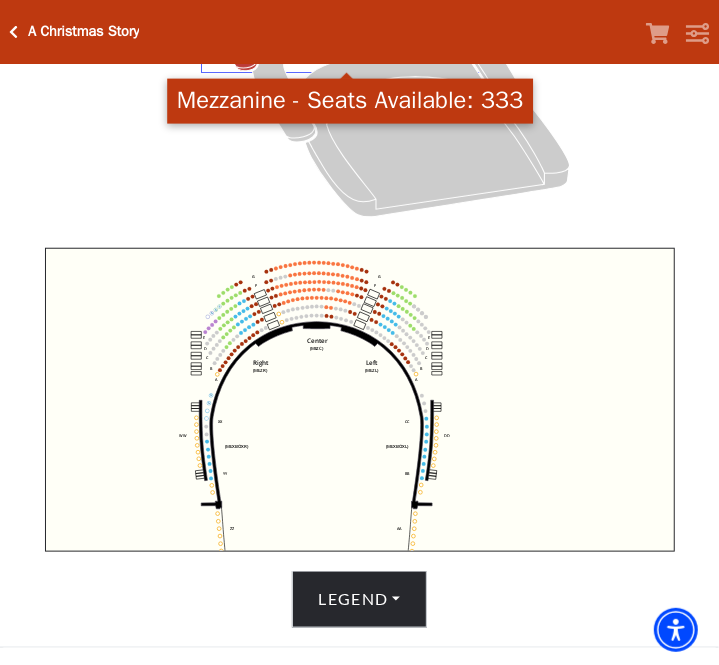 drag, startPoint x: 13, startPoint y: 27, endPoint x: 172, endPoint y: 181, distance: 221.35266 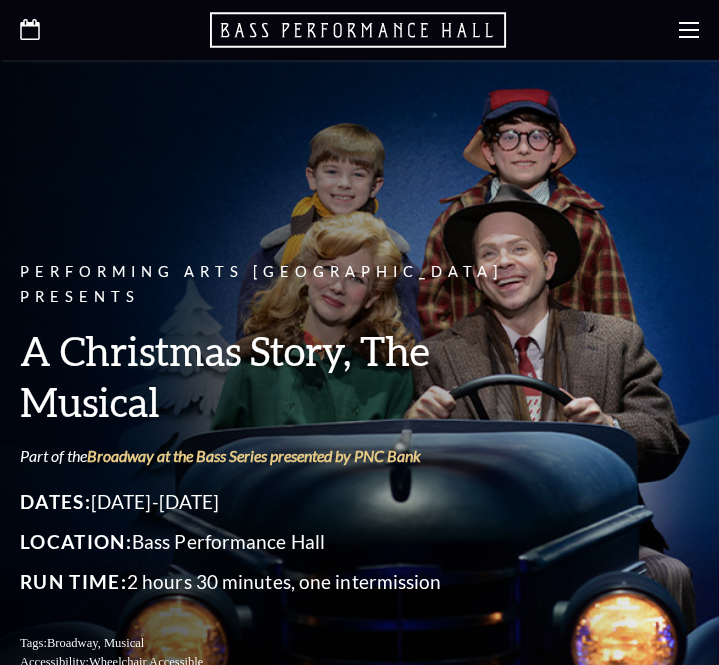 scroll, scrollTop: 0, scrollLeft: 0, axis: both 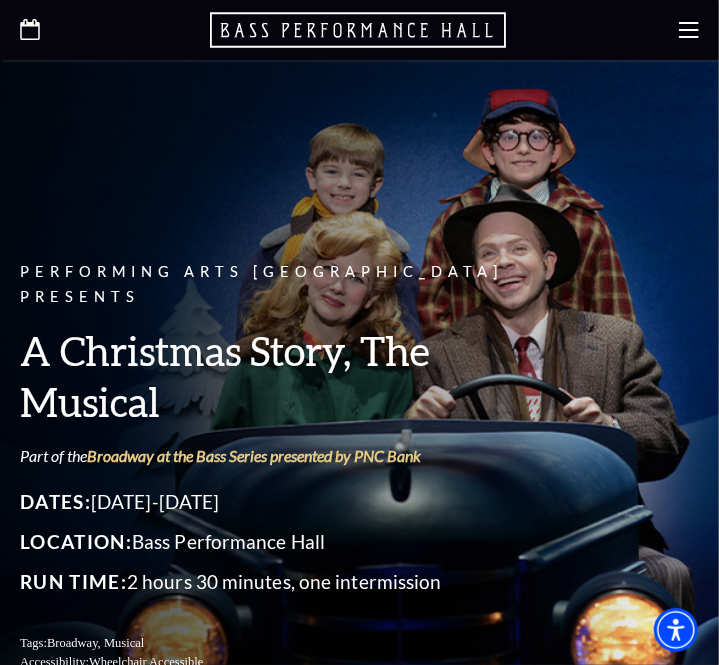 click 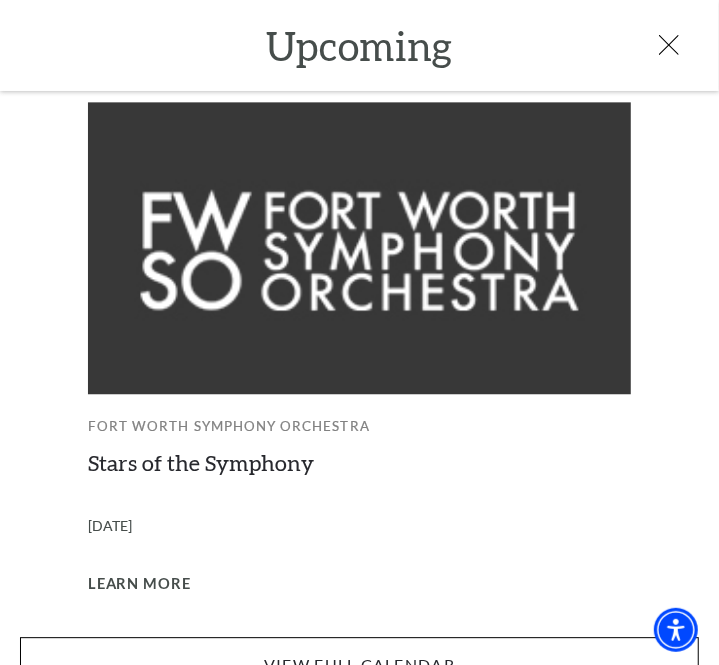 scroll, scrollTop: 1597, scrollLeft: 0, axis: vertical 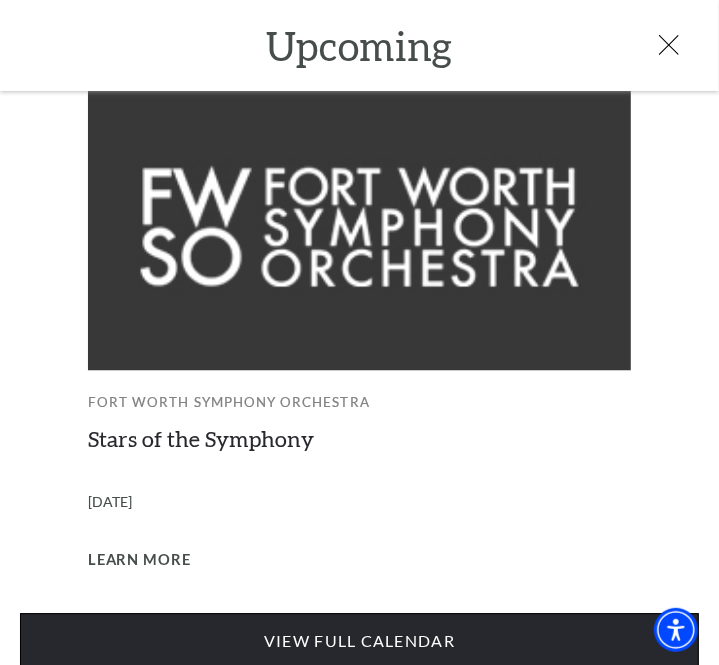 click on "View Full Calendar" at bounding box center (359, 641) 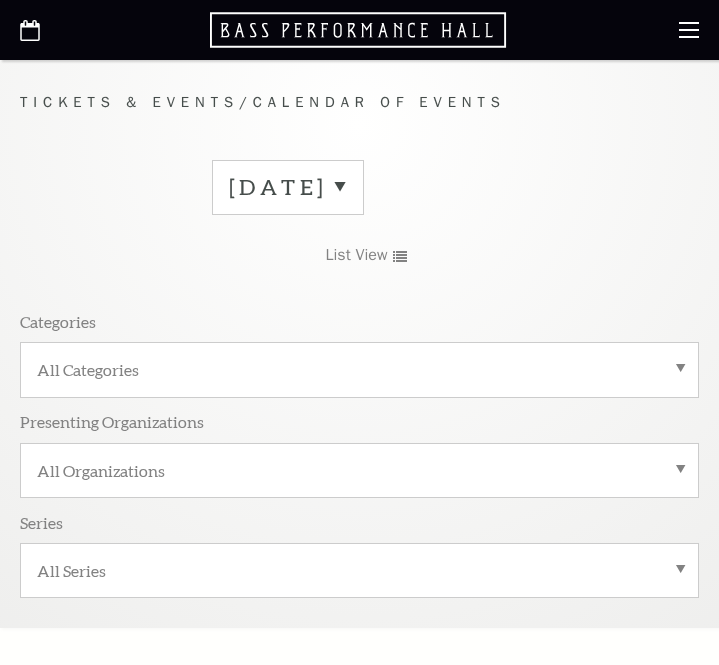 scroll, scrollTop: 0, scrollLeft: 0, axis: both 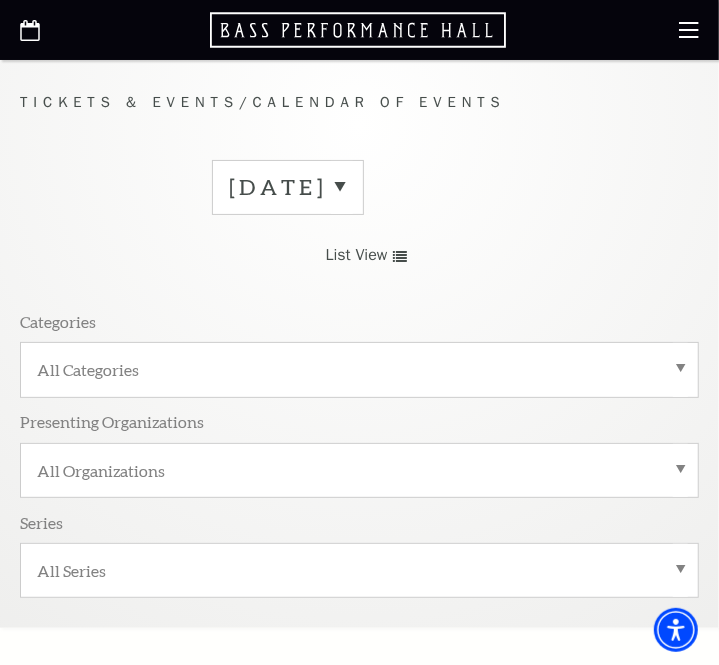 click on "[DATE]" at bounding box center [288, 187] 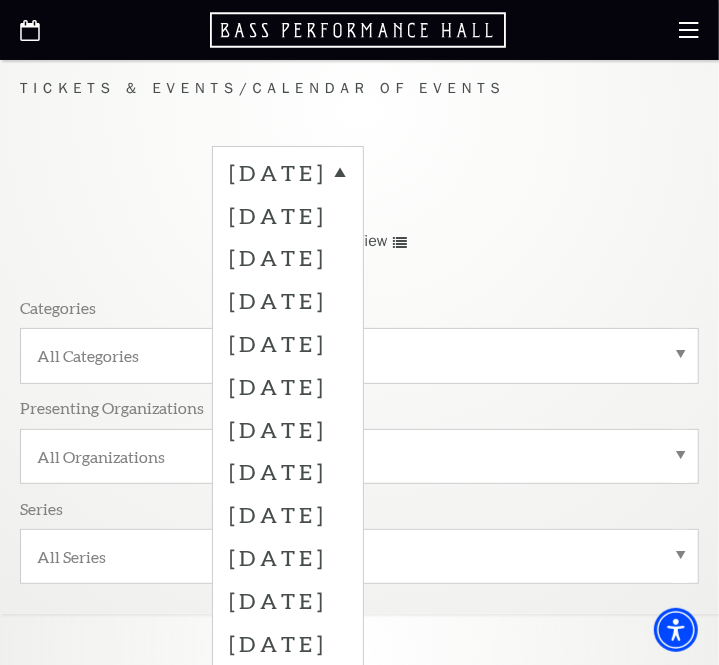 scroll, scrollTop: 0, scrollLeft: 0, axis: both 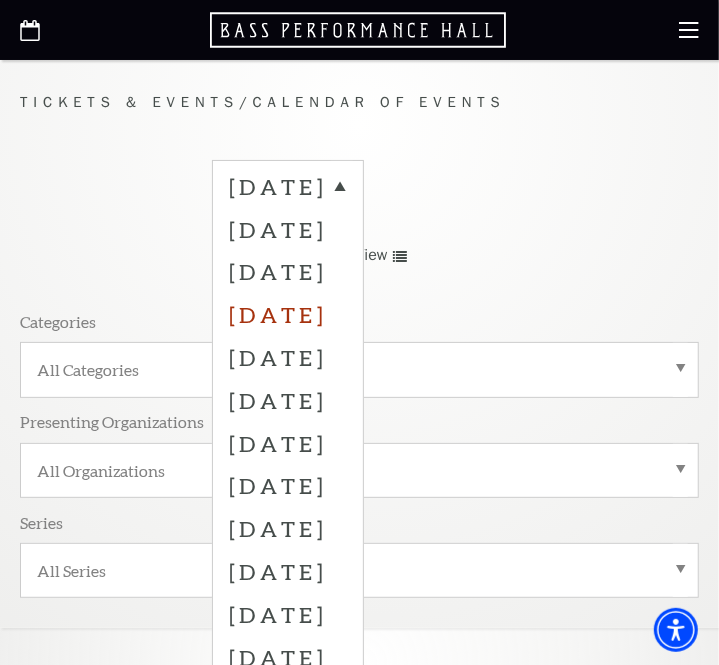 click on "[DATE]" at bounding box center [288, 314] 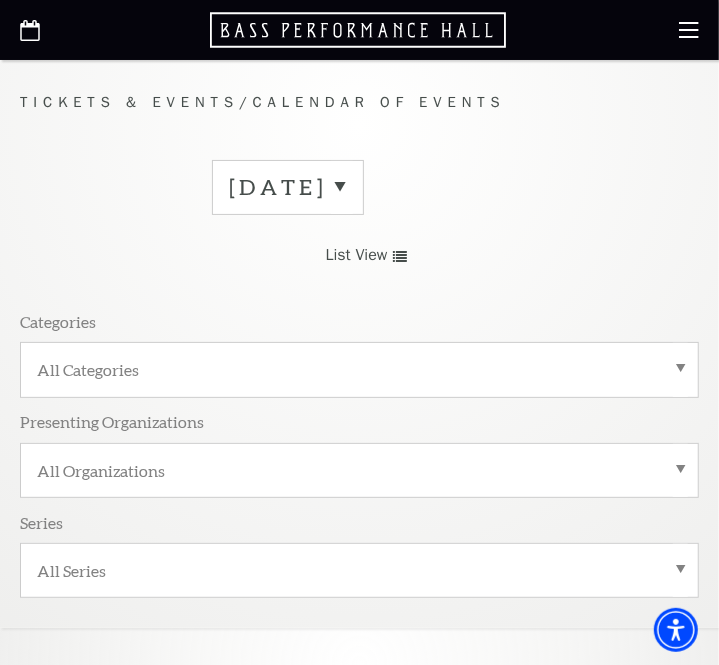 click on "[DATE]" at bounding box center (288, 187) 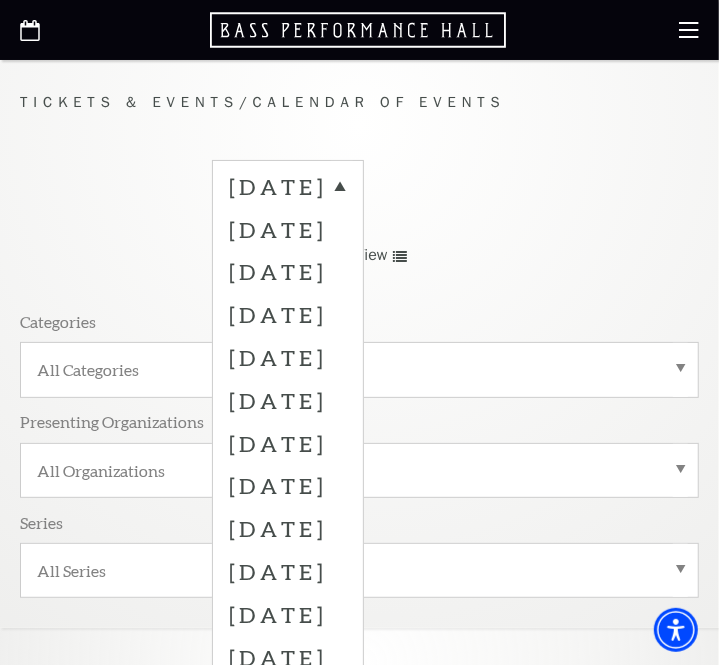 click on "[DATE]   [DATE]   [DATE]   [DATE]   [DATE]   [DATE]   [DATE]   [DATE]   [DATE]   [DATE]   [DATE]   [DATE]     Grid View     List View
Categories
All Categories
Presenting Organizations
All Organizations
Series
All Series" at bounding box center (359, 386) 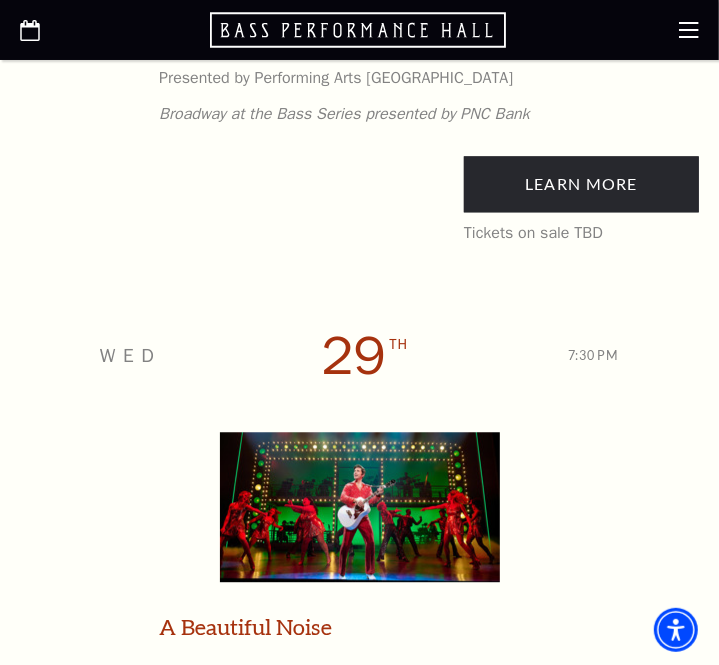scroll, scrollTop: 6576, scrollLeft: 0, axis: vertical 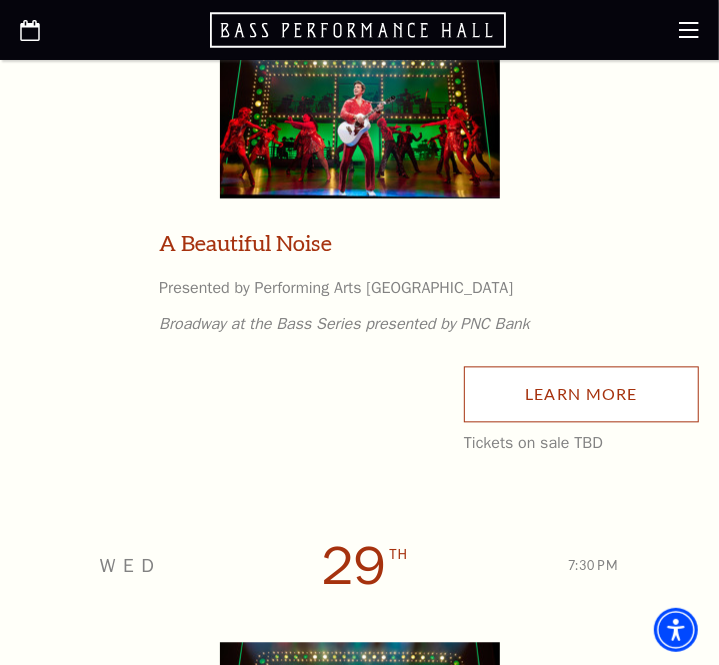 click on "Learn More" at bounding box center [581, 395] 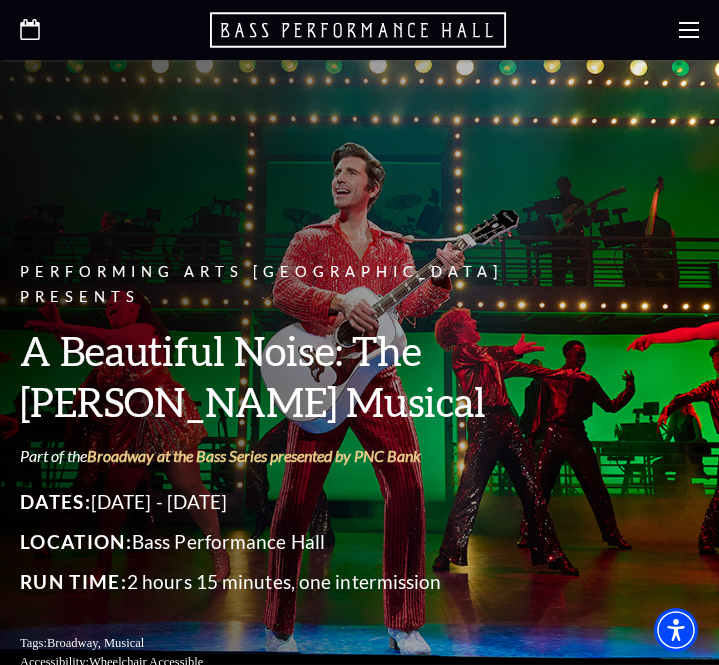 scroll, scrollTop: 0, scrollLeft: 0, axis: both 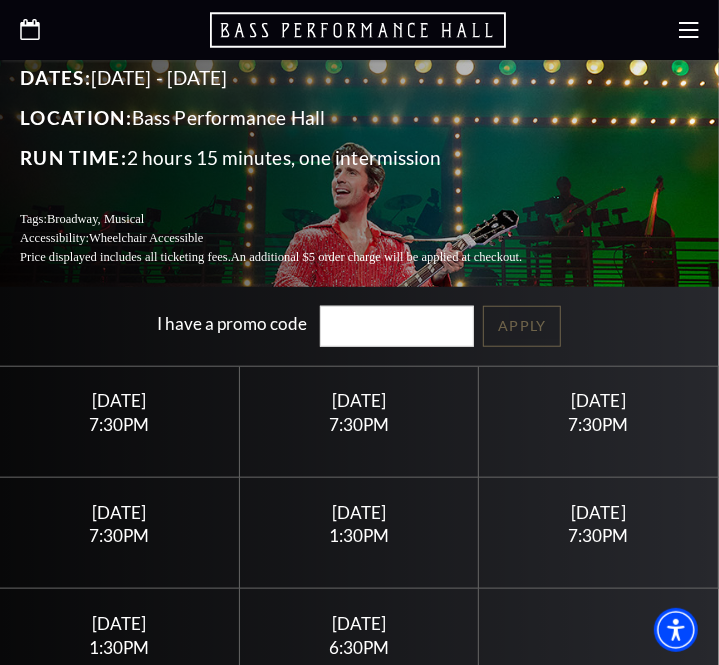 click on "I have a promo code" at bounding box center [397, 326] 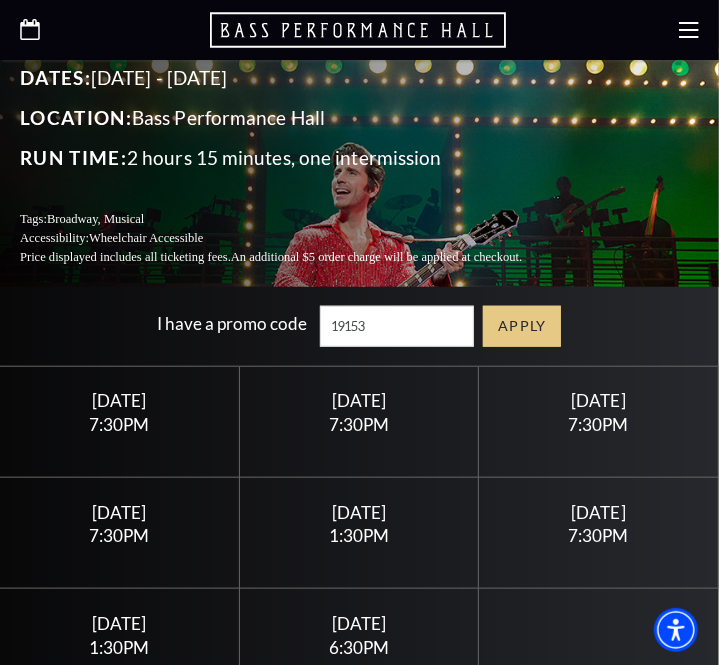 type on "19153" 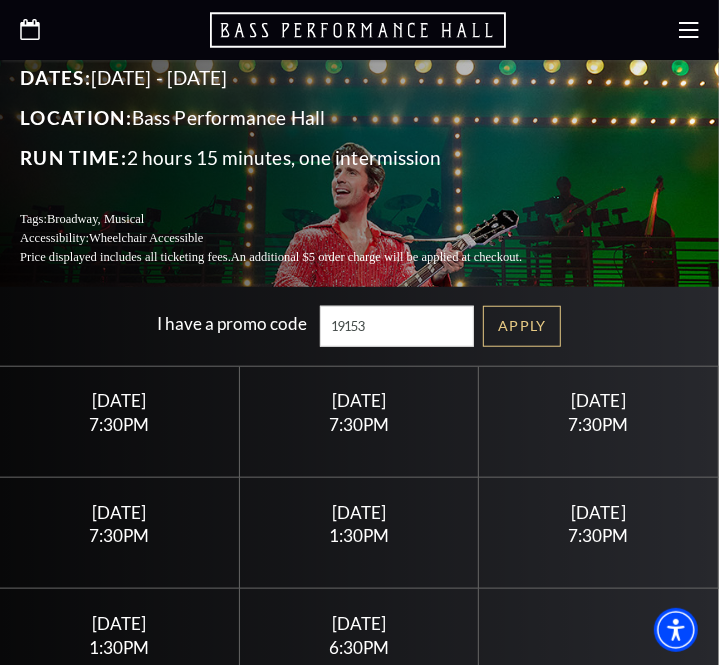 click on "Apply" at bounding box center (522, 326) 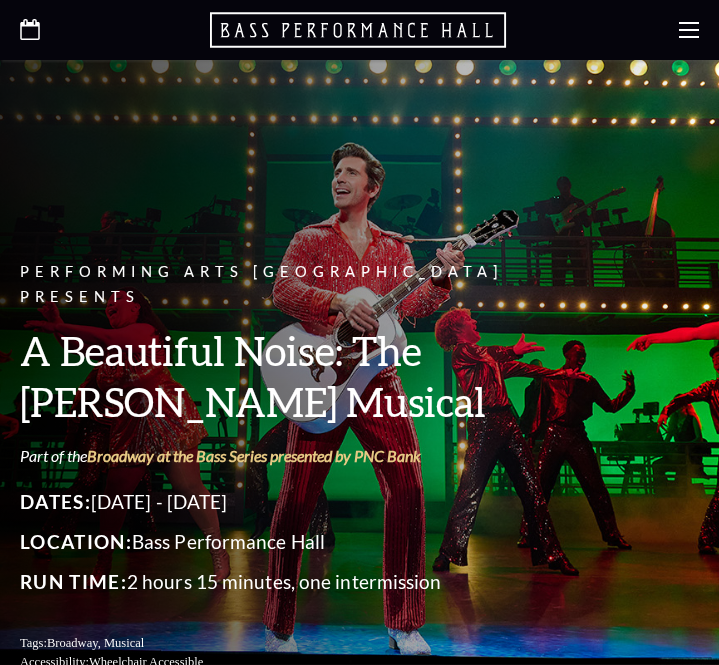scroll, scrollTop: 424, scrollLeft: 0, axis: vertical 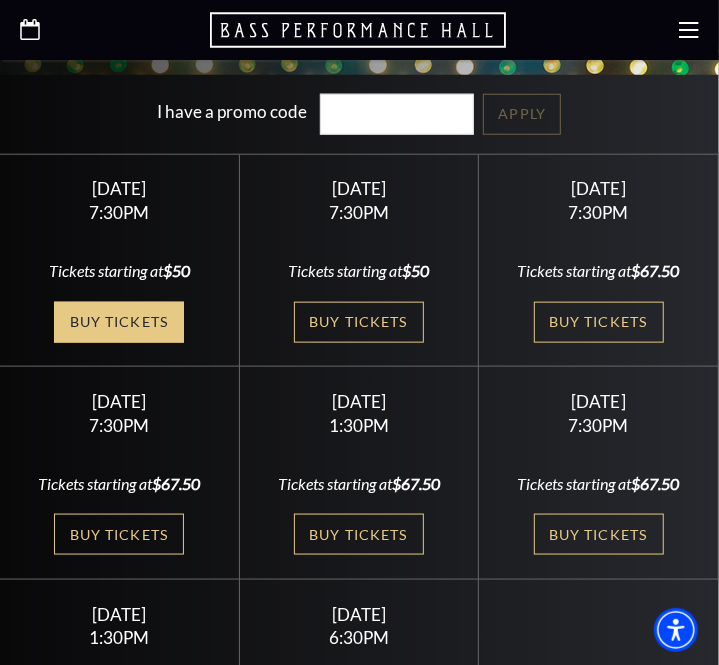 click on "Buy Tickets" at bounding box center [119, 322] 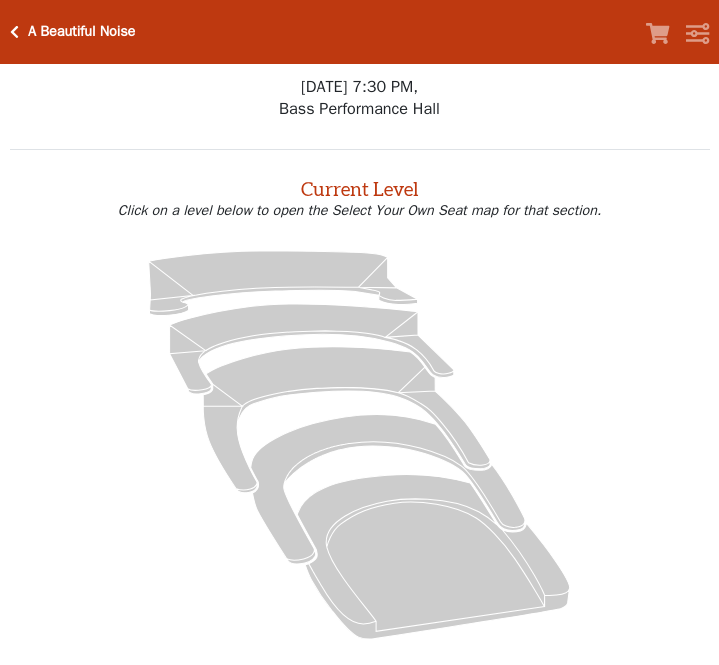 scroll, scrollTop: 0, scrollLeft: 0, axis: both 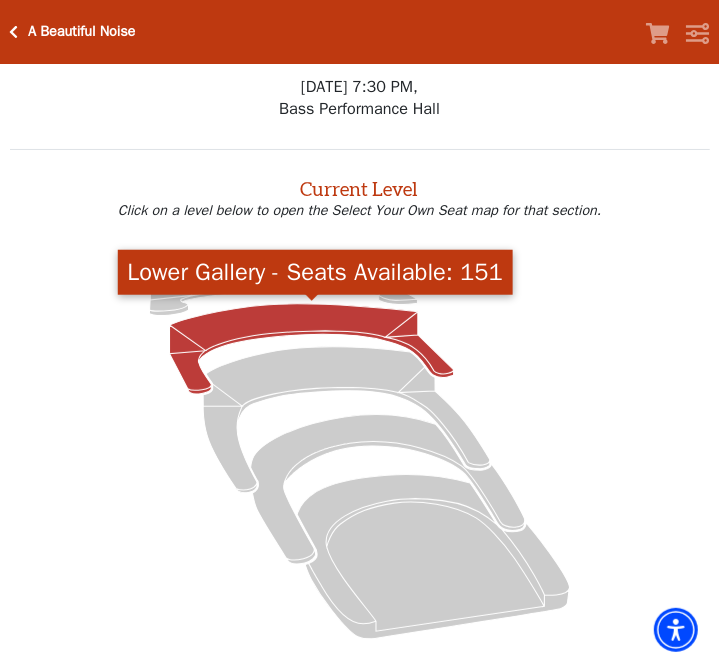 click 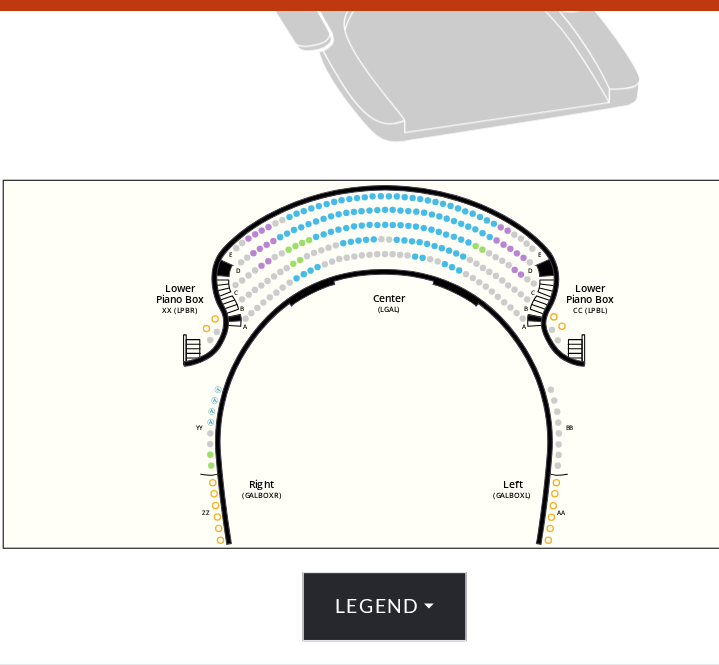 scroll, scrollTop: 500, scrollLeft: 0, axis: vertical 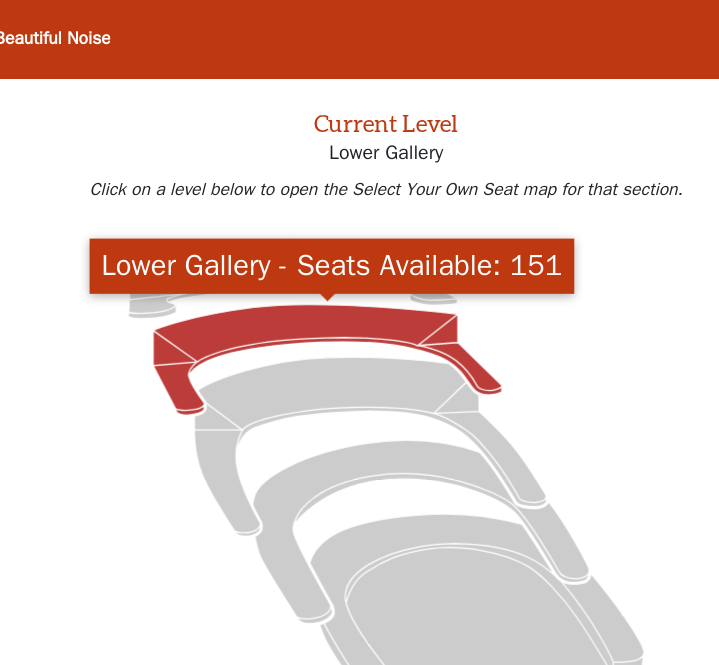 click on "Lower Gallery - Seats Available: 151" at bounding box center [315, 217] 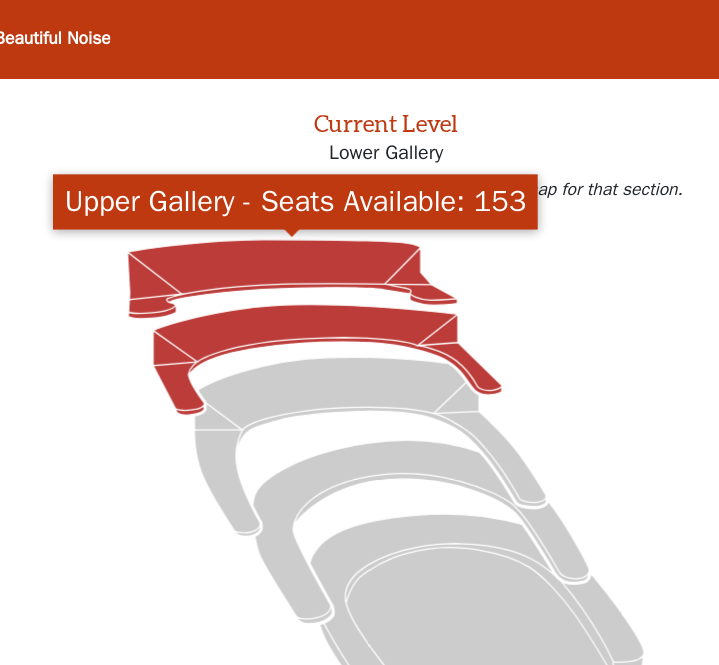 click 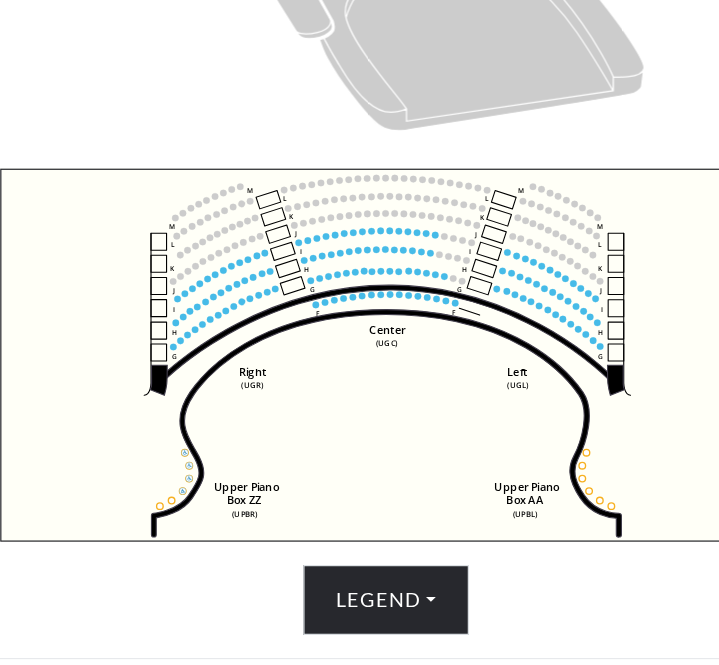 scroll, scrollTop: 471, scrollLeft: 0, axis: vertical 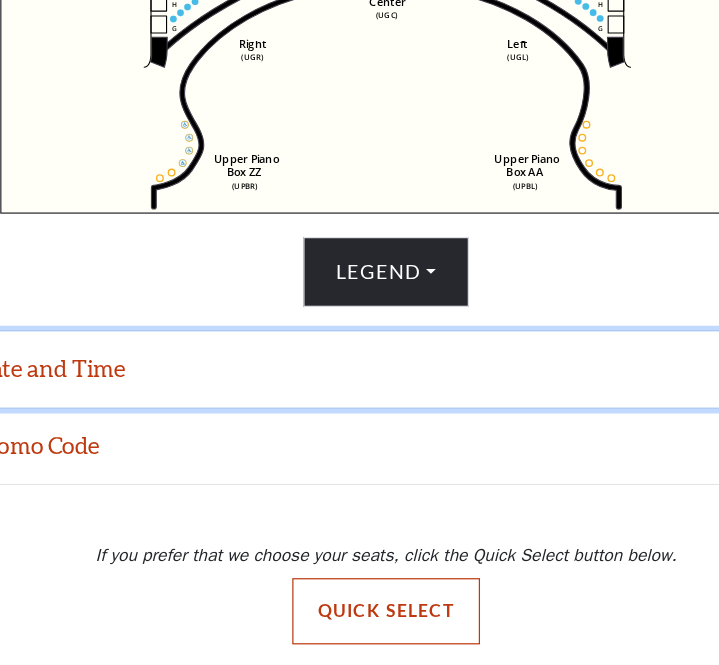 click on "Date and Time" at bounding box center [359, 424] 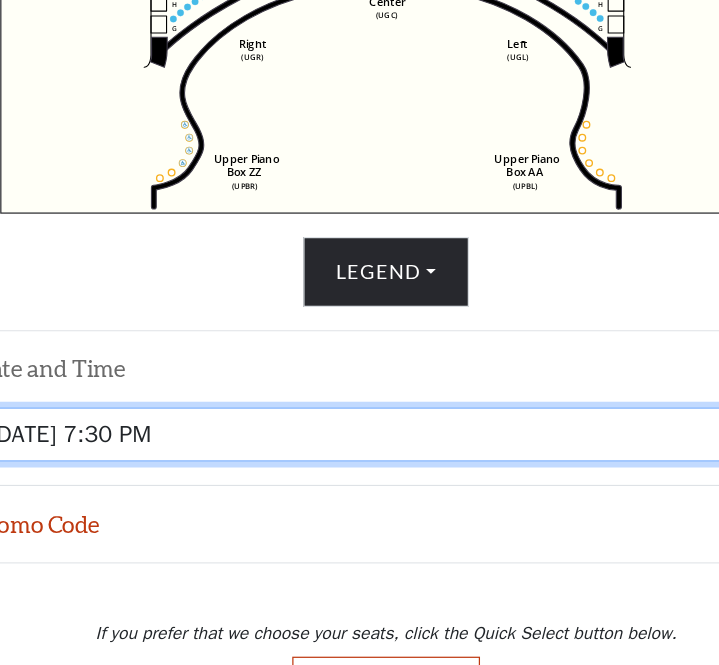 click on "Tuesday, October 28 at 7:30 PM Wednesday, October 29 at 7:30 PM Thursday, October 30 at 7:30 PM Friday, October 31 at 7:30 PM Saturday, November 1 at 1:30 PM Saturday, November 1 at 7:30 PM Sunday, November 2 at 1:30 PM Sunday, November 2 at 6:30 PM" at bounding box center (360, 477) 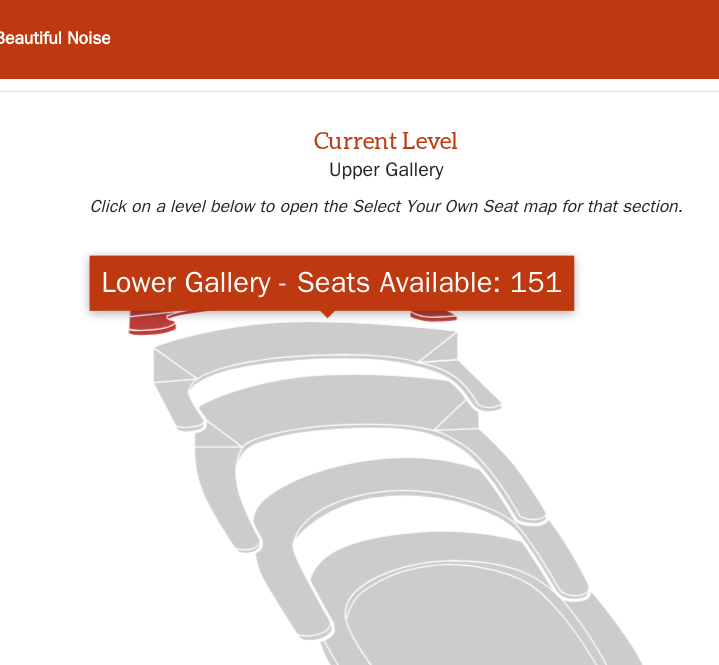 scroll, scrollTop: 0, scrollLeft: 0, axis: both 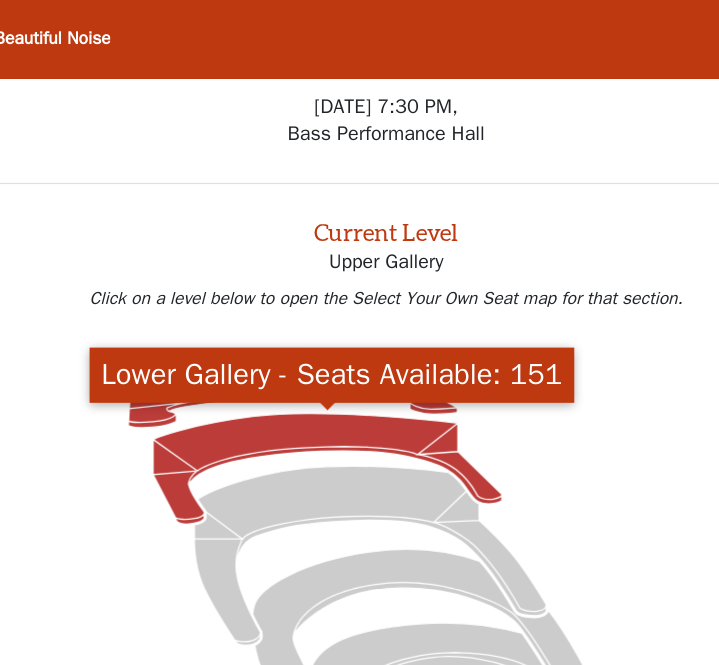 click 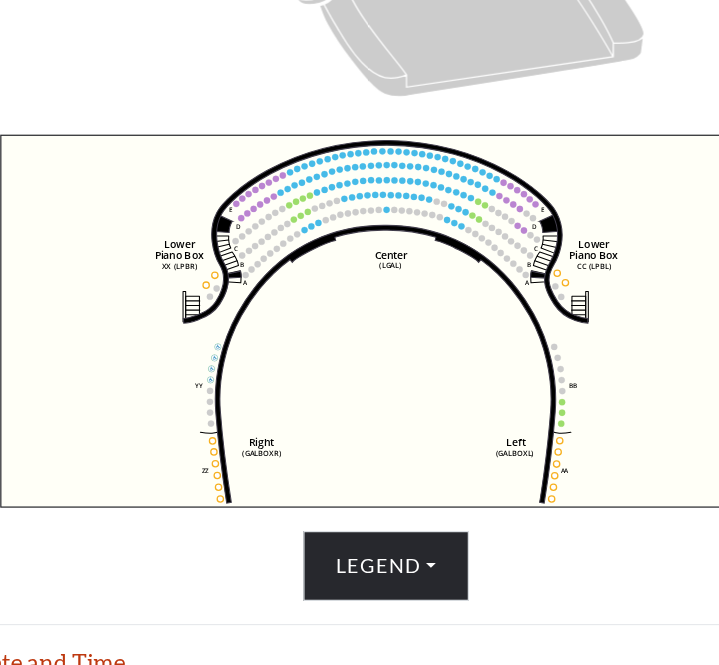 scroll, scrollTop: 420, scrollLeft: 0, axis: vertical 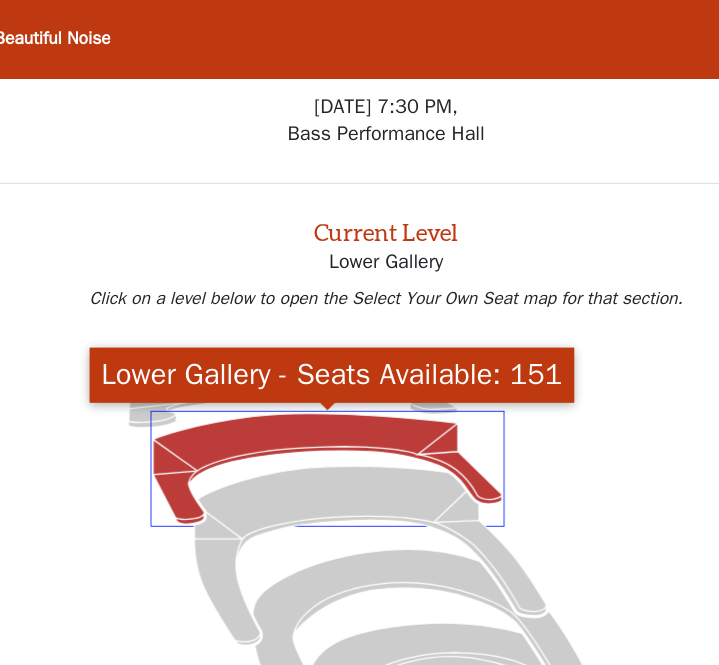 click on "Lower Gallery - Seats Available: 151" at bounding box center [315, 306] 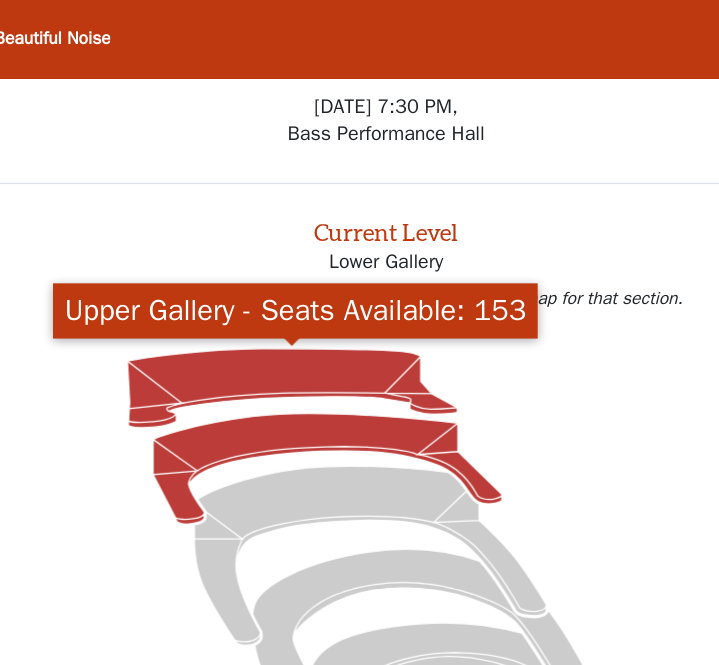 click 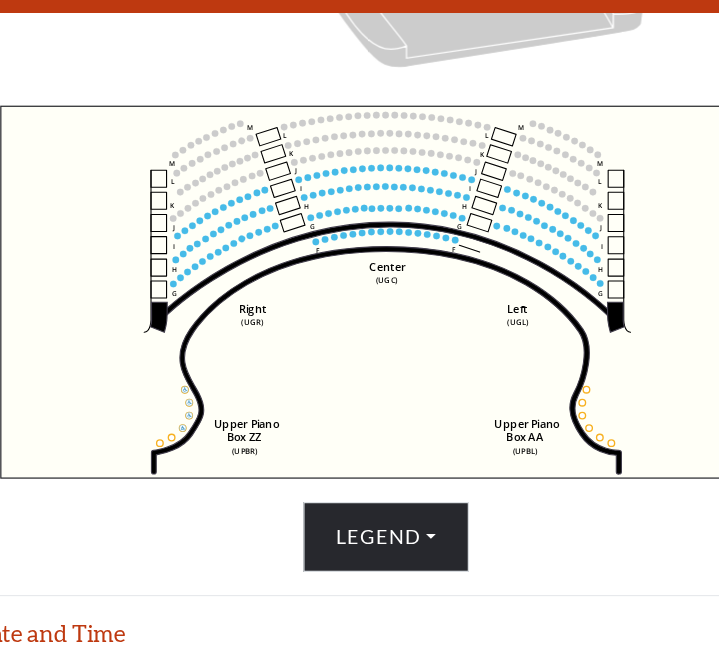 scroll, scrollTop: 563, scrollLeft: 0, axis: vertical 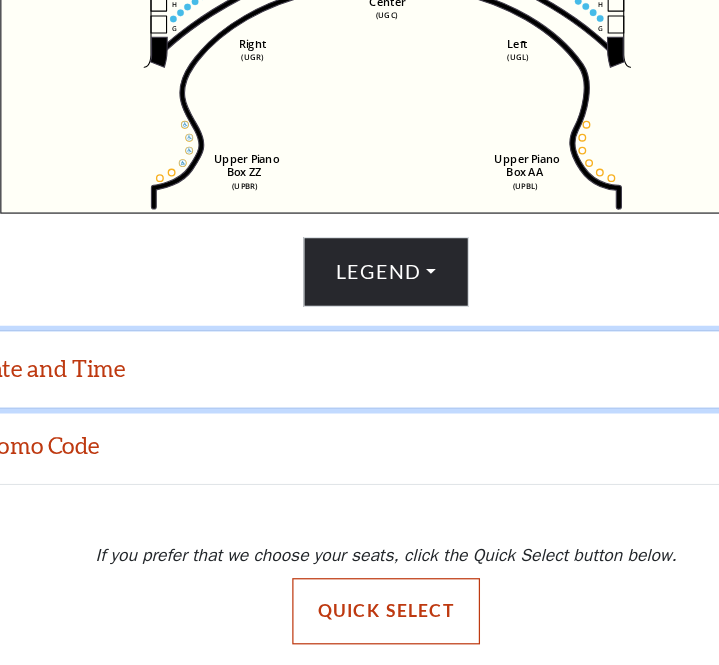 click on "Date and Time" at bounding box center [359, 424] 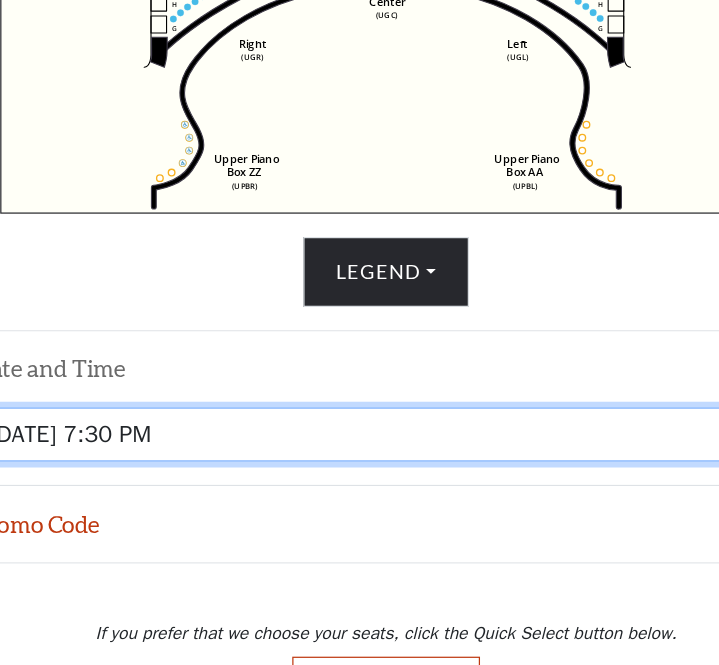 click on "Tuesday, October 28 at 7:30 PM Wednesday, October 29 at 7:30 PM Thursday, October 30 at 7:30 PM Friday, October 31 at 7:30 PM Saturday, November 1 at 1:30 PM Saturday, November 1 at 7:30 PM Sunday, November 2 at 1:30 PM Sunday, November 2 at 6:30 PM" at bounding box center [360, 477] 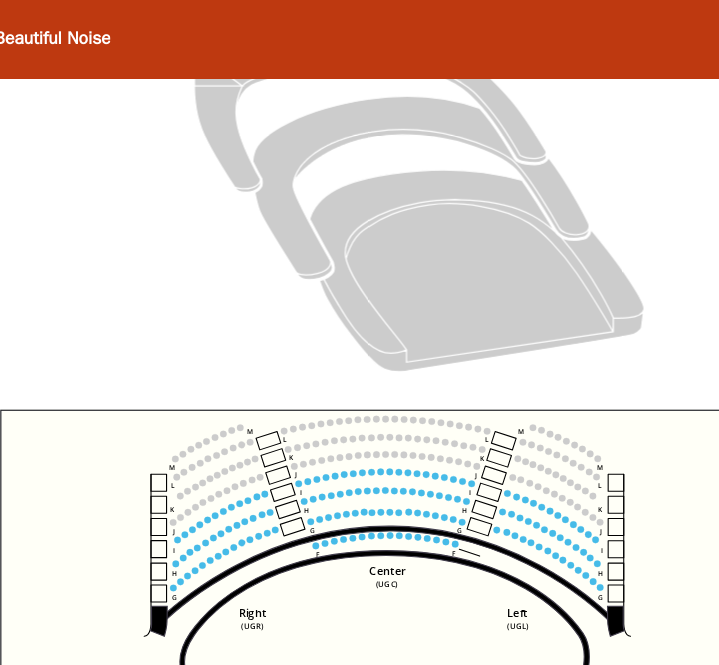 scroll, scrollTop: 196, scrollLeft: 0, axis: vertical 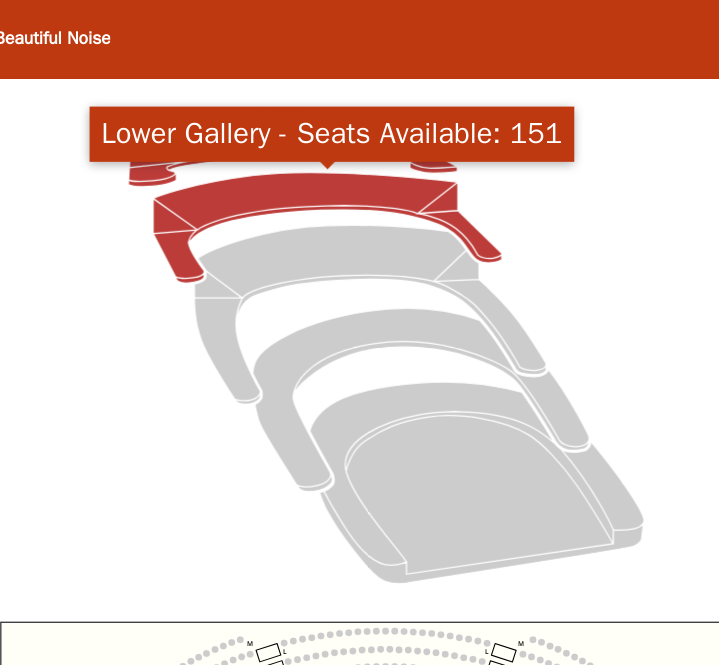 click 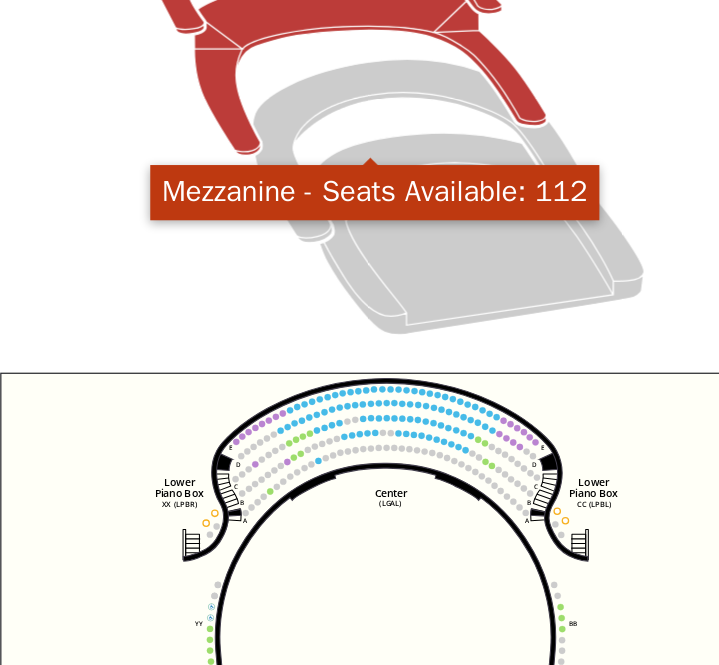 scroll, scrollTop: 472, scrollLeft: 0, axis: vertical 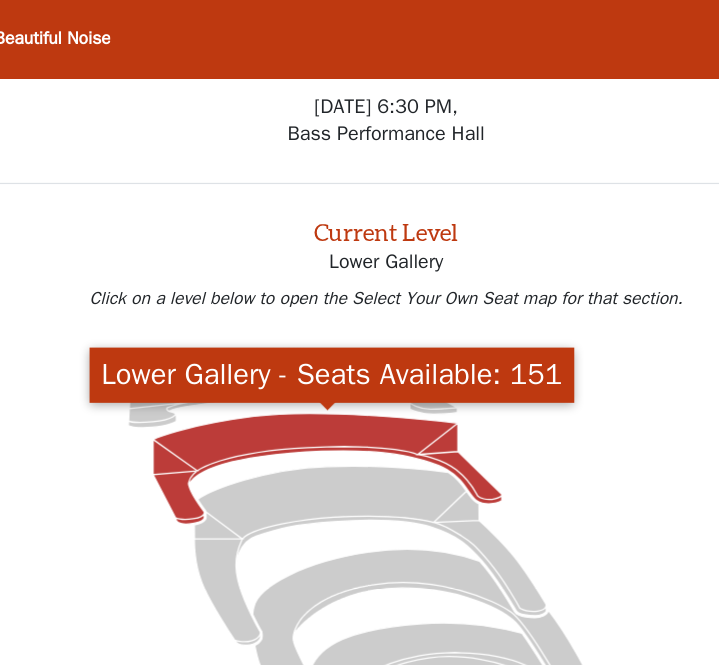 click on "Lower Gallery - Seats Available: 151" at bounding box center (315, 306) 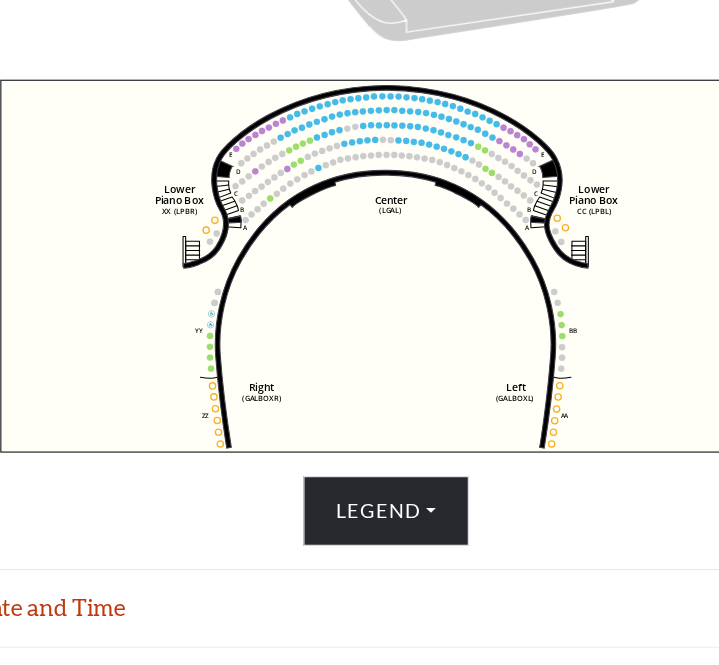 scroll, scrollTop: 466, scrollLeft: 0, axis: vertical 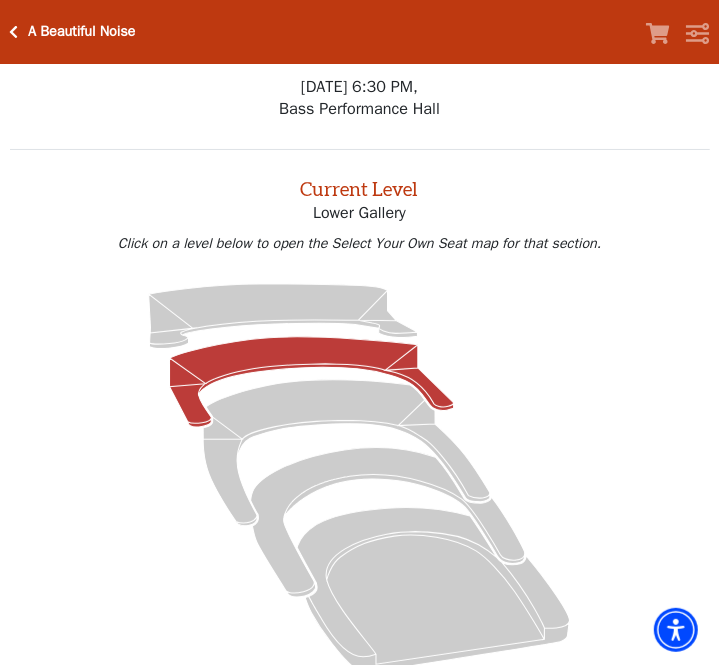 click at bounding box center (14, 32) 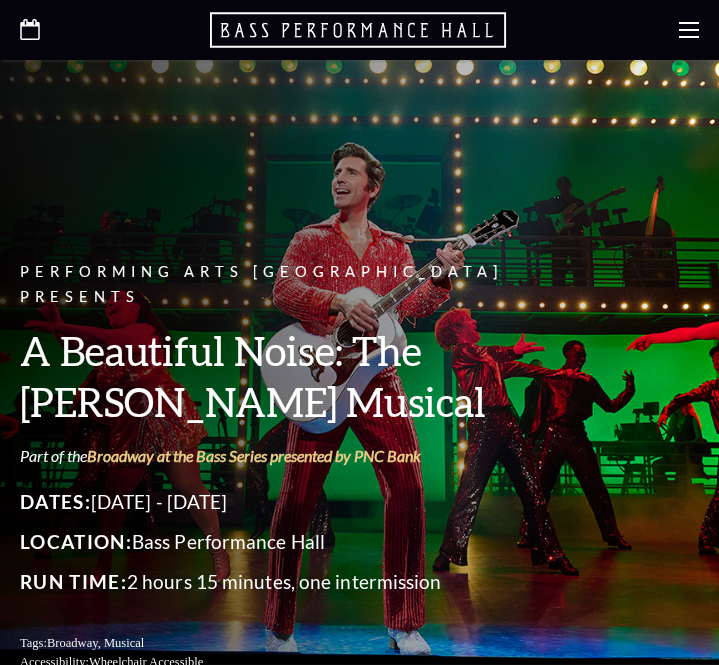 scroll, scrollTop: 0, scrollLeft: 0, axis: both 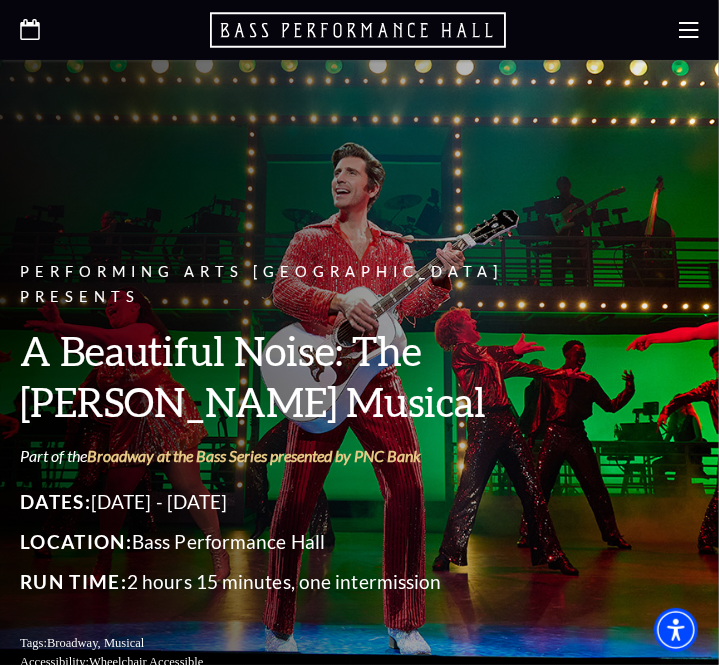 click 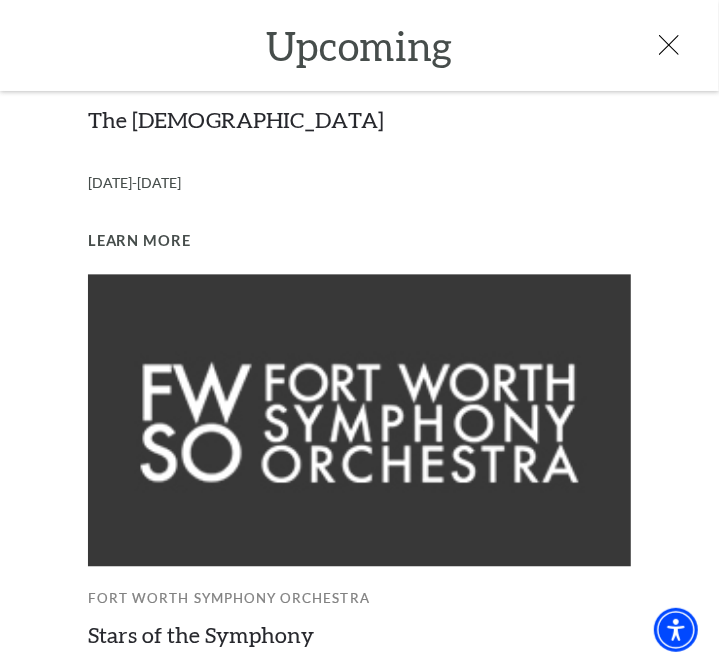 scroll, scrollTop: 1597, scrollLeft: 0, axis: vertical 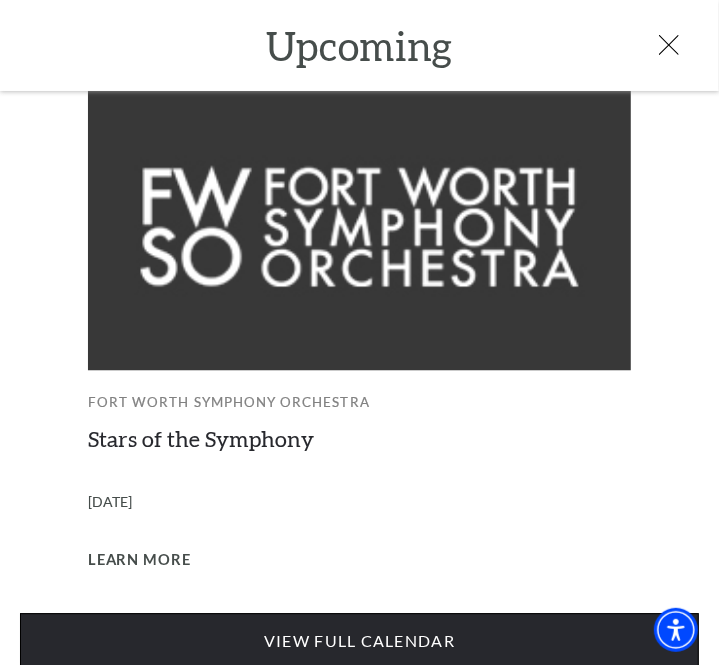 click on "View Full Calendar" at bounding box center [359, 641] 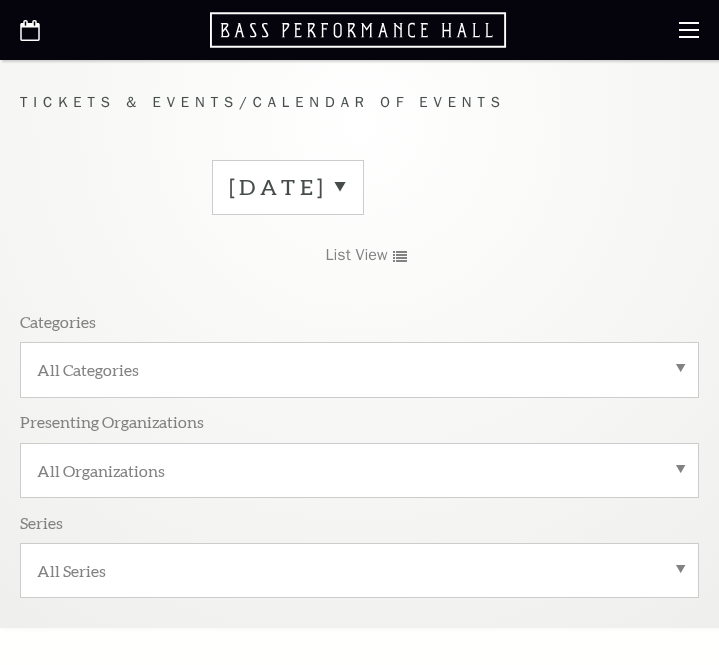 scroll, scrollTop: 0, scrollLeft: 0, axis: both 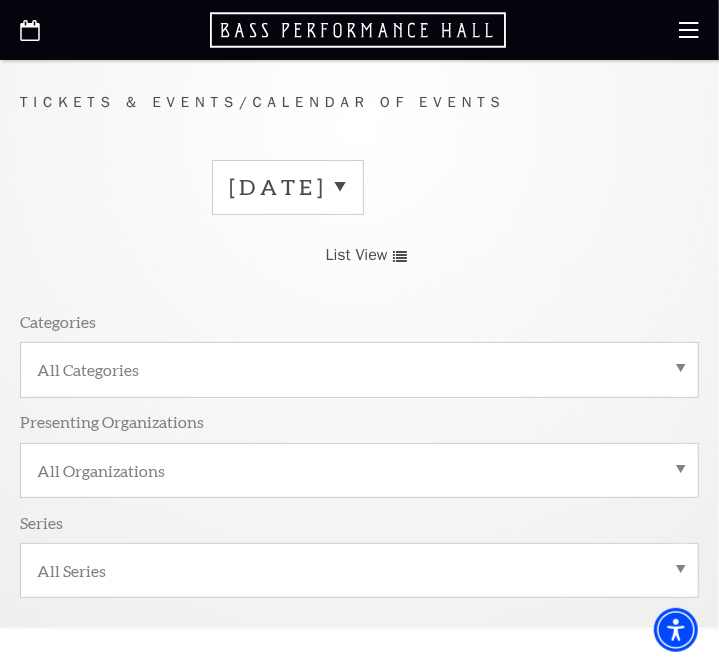 click on "July 2025" at bounding box center (288, 187) 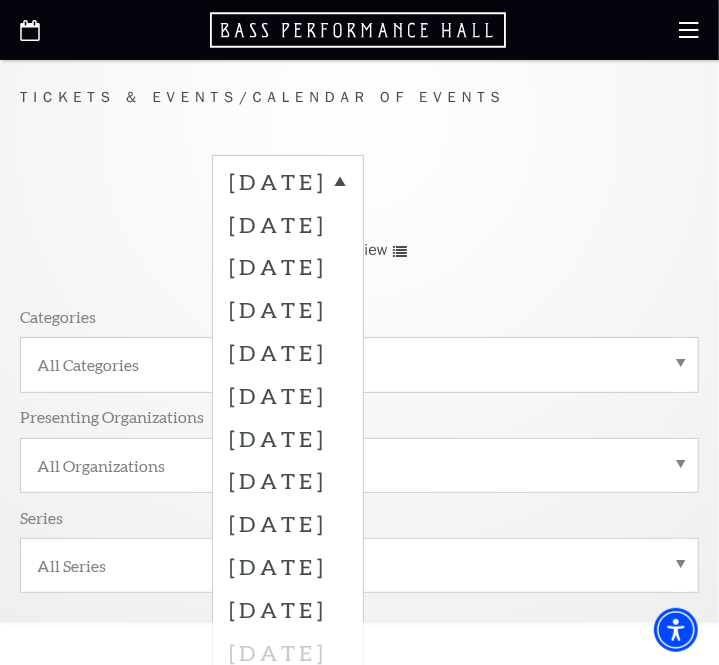 scroll, scrollTop: 0, scrollLeft: 0, axis: both 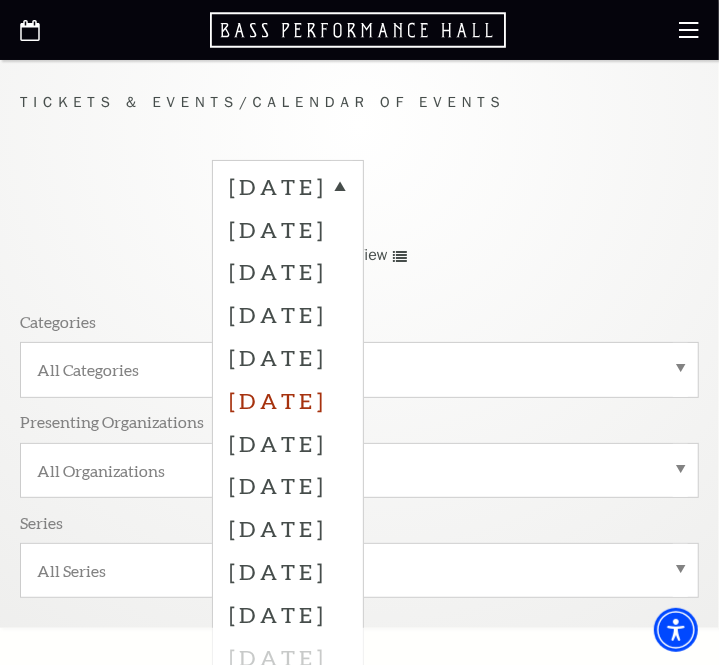 click on "December 2025" at bounding box center [288, 400] 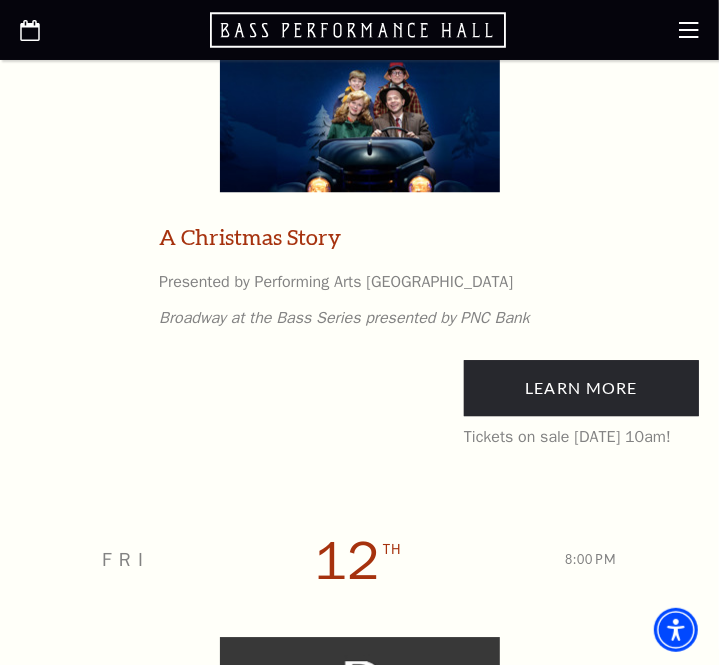 scroll, scrollTop: 4454, scrollLeft: 0, axis: vertical 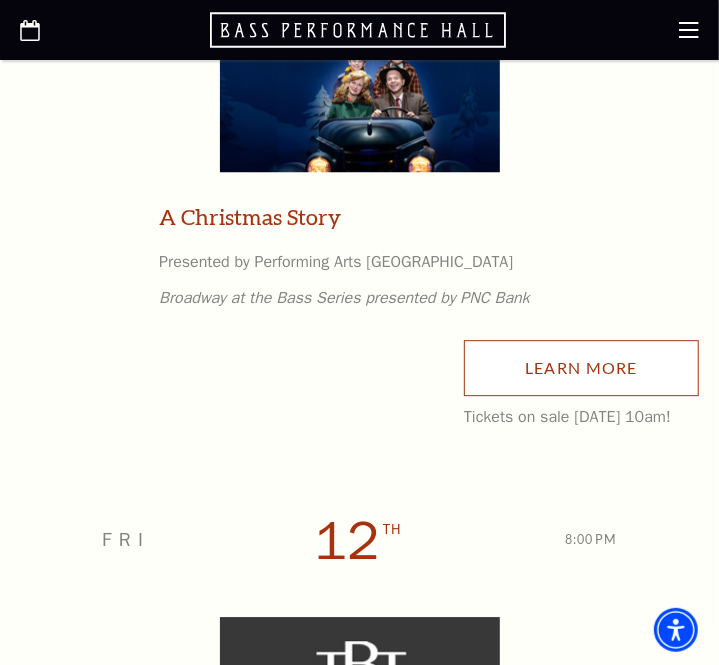 click on "Learn More" at bounding box center [581, 368] 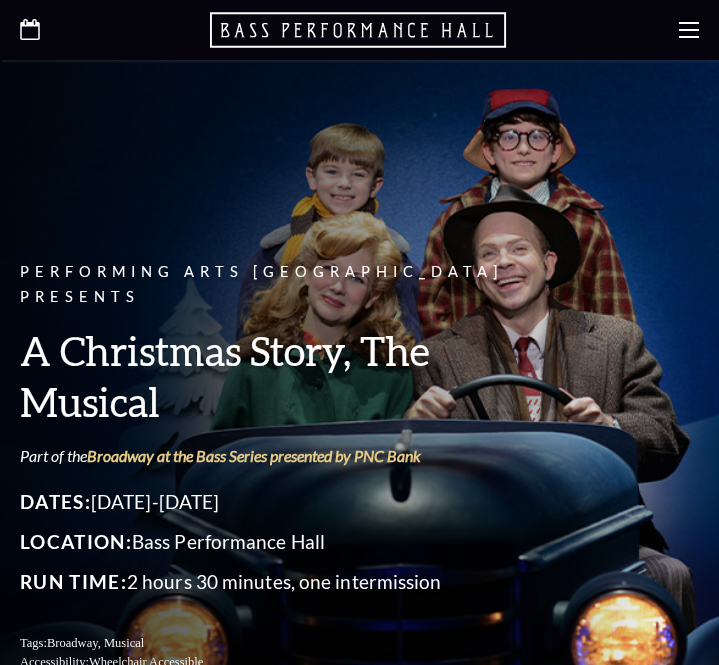 scroll, scrollTop: 0, scrollLeft: 0, axis: both 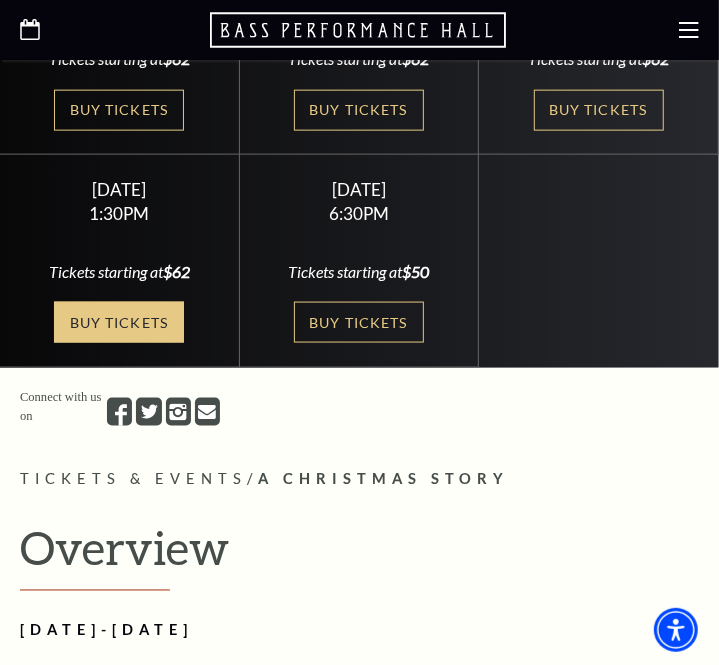 click on "Buy Tickets" at bounding box center (119, 322) 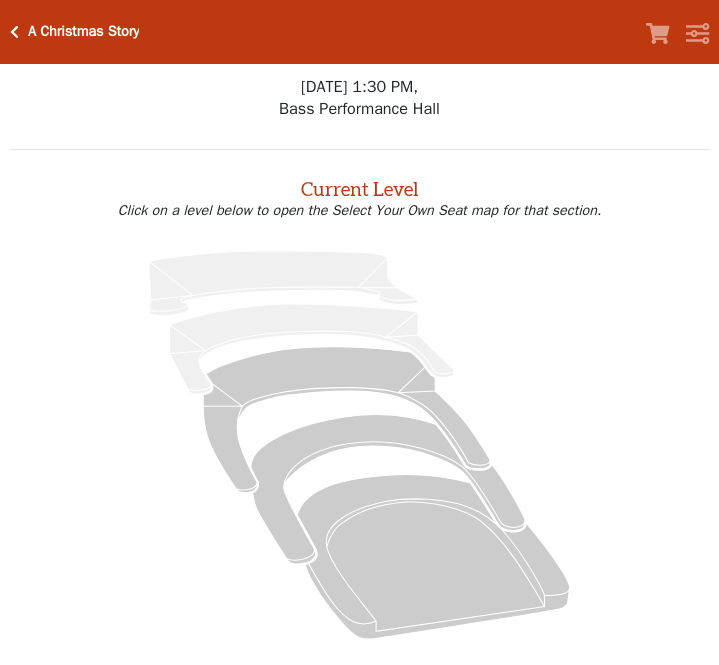 scroll, scrollTop: 0, scrollLeft: 0, axis: both 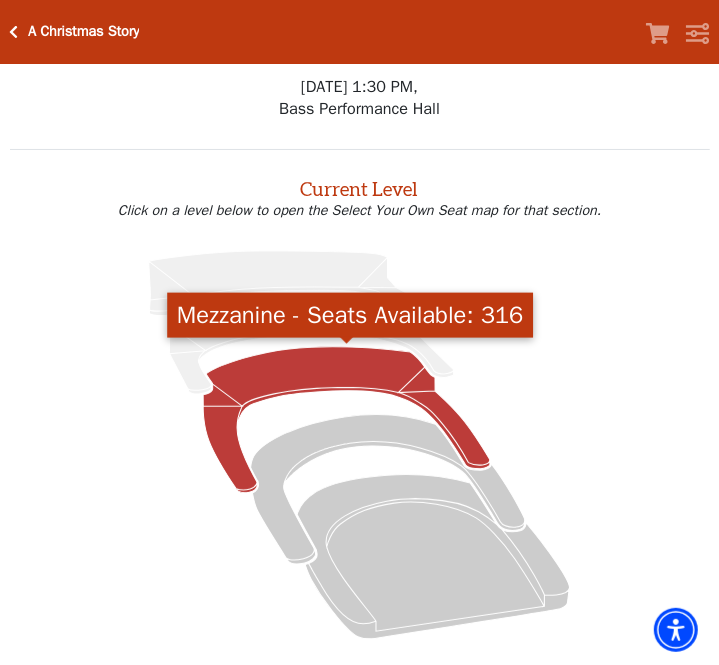 click 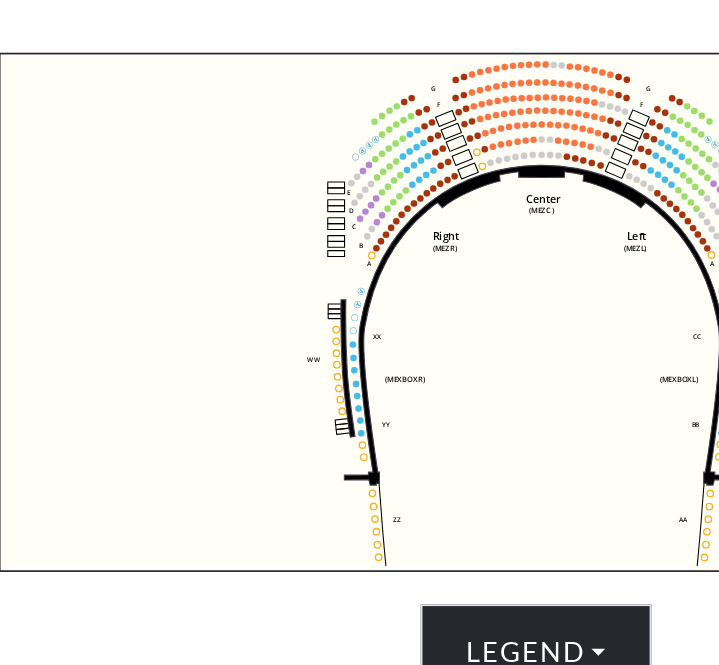 scroll, scrollTop: 500, scrollLeft: 0, axis: vertical 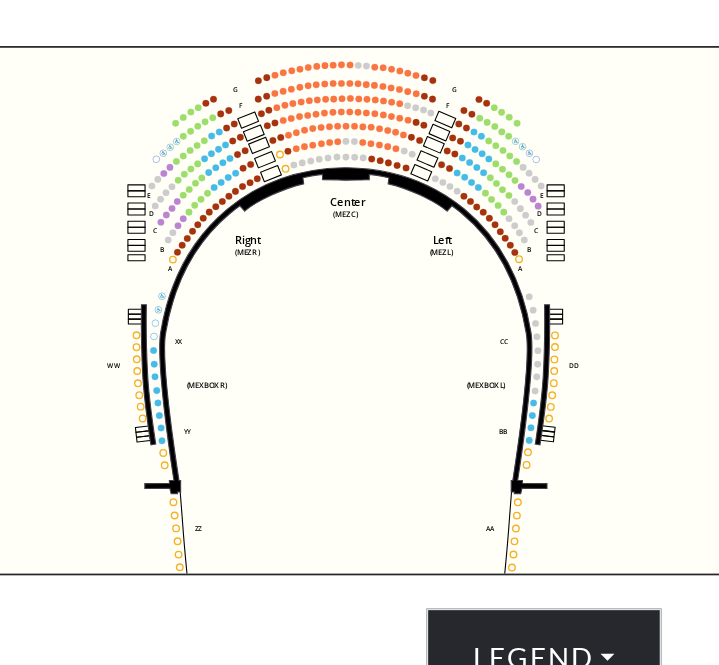 drag, startPoint x: 368, startPoint y: 351, endPoint x: 251, endPoint y: 353, distance: 117.01709 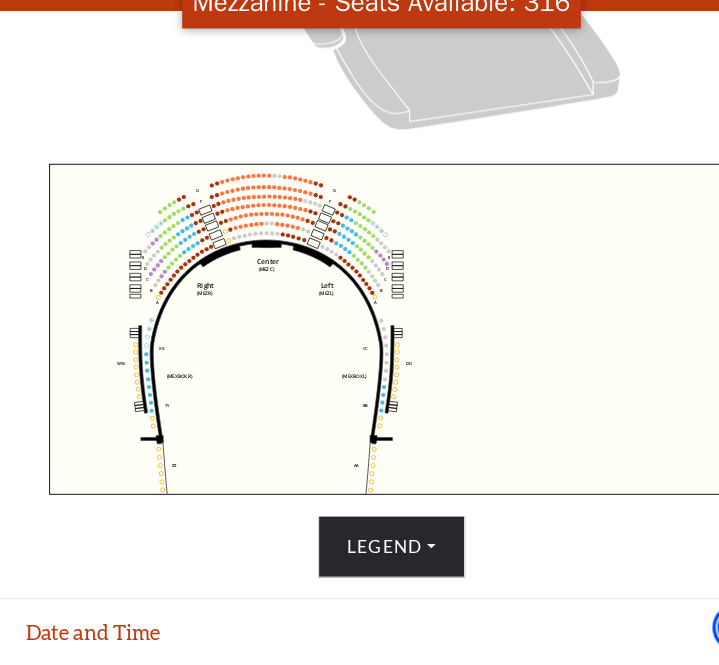 scroll, scrollTop: 499, scrollLeft: 0, axis: vertical 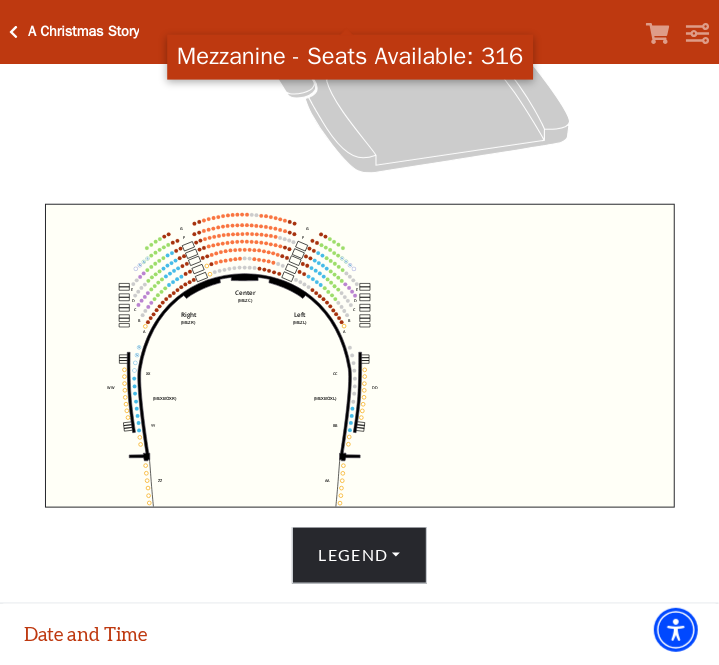 click at bounding box center [14, 32] 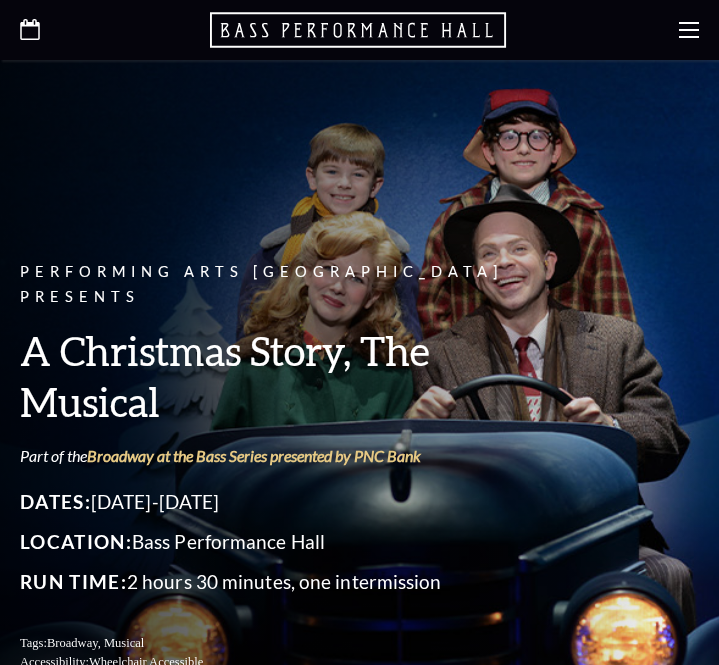 scroll, scrollTop: 0, scrollLeft: 0, axis: both 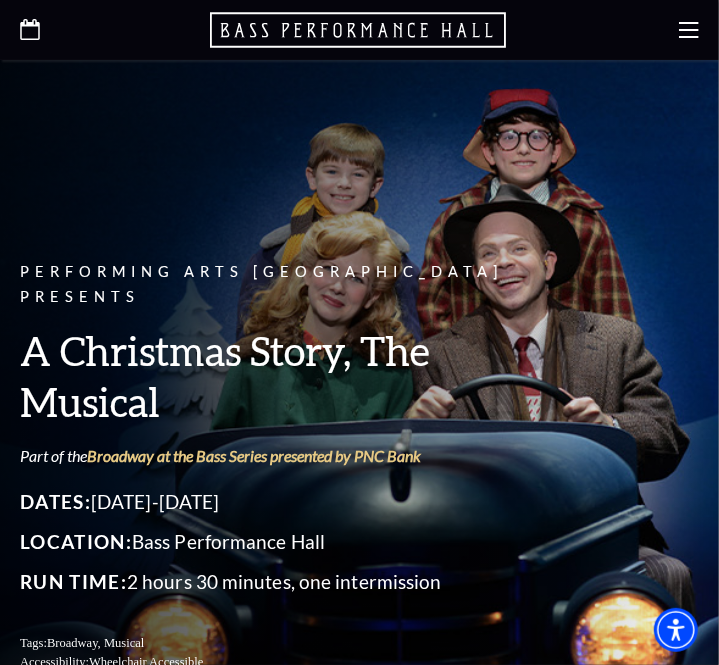 click 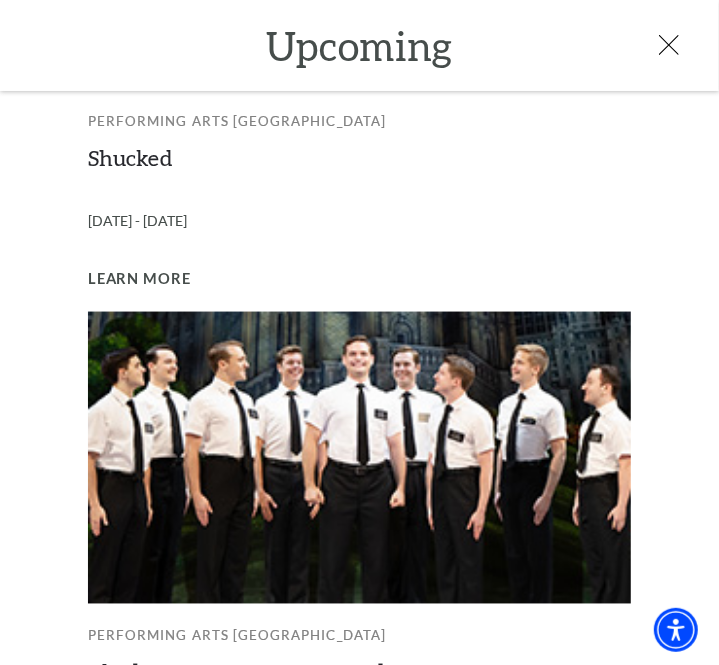 scroll, scrollTop: 1597, scrollLeft: 0, axis: vertical 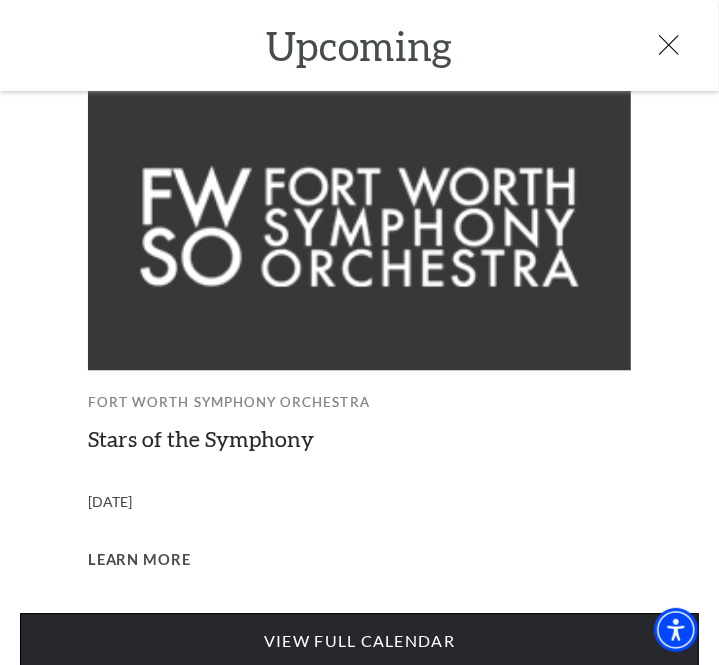 click on "View Full Calendar" at bounding box center [359, 641] 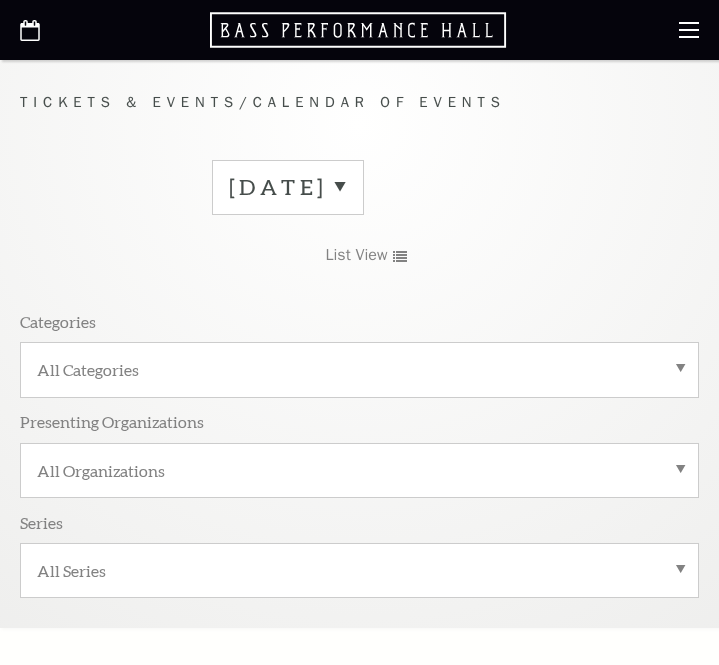 scroll, scrollTop: 0, scrollLeft: 0, axis: both 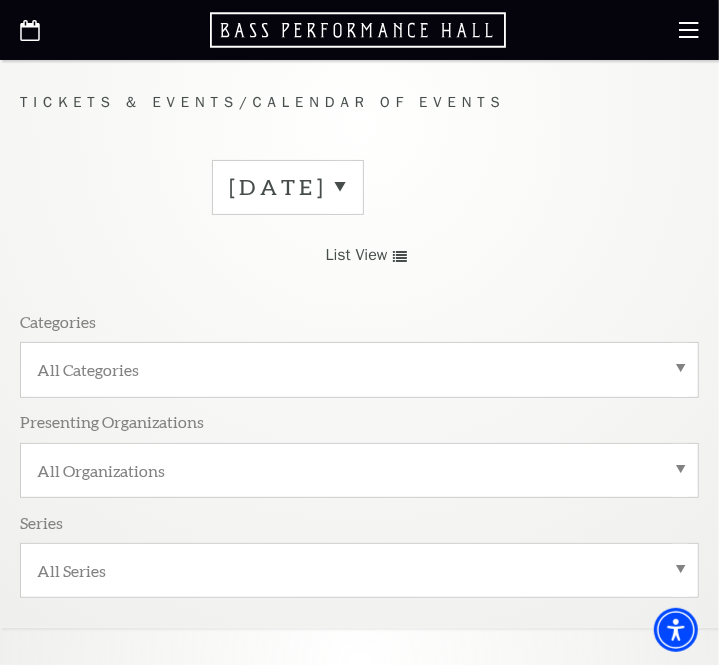 click on "[DATE]" at bounding box center (288, 187) 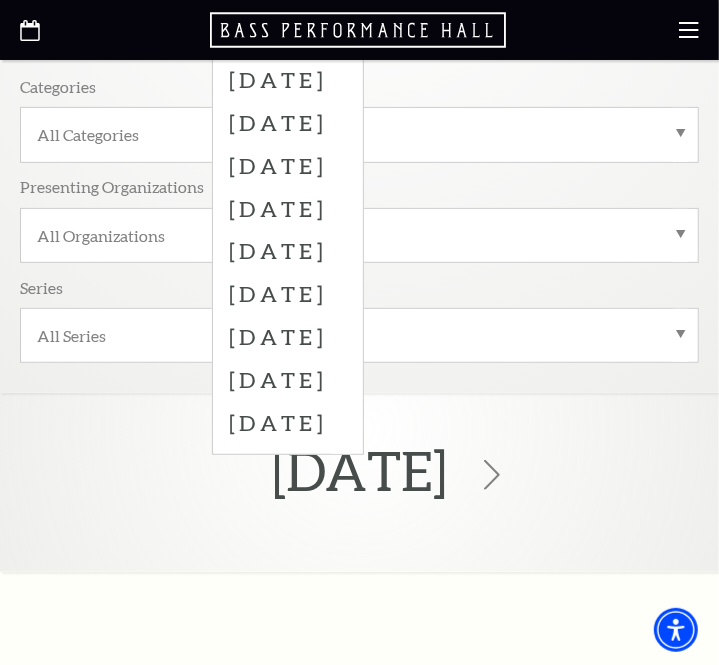 scroll, scrollTop: 212, scrollLeft: 0, axis: vertical 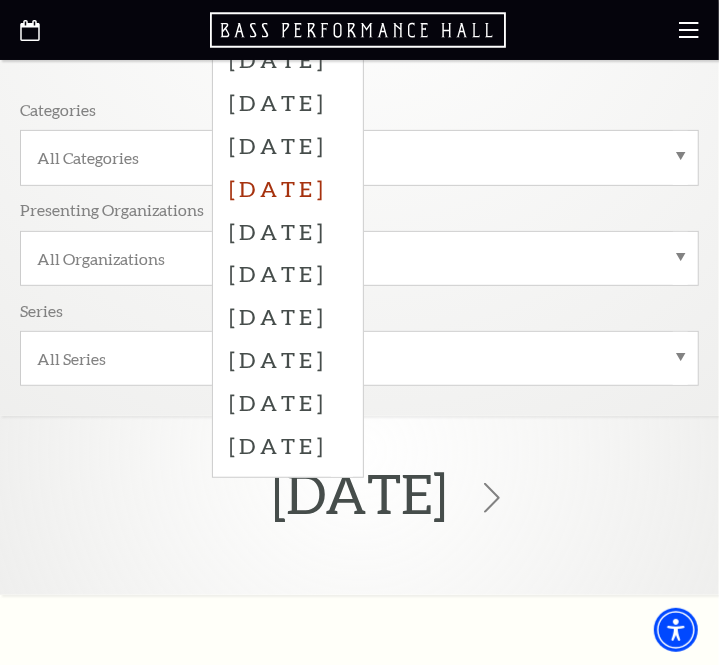 click on "[DATE]" at bounding box center (288, 188) 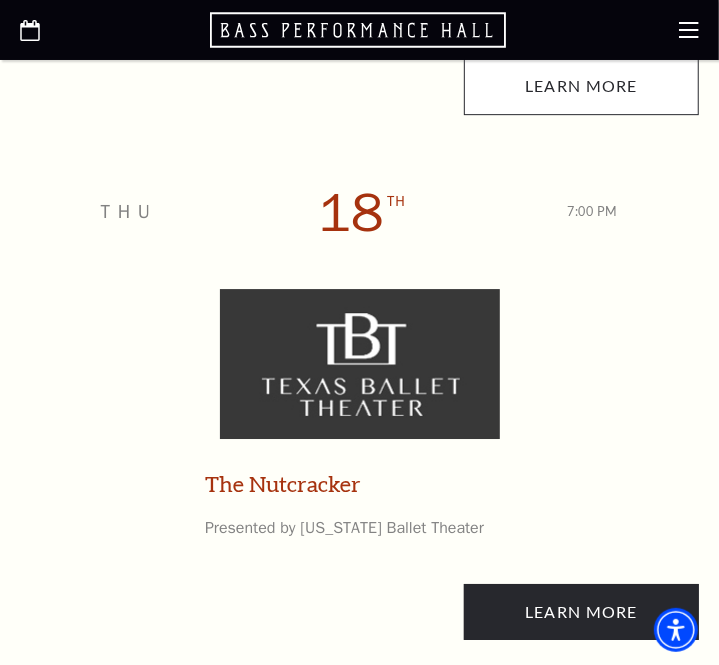 scroll, scrollTop: 7424, scrollLeft: 0, axis: vertical 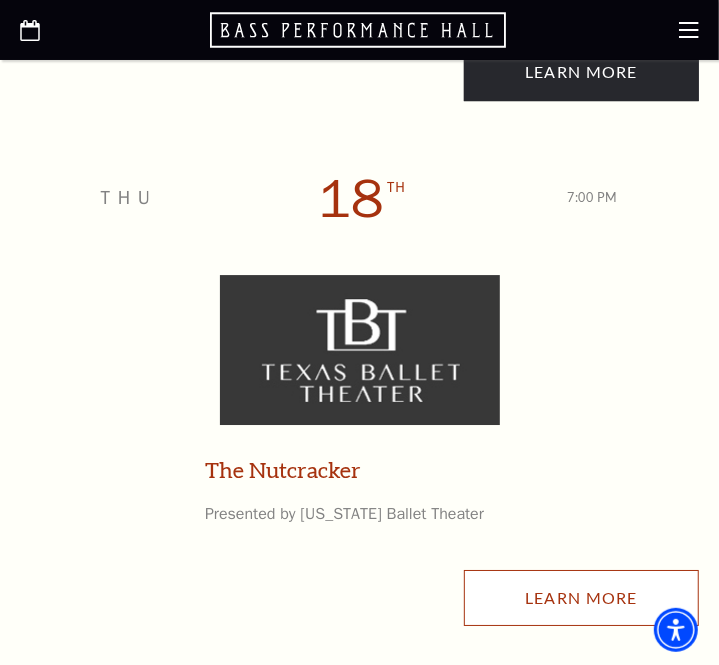 click on "Learn More" at bounding box center [581, 598] 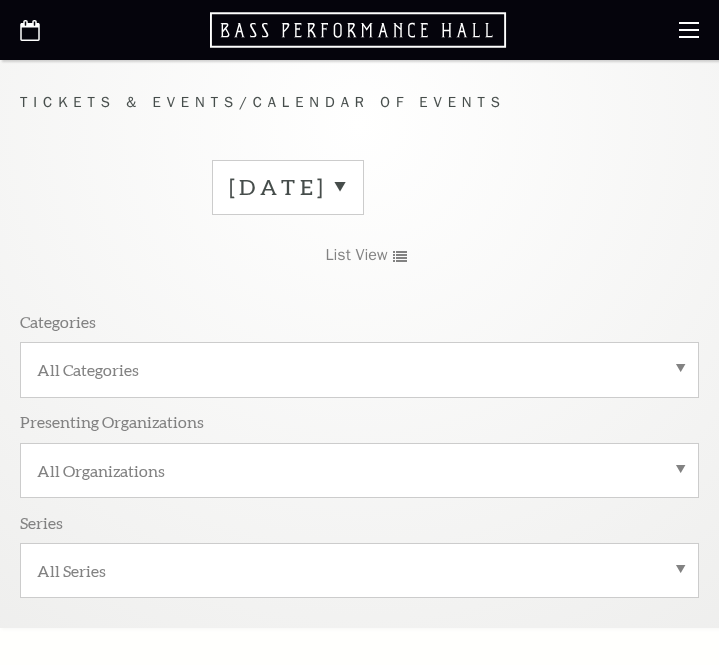 scroll, scrollTop: 0, scrollLeft: 0, axis: both 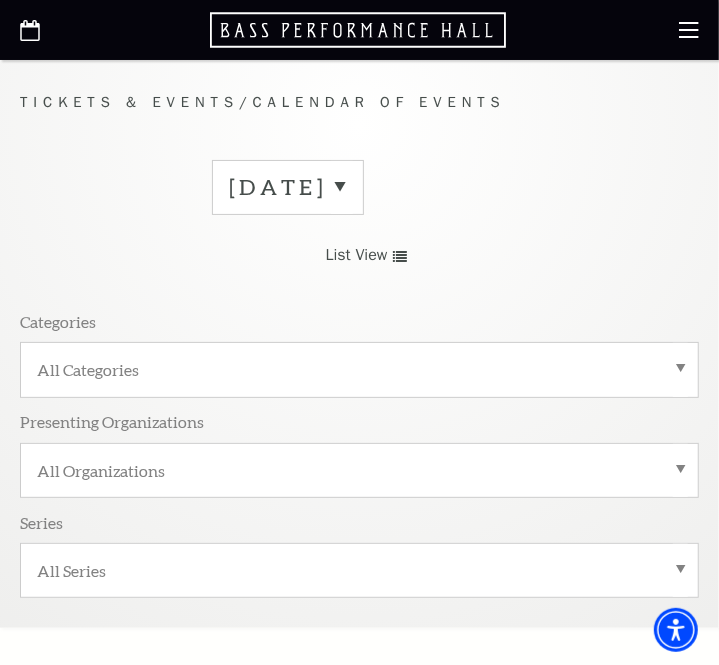 click on "[DATE]" at bounding box center [288, 187] 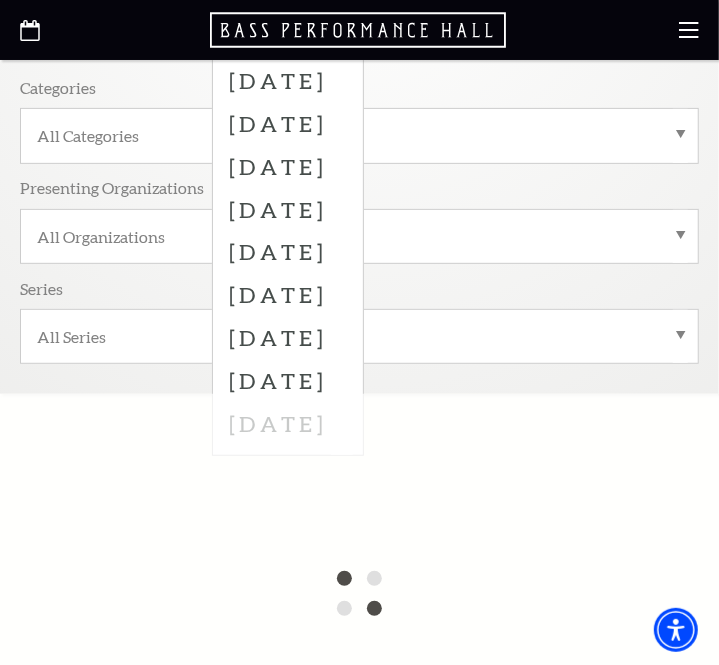scroll, scrollTop: 212, scrollLeft: 0, axis: vertical 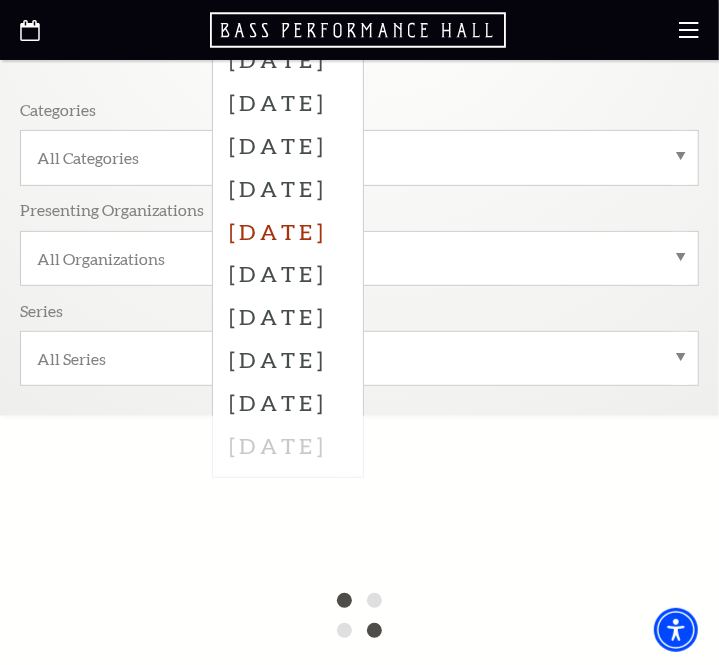 click on "[DATE]" at bounding box center (288, 231) 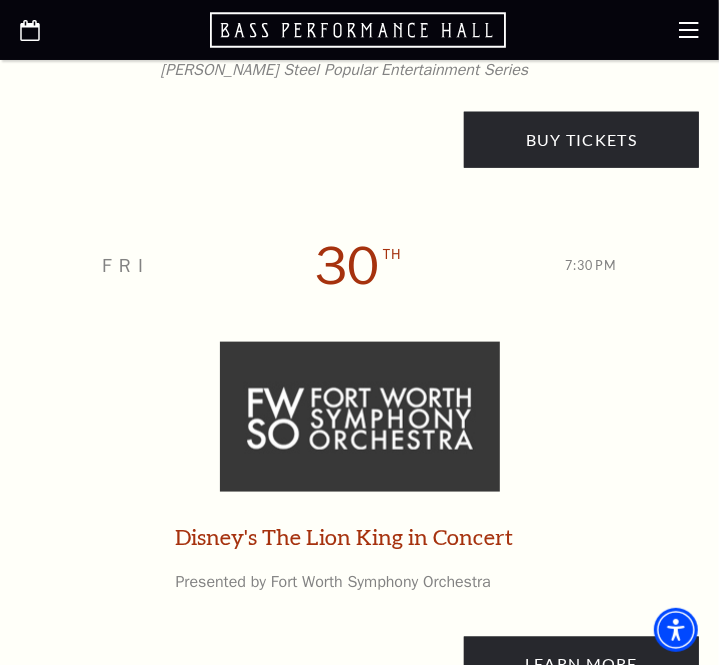 scroll, scrollTop: 5727, scrollLeft: 0, axis: vertical 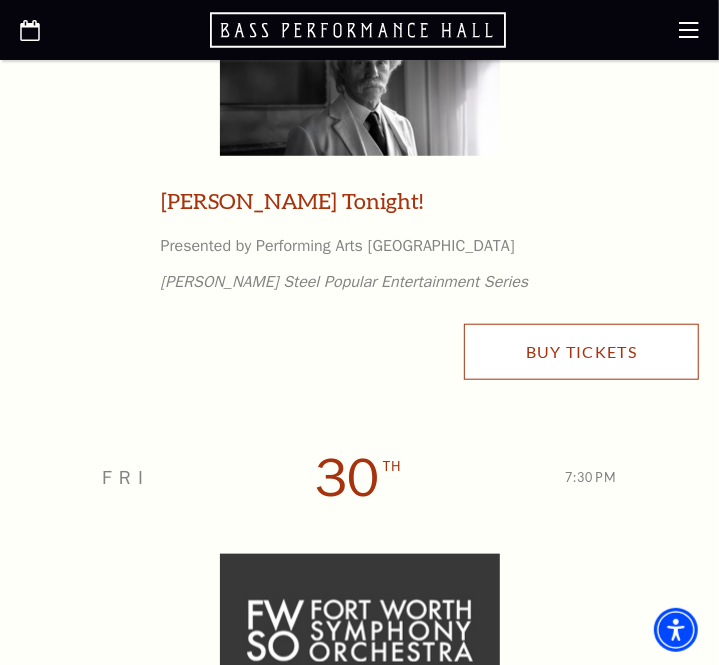 click on "Buy Tickets" at bounding box center (581, 352) 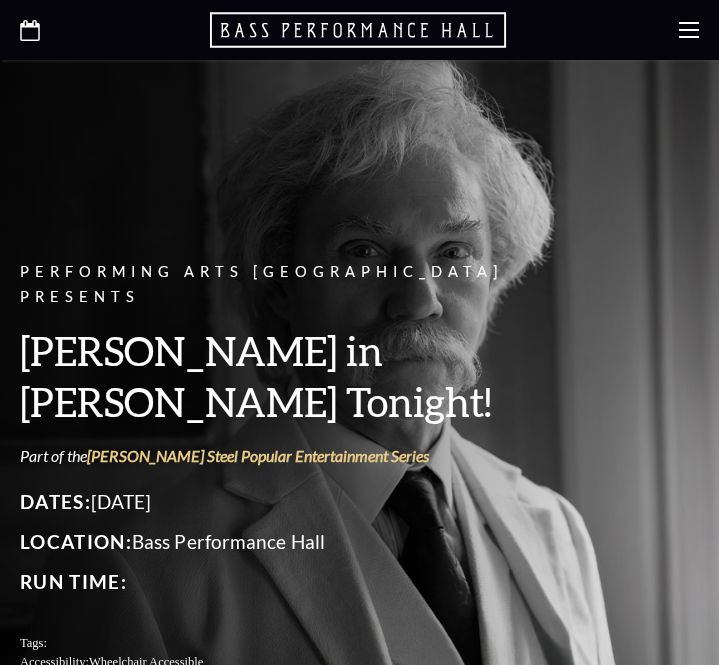 scroll, scrollTop: 0, scrollLeft: 0, axis: both 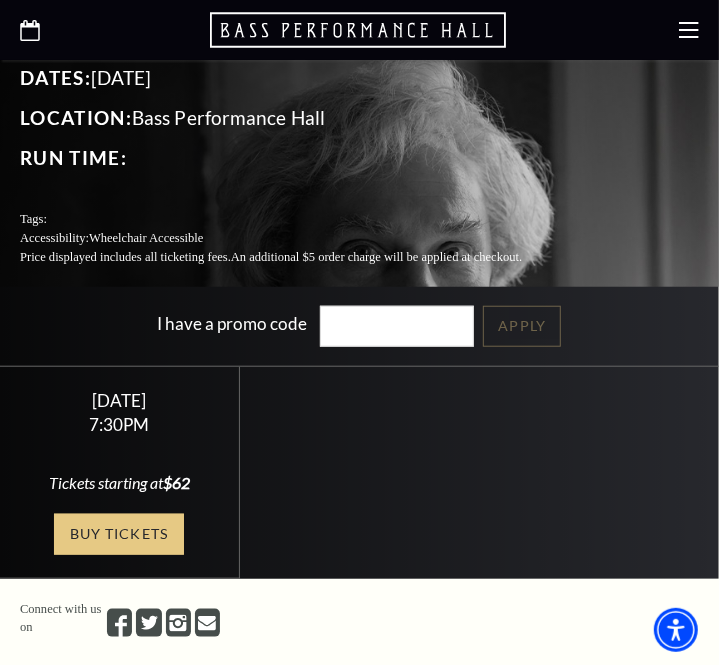 click on "Buy Tickets" at bounding box center [119, 534] 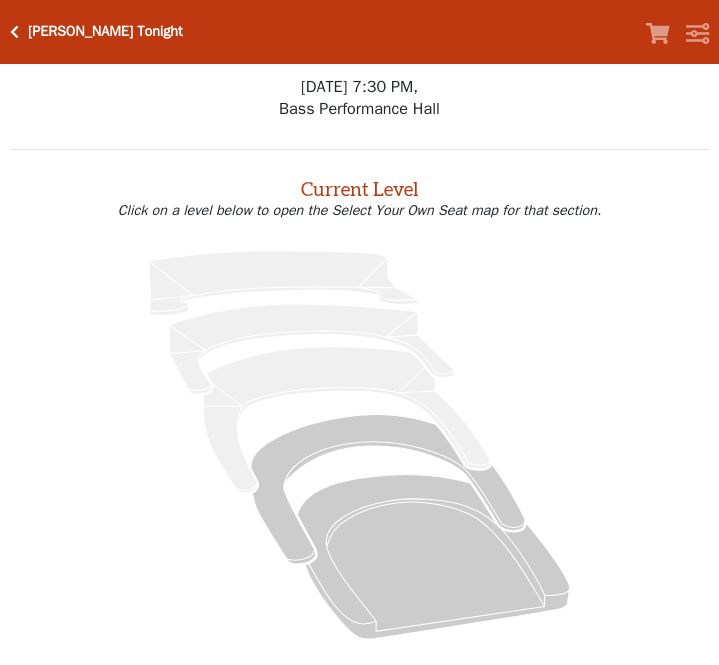 scroll, scrollTop: 0, scrollLeft: 0, axis: both 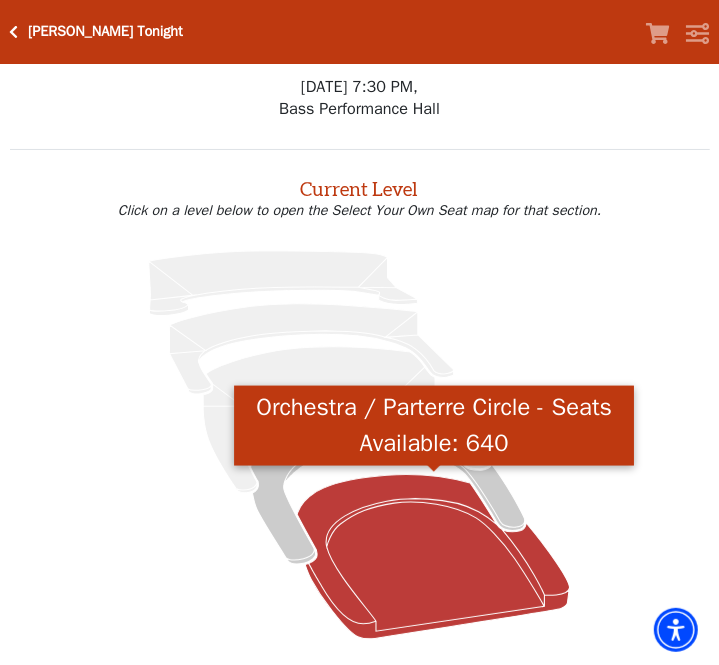 click 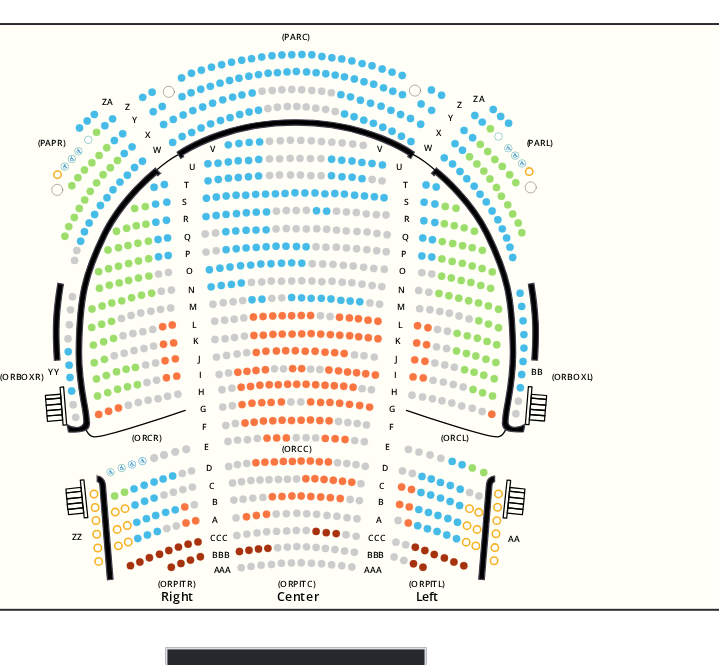 scroll, scrollTop: 500, scrollLeft: 0, axis: vertical 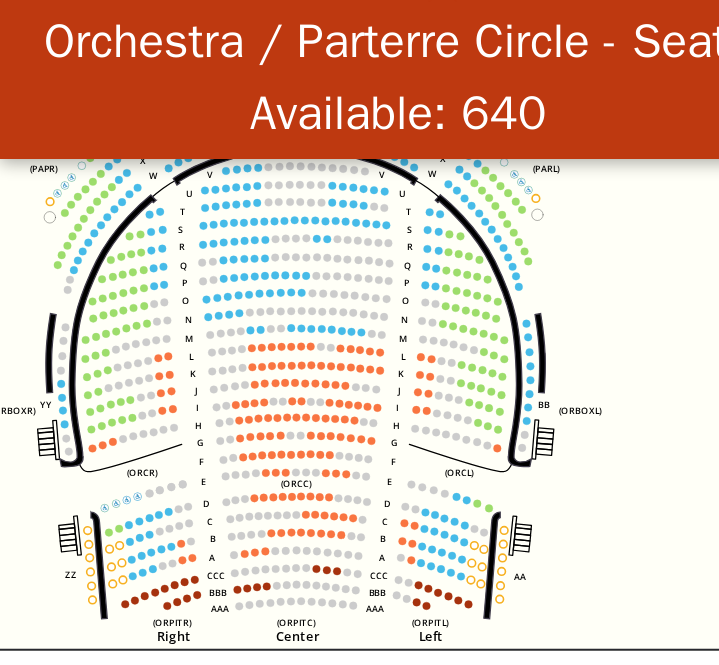 click on "Left   (ORPITL)   Right   (ORPITR)   Center   (ORPITC)   ZZ   AA   YY   BB   ZA   ZA   (ORCL)   (ORCR)   (ORCC)   (ORBOXL)   (ORBOXR)   (PARL)   (PAPR)   (PARC)   Z   Y   X   W   Z   Y   X   W   V   U   T   S   R   Q   P   O   N   M   L   K   J   I   H   G   F   E   D   C   B   A   CCC   BBB   AAA   V   U   T   S   R   Q   P   O   N   M   L   K   J   I   H   G   F   E   D   C   B   A   CCC   BBB   AAA" 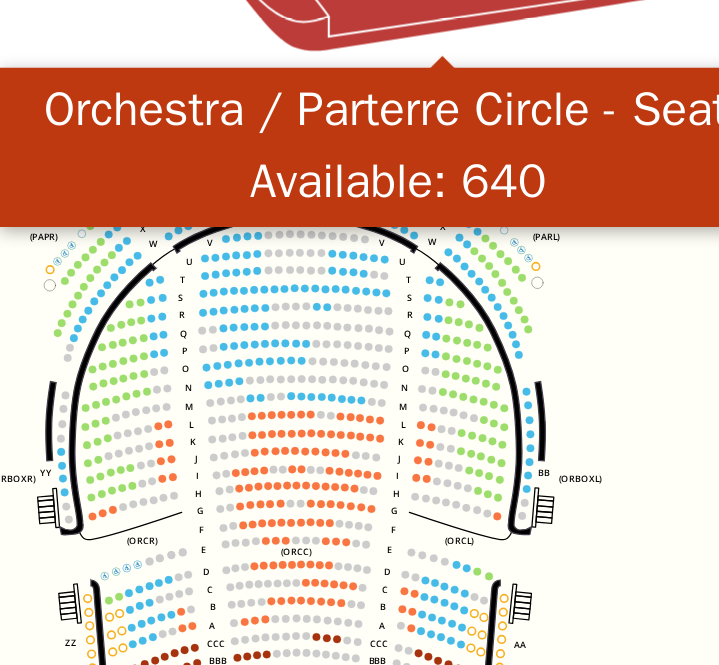 scroll, scrollTop: 500, scrollLeft: 0, axis: vertical 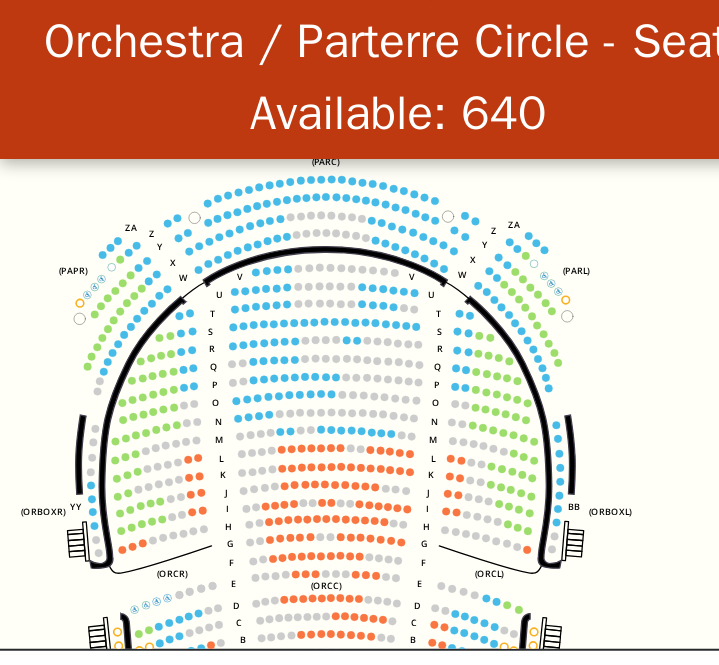 drag, startPoint x: 500, startPoint y: 346, endPoint x: 514, endPoint y: 395, distance: 50.96077 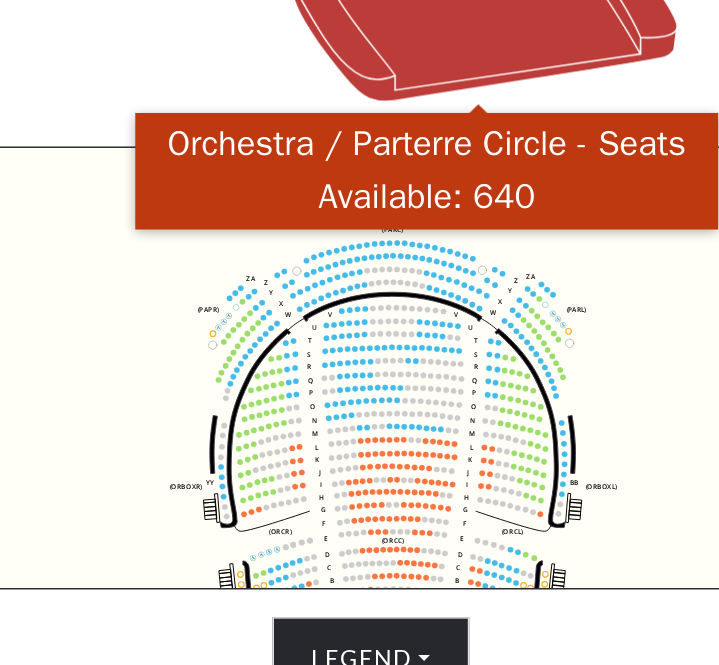 scroll, scrollTop: 500, scrollLeft: 0, axis: vertical 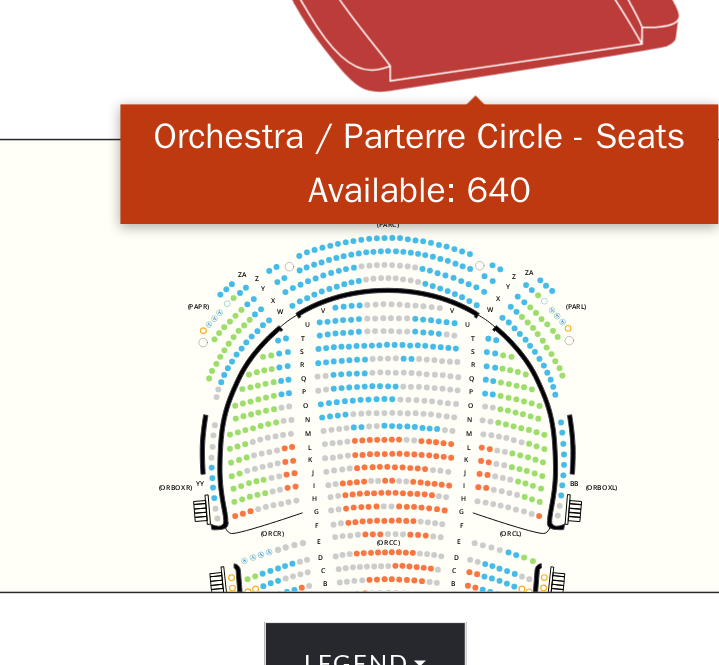 click 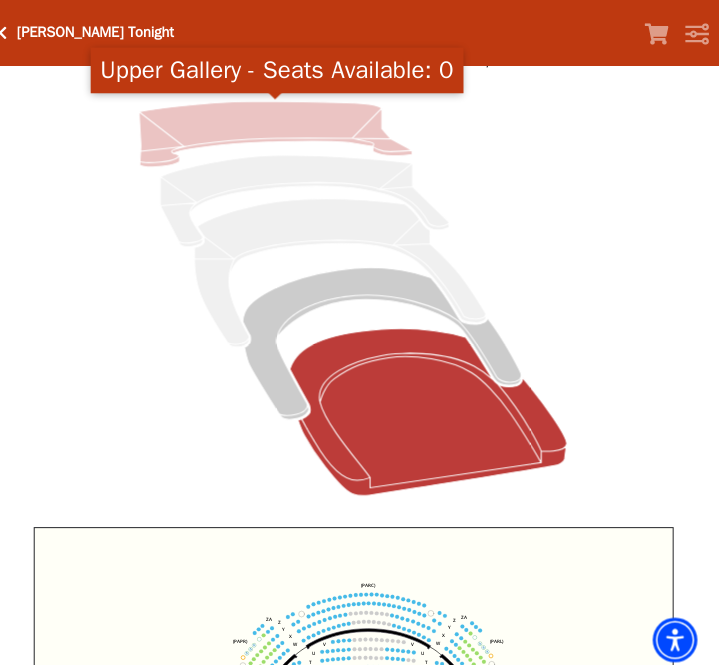 scroll, scrollTop: 184, scrollLeft: 0, axis: vertical 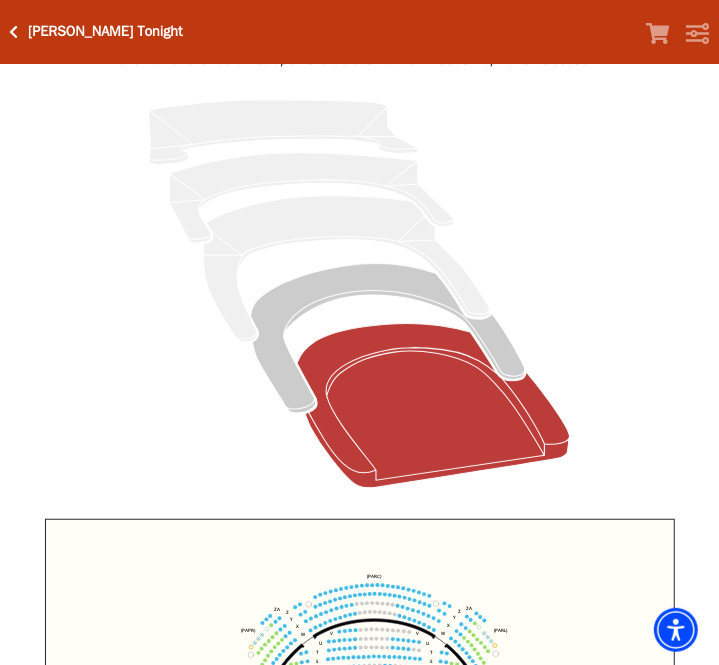 click at bounding box center (14, 32) 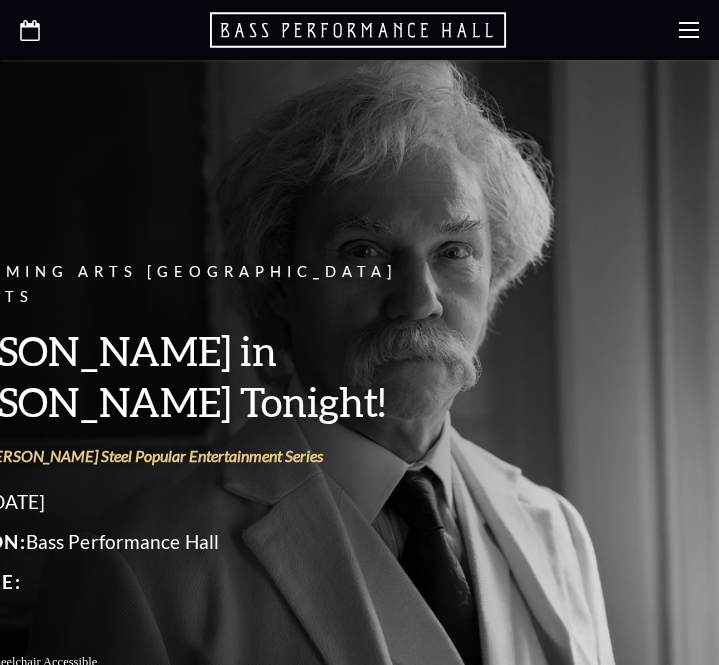 scroll, scrollTop: 0, scrollLeft: 0, axis: both 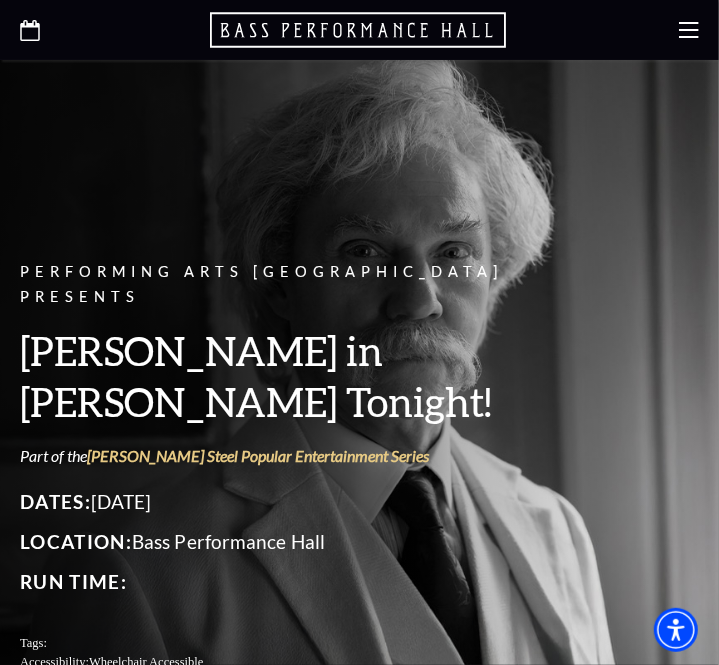 click 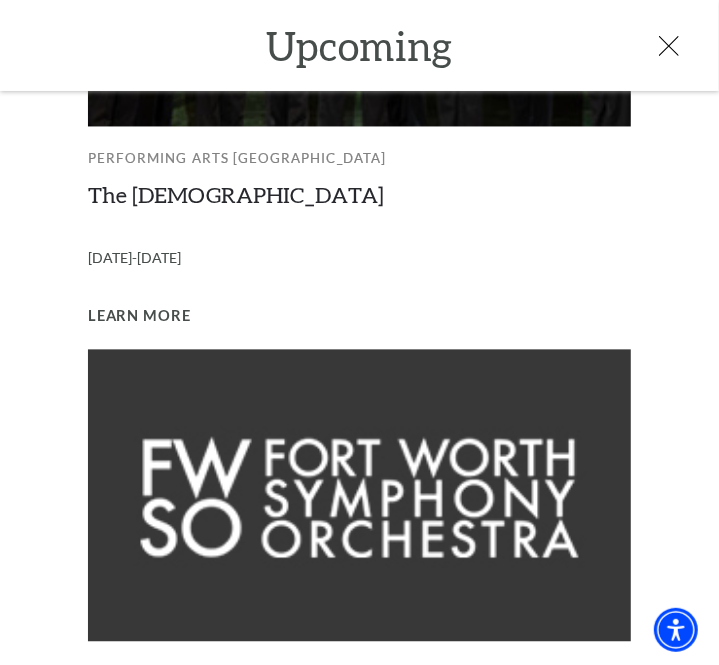 scroll, scrollTop: 1597, scrollLeft: 0, axis: vertical 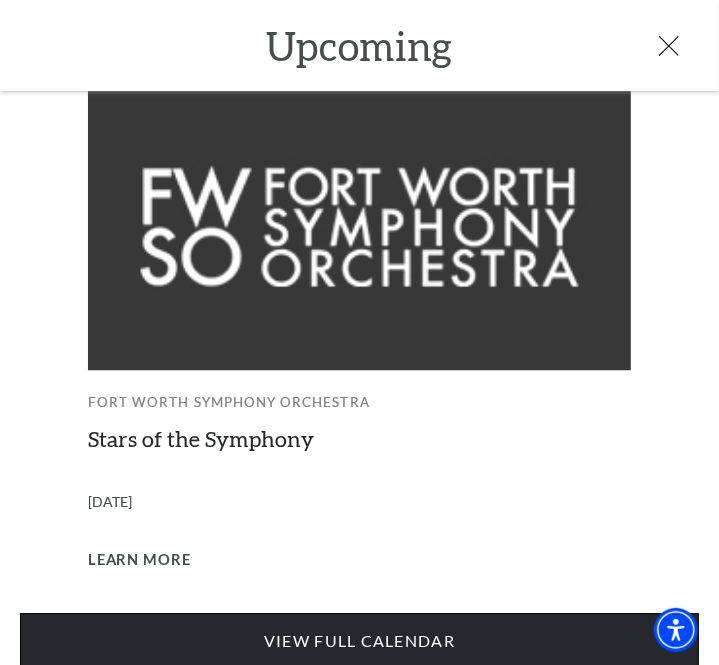 click on "View Full Calendar" at bounding box center [359, 641] 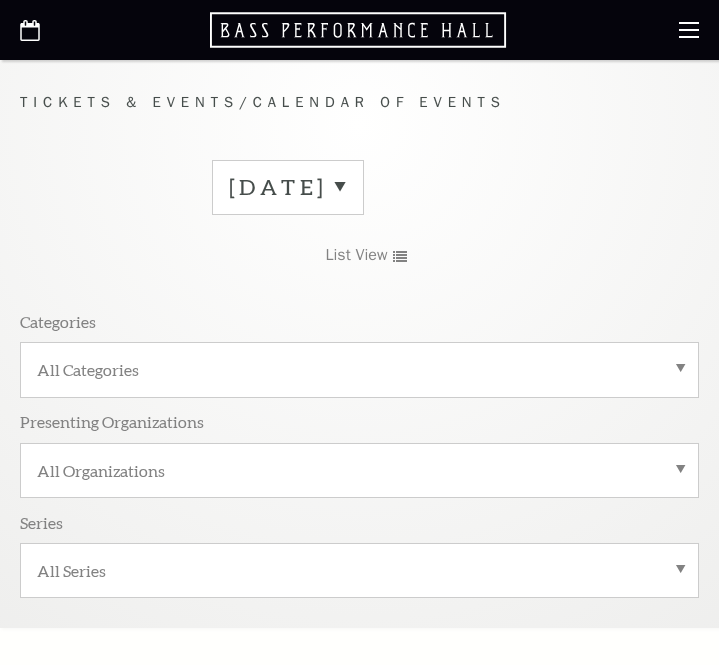 scroll, scrollTop: 0, scrollLeft: 0, axis: both 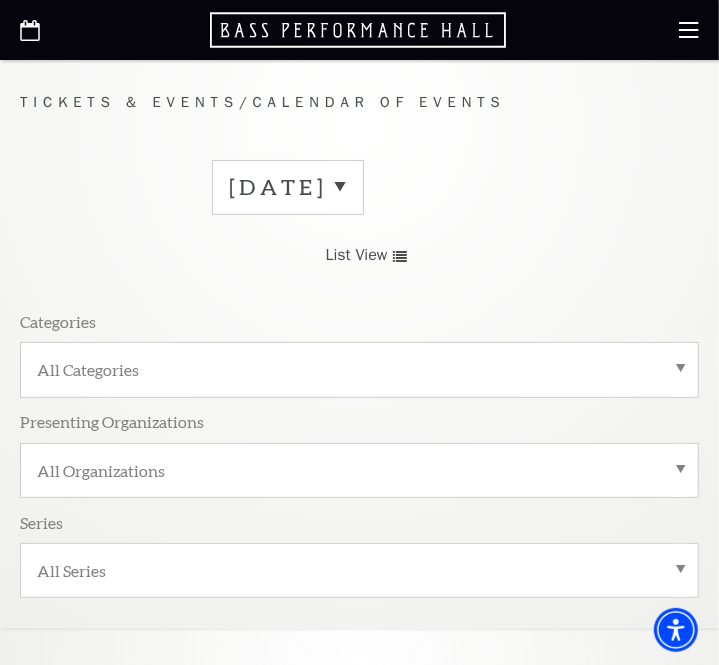 click on "[DATE]" at bounding box center [288, 187] 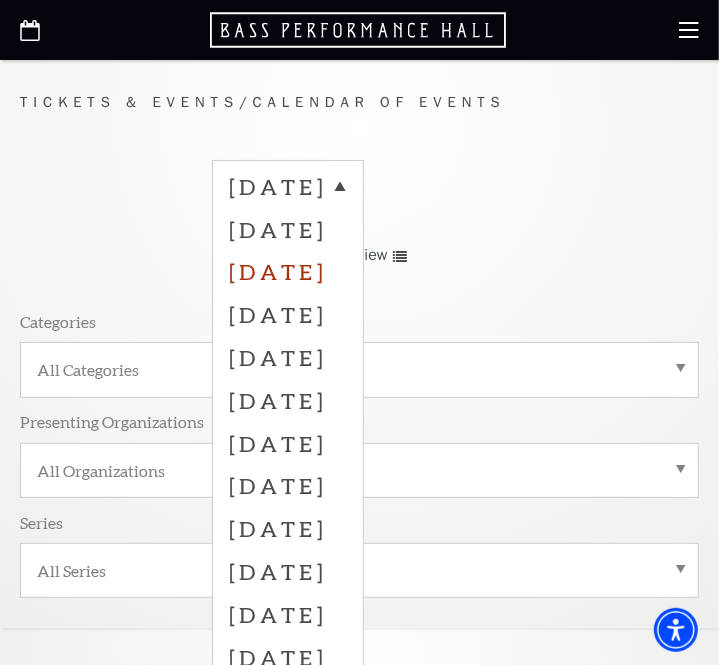 click on "[DATE]" at bounding box center [288, 271] 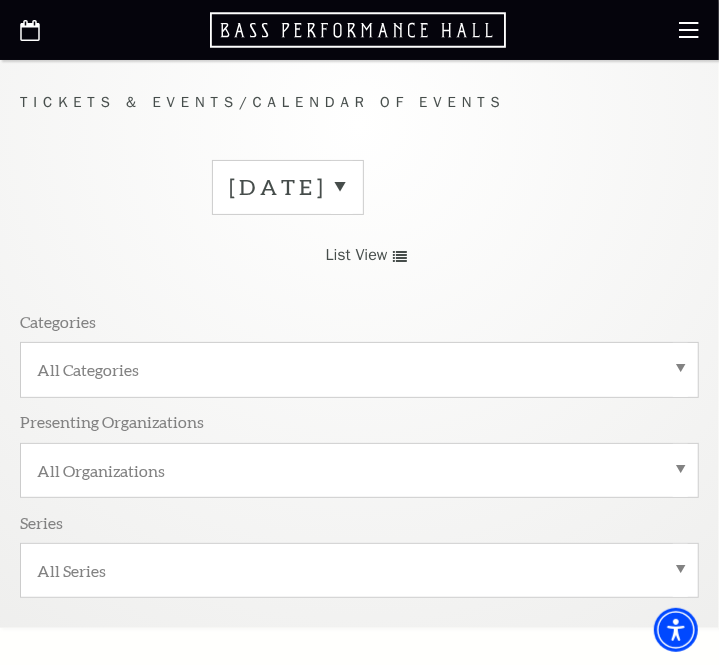 click on "[DATE]" at bounding box center (288, 187) 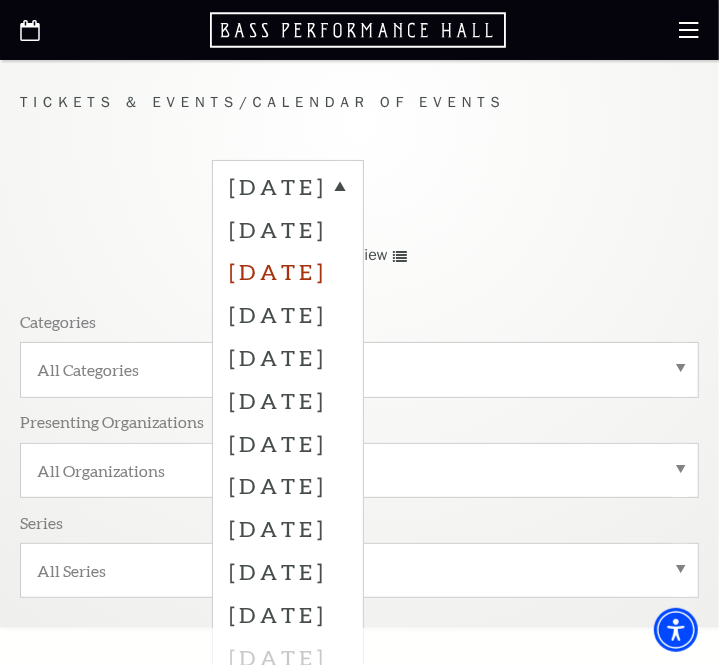 click on "[DATE]" at bounding box center (288, 271) 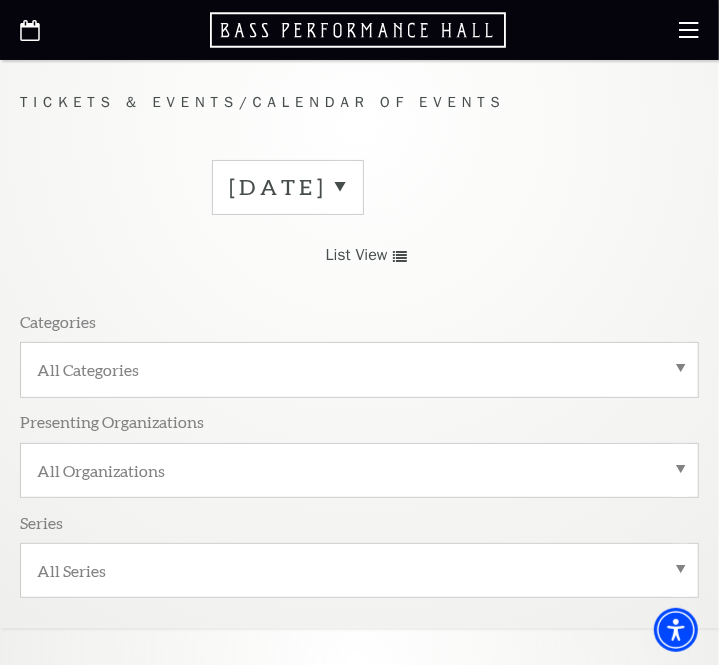 click on "[DATE]" at bounding box center [288, 187] 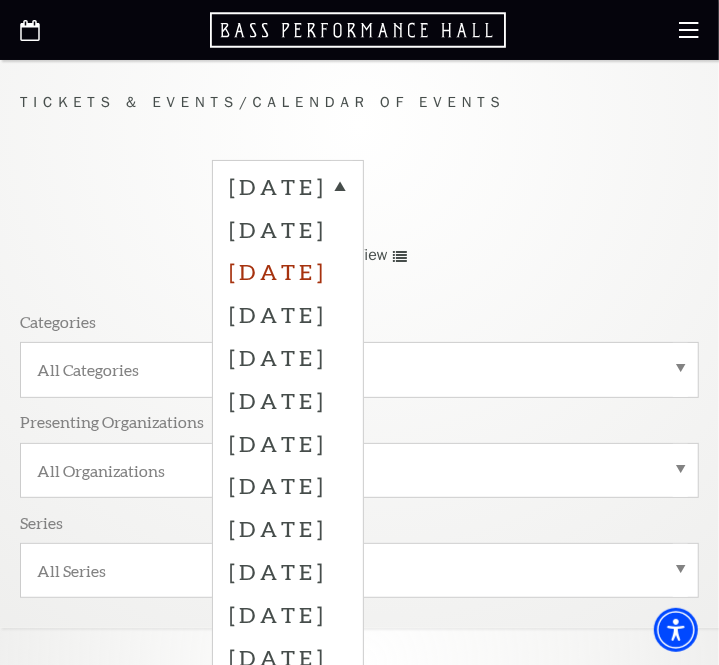click on "[DATE]" at bounding box center (288, 271) 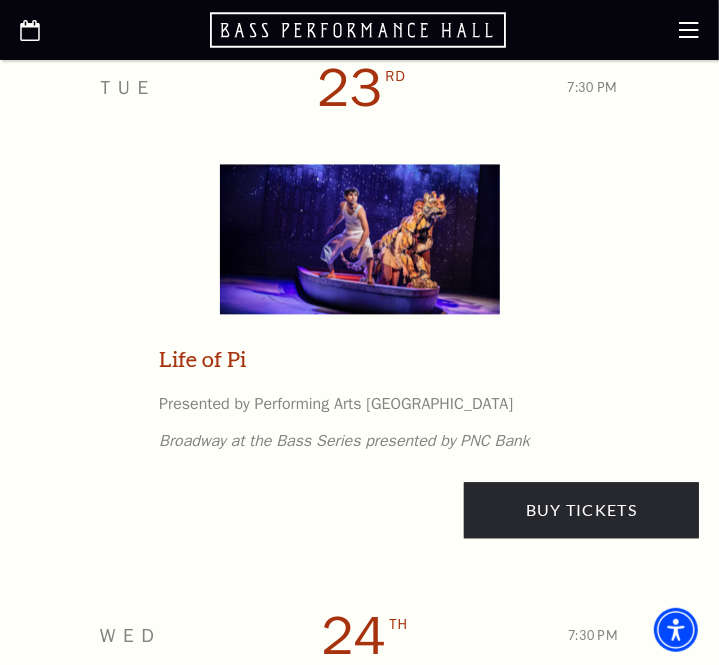 scroll, scrollTop: 4030, scrollLeft: 0, axis: vertical 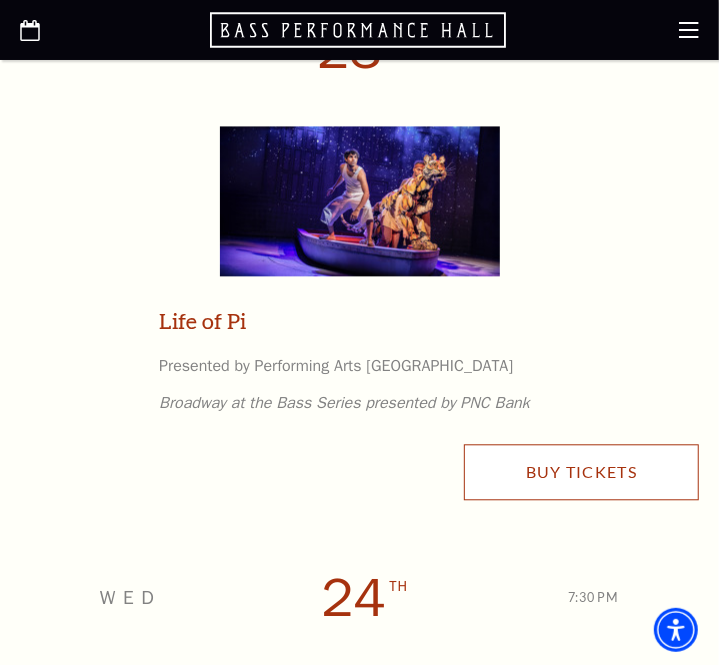 click on "Buy Tickets" at bounding box center (581, 472) 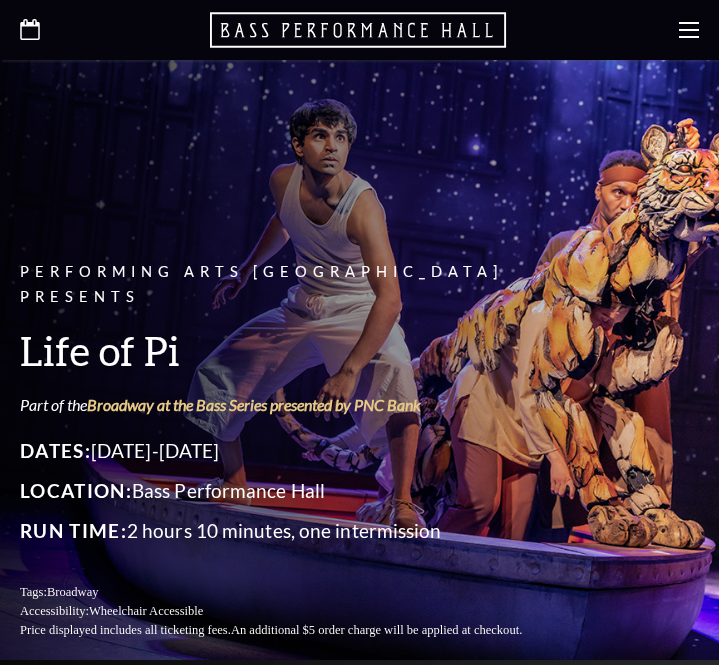 scroll, scrollTop: 0, scrollLeft: 0, axis: both 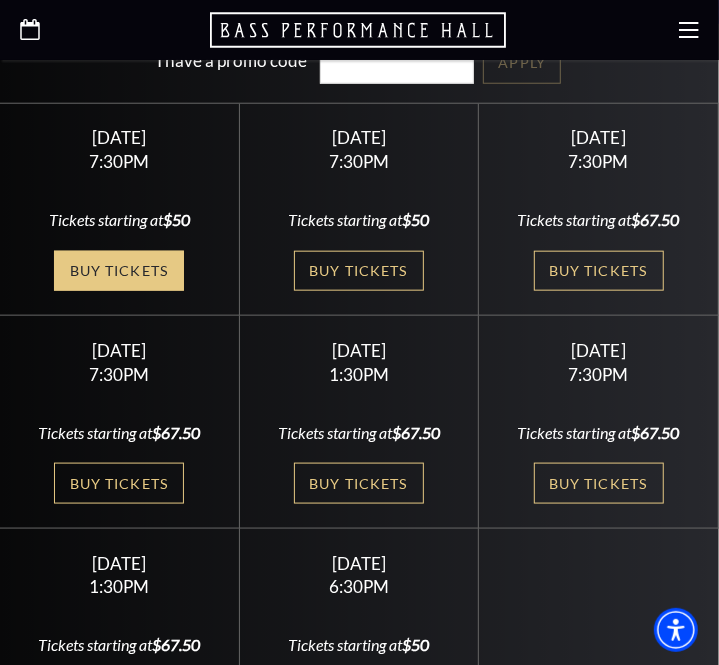 click on "Buy Tickets" at bounding box center (119, 271) 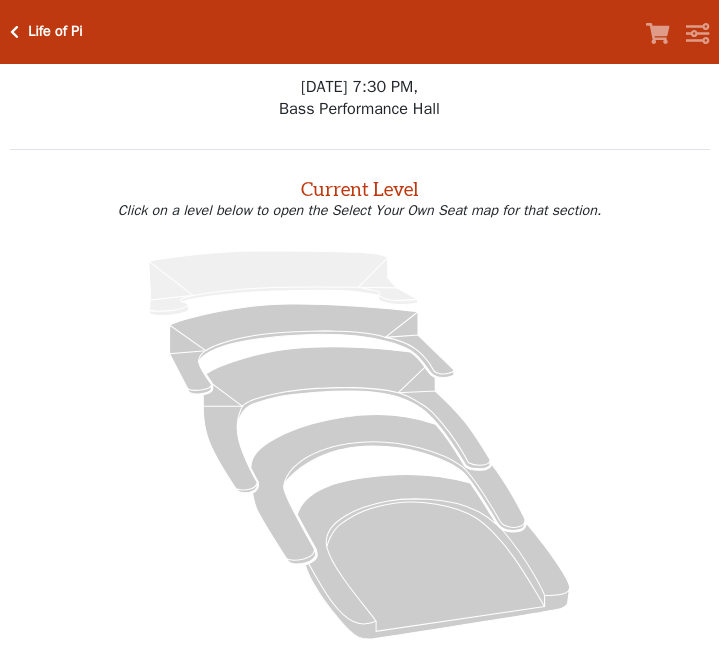 scroll, scrollTop: 0, scrollLeft: 0, axis: both 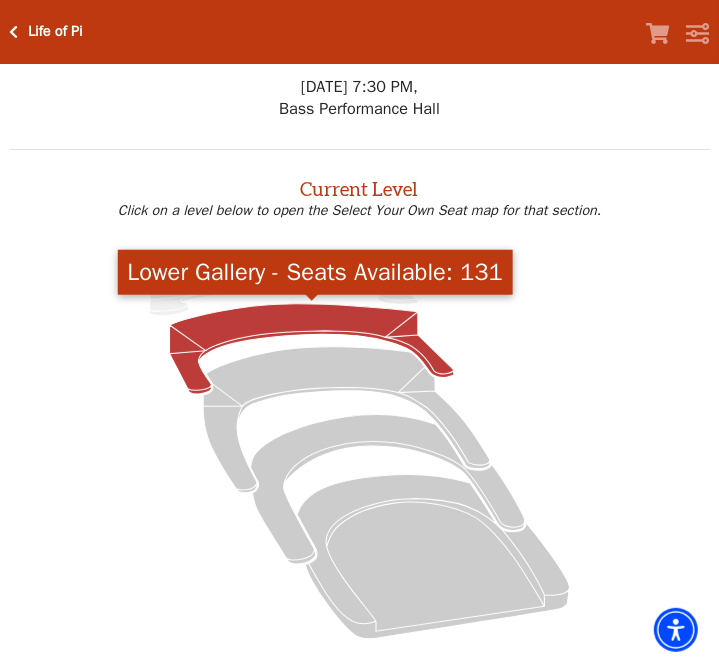 click 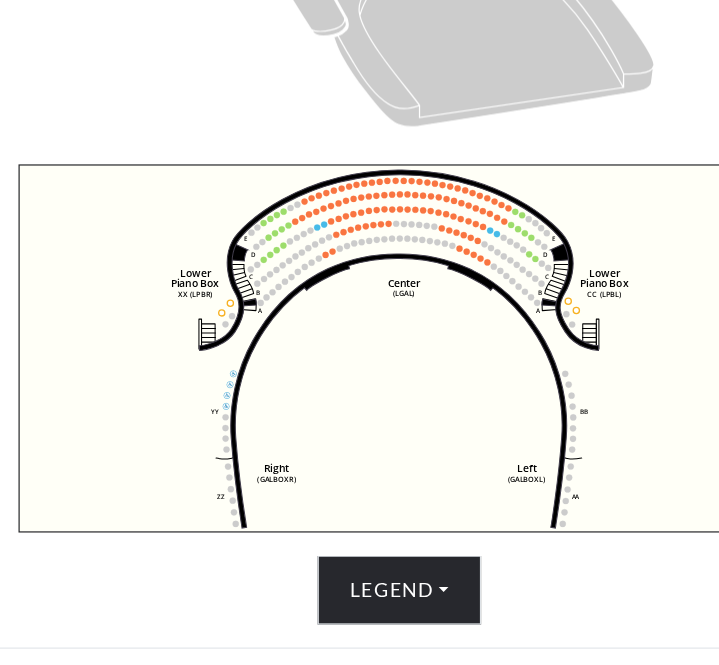 scroll, scrollTop: 500, scrollLeft: 0, axis: vertical 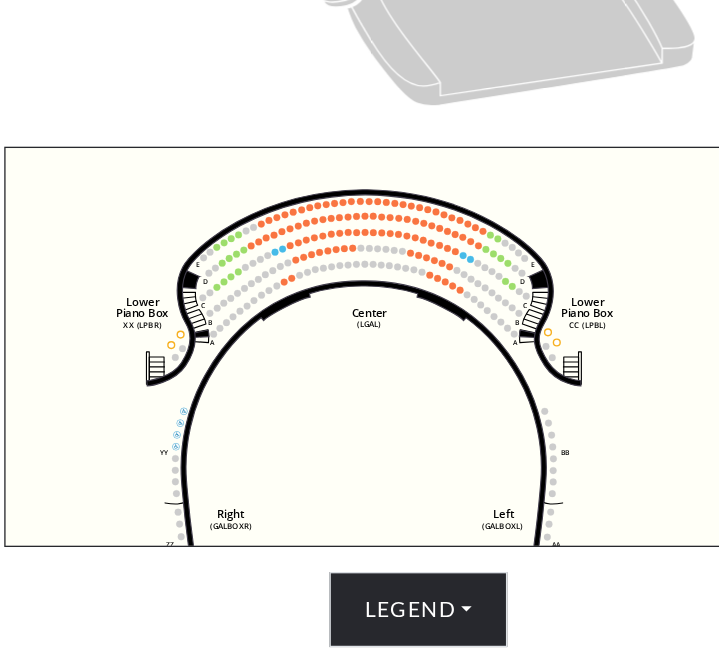 drag, startPoint x: 377, startPoint y: 338, endPoint x: 335, endPoint y: 372, distance: 54.037025 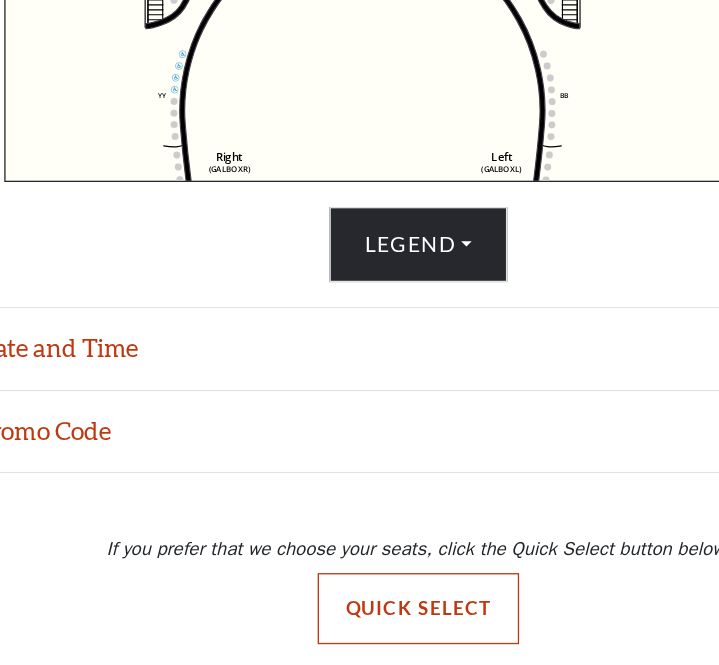 scroll, scrollTop: 709, scrollLeft: 0, axis: vertical 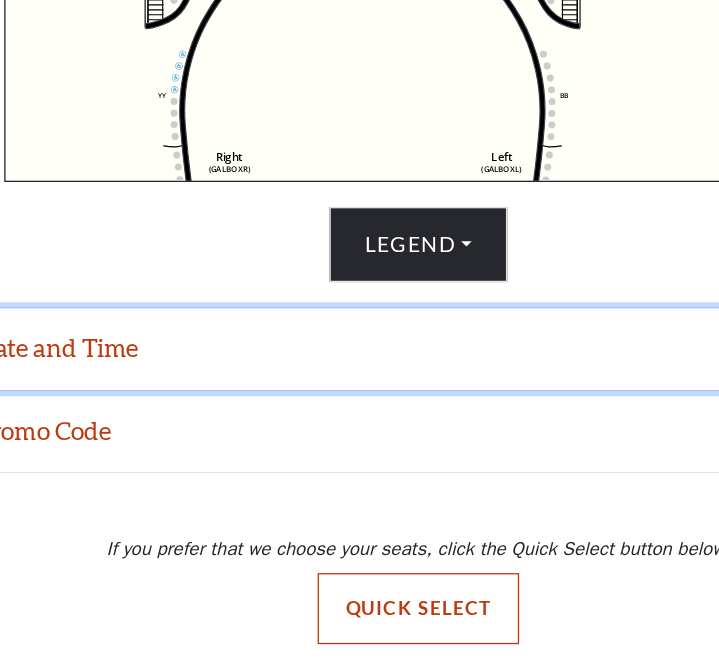 click on "Date and Time" at bounding box center (359, 425) 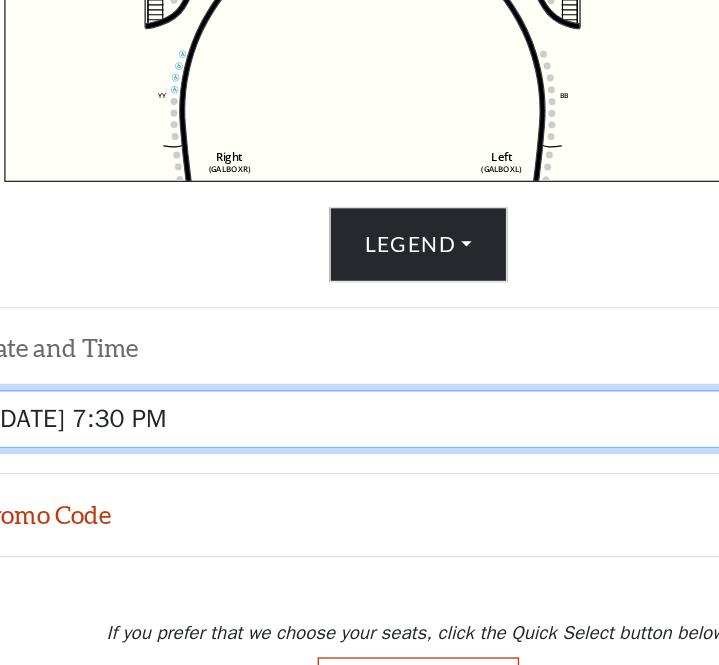 click on "[DATE] 7:30 PM [DATE] 7:30 PM [DATE] 7:30 PM [DATE] 7:30 PM [DATE] 1:30 PM [DATE] 7:30 PM [DATE] 1:30 PM [DATE] 6:30 PM" at bounding box center [360, 478] 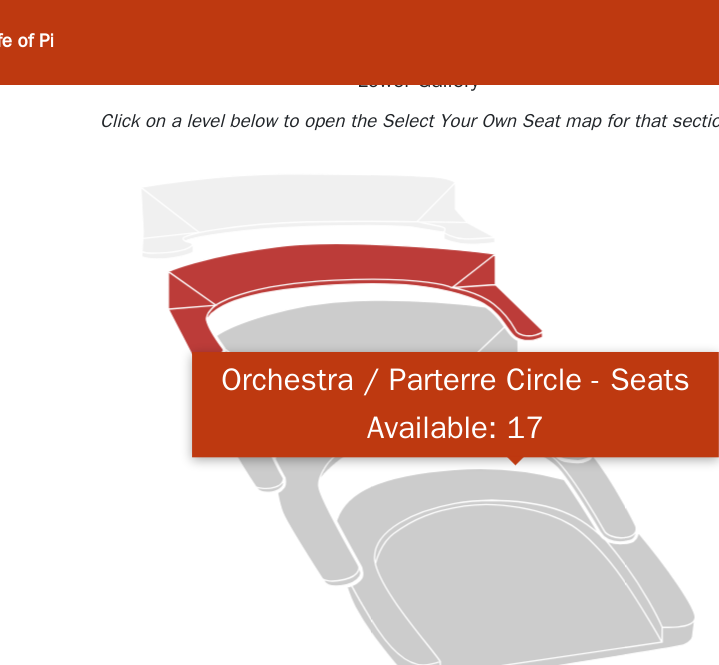 scroll, scrollTop: 64, scrollLeft: 0, axis: vertical 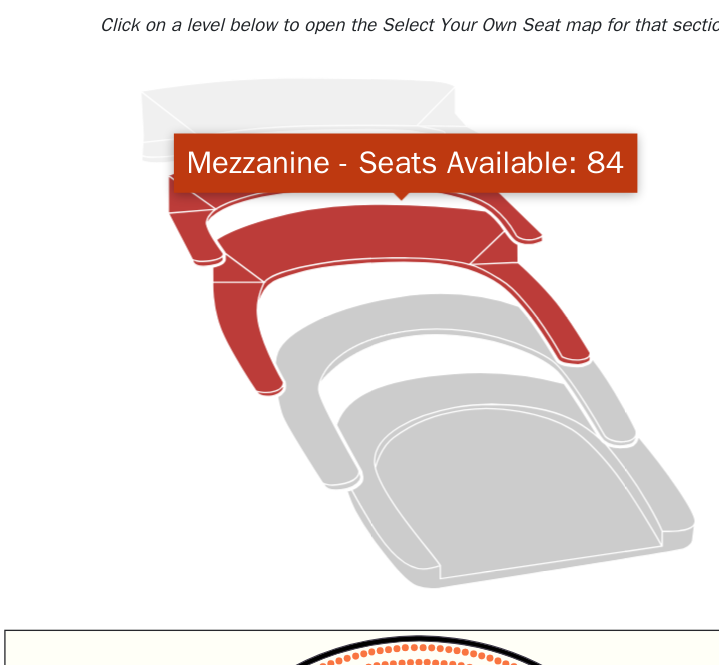 click 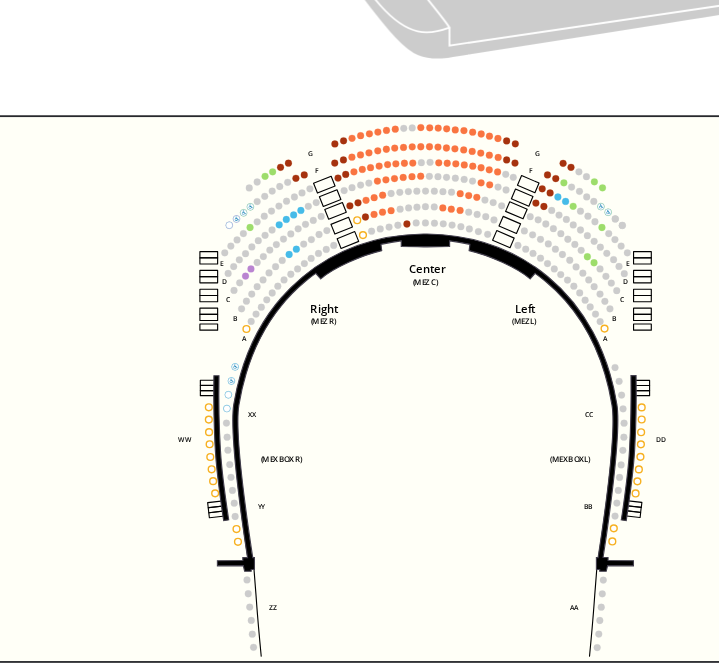 scroll, scrollTop: 399, scrollLeft: 0, axis: vertical 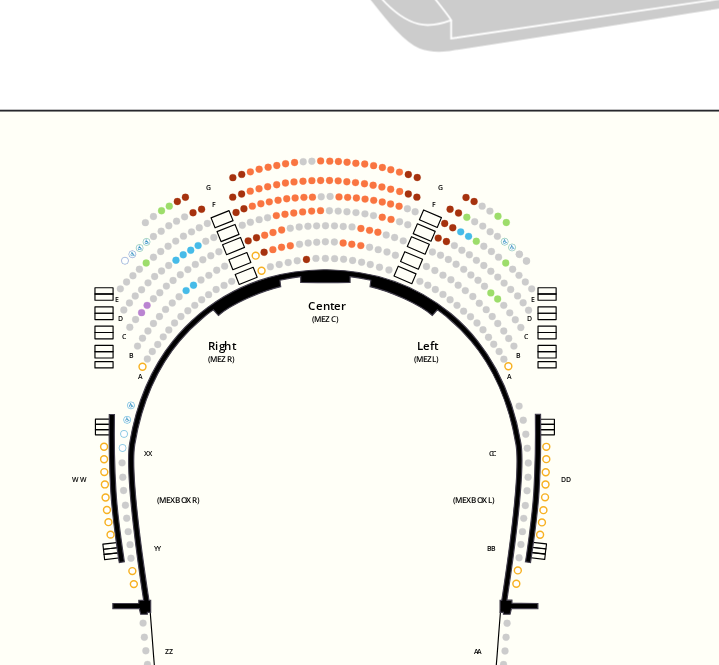 drag, startPoint x: 378, startPoint y: 448, endPoint x: 323, endPoint y: 469, distance: 58.872746 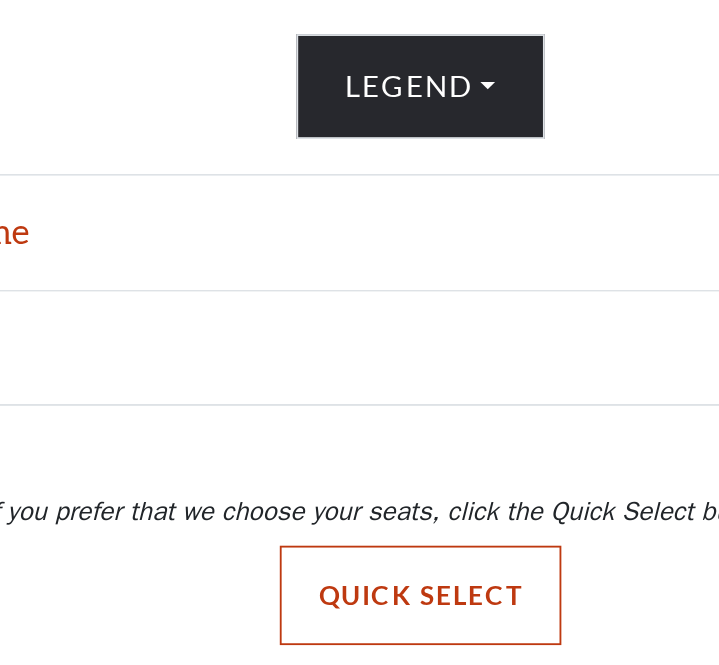 scroll, scrollTop: 709, scrollLeft: 0, axis: vertical 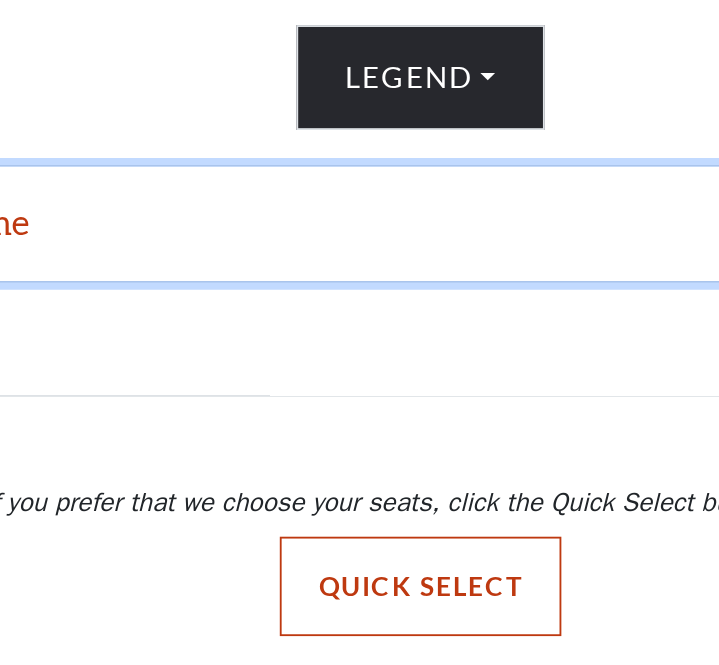 click on "Date and Time" at bounding box center (359, 425) 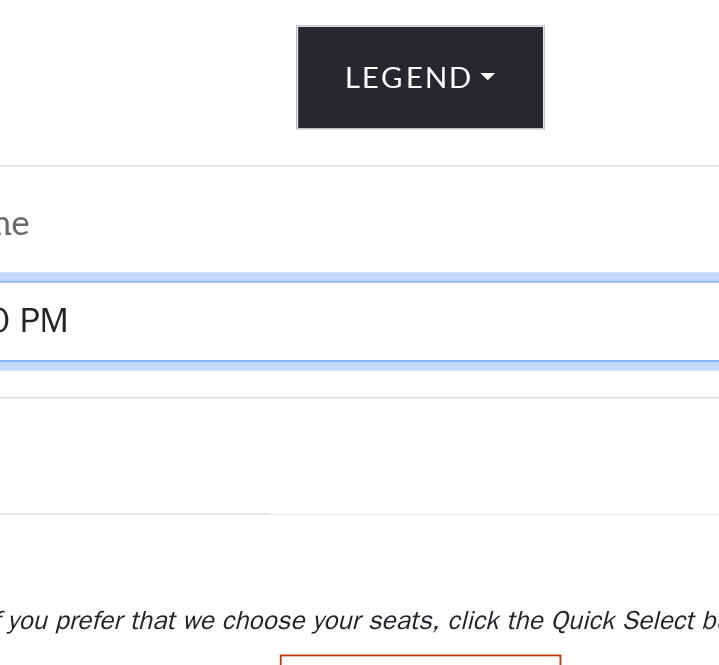 click on "[DATE] 7:30 PM [DATE] 7:30 PM [DATE] 7:30 PM [DATE] 7:30 PM [DATE] 1:30 PM [DATE] 7:30 PM [DATE] 1:30 PM [DATE] 6:30 PM" at bounding box center (360, 478) 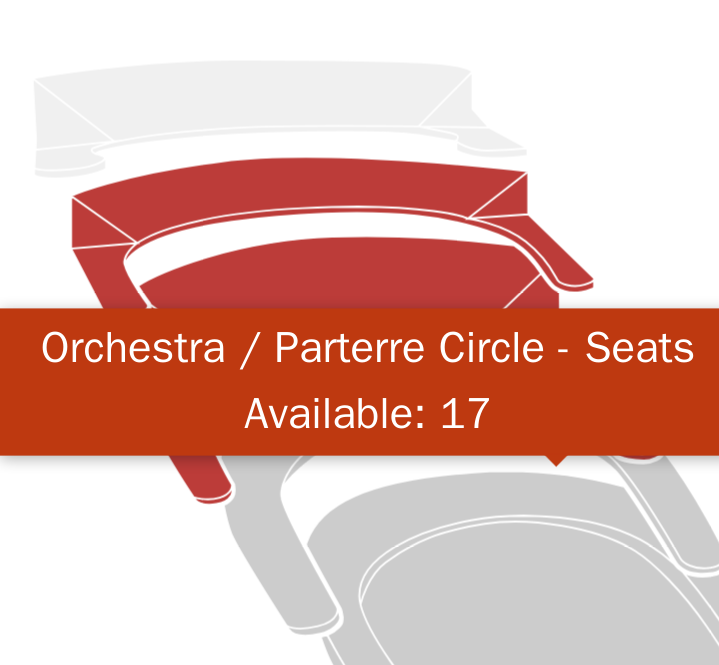scroll, scrollTop: 75, scrollLeft: 0, axis: vertical 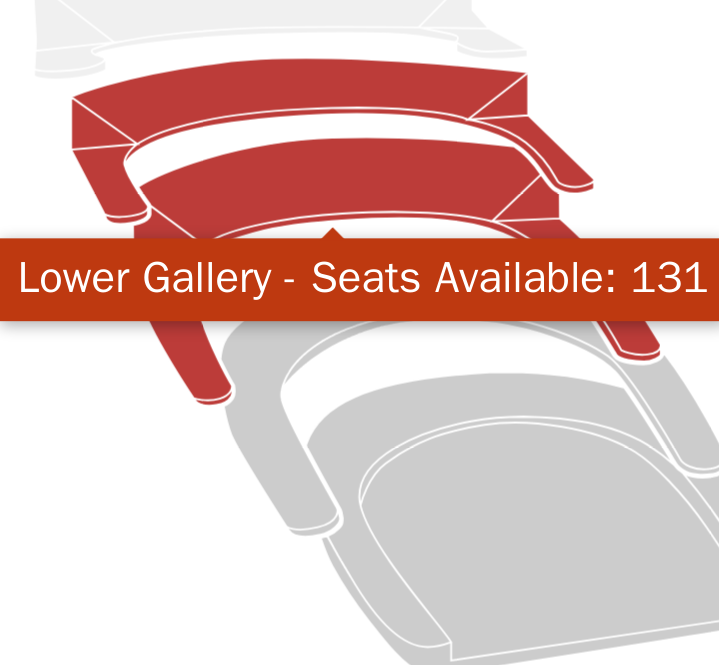 click 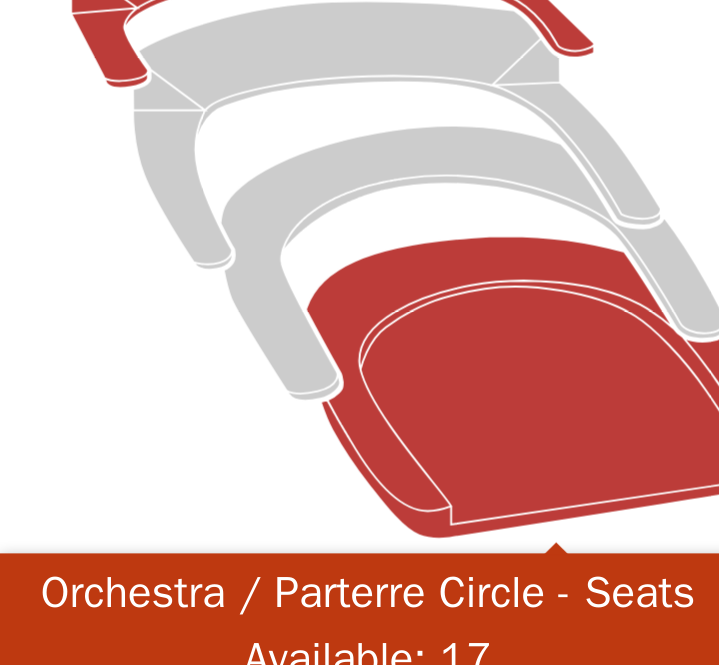 scroll, scrollTop: 306, scrollLeft: 0, axis: vertical 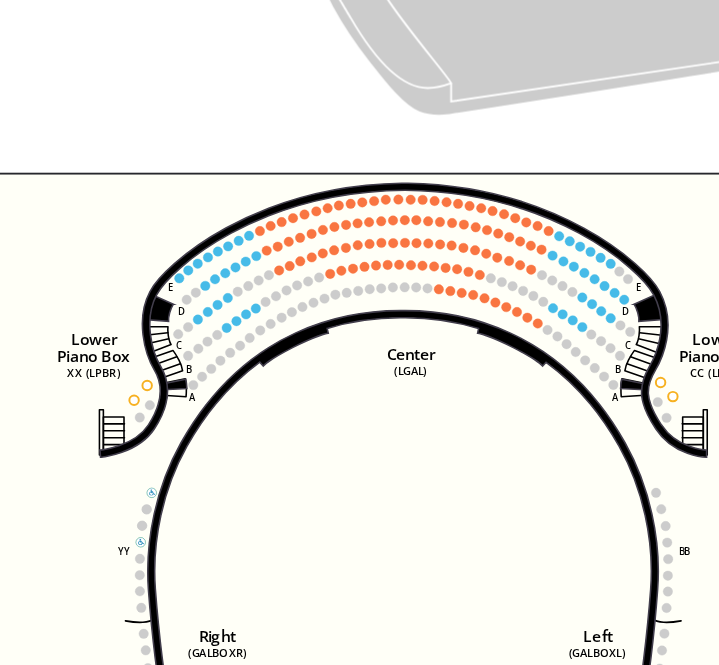 click on "Right   (GALBOXR)   E   D   C   B   A   E   D   C   B   A   YY   ZZ   Left   (GALBOXL)   BB   AA   Center   Lower   Piano Box   (LGAL)   CC (LPBL)   Lower   Piano Box   XX (LPBR)" 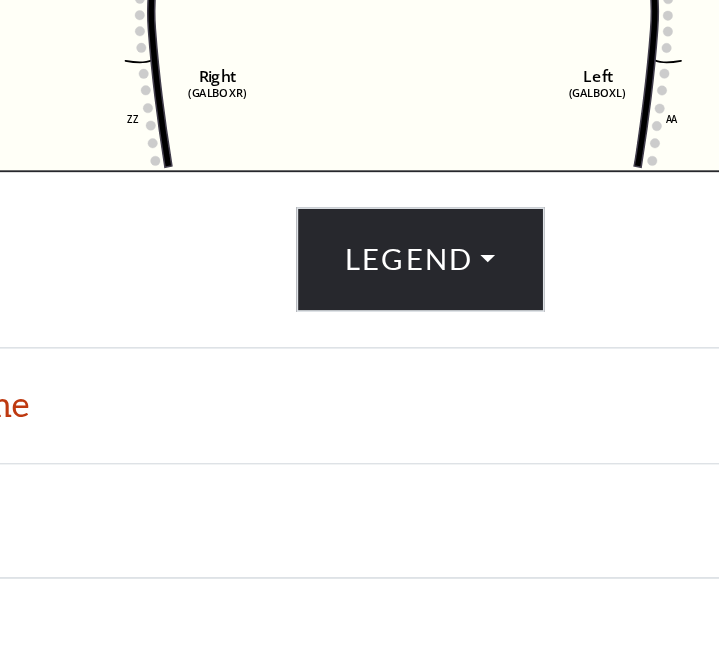 scroll, scrollTop: 652, scrollLeft: 0, axis: vertical 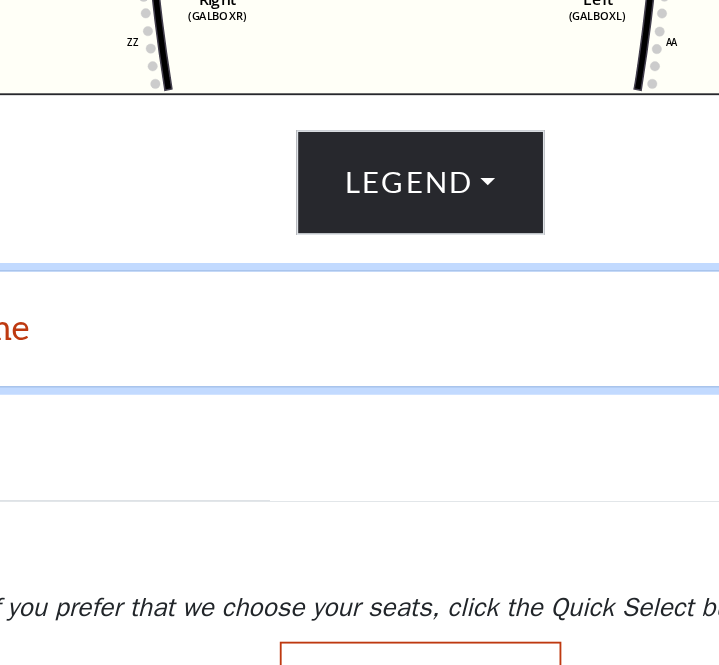 click on "Date and Time" at bounding box center [359, 482] 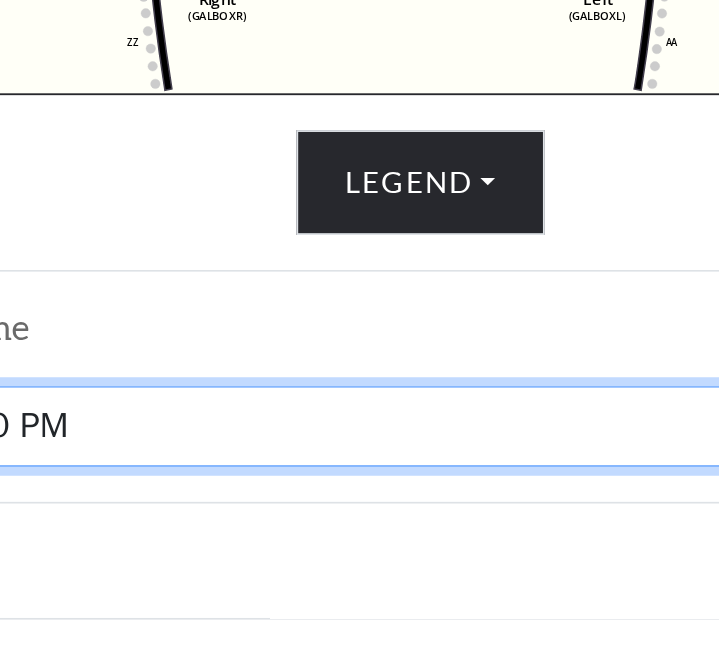 click on "[DATE] 7:30 PM [DATE] 7:30 PM [DATE] 7:30 PM [DATE] 7:30 PM [DATE] 1:30 PM [DATE] 7:30 PM [DATE] 1:30 PM [DATE] 6:30 PM" at bounding box center [360, 535] 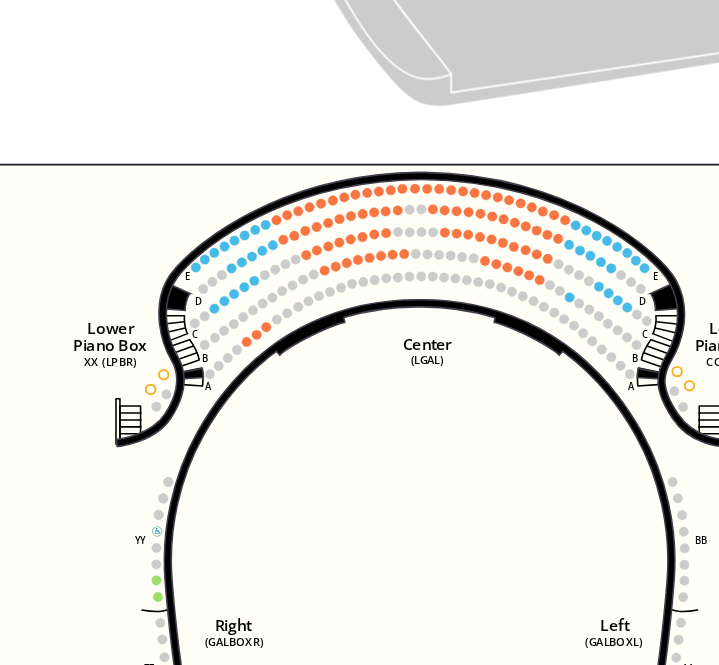 scroll, scrollTop: 345, scrollLeft: 0, axis: vertical 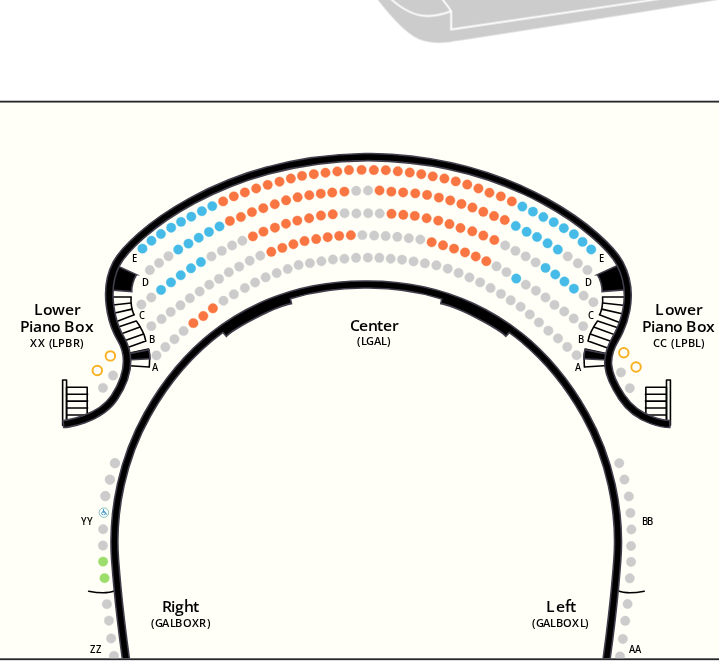 drag, startPoint x: 375, startPoint y: 524, endPoint x: 346, endPoint y: 548, distance: 37.64306 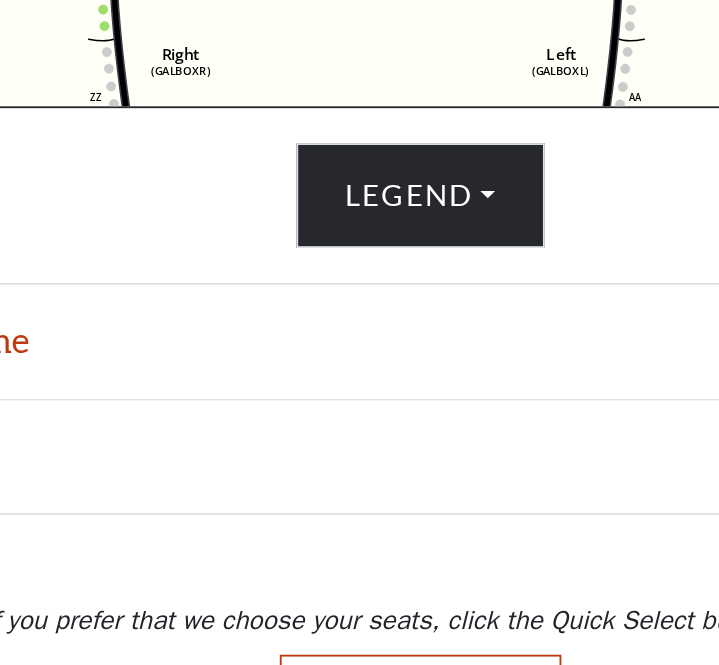 scroll, scrollTop: 691, scrollLeft: 0, axis: vertical 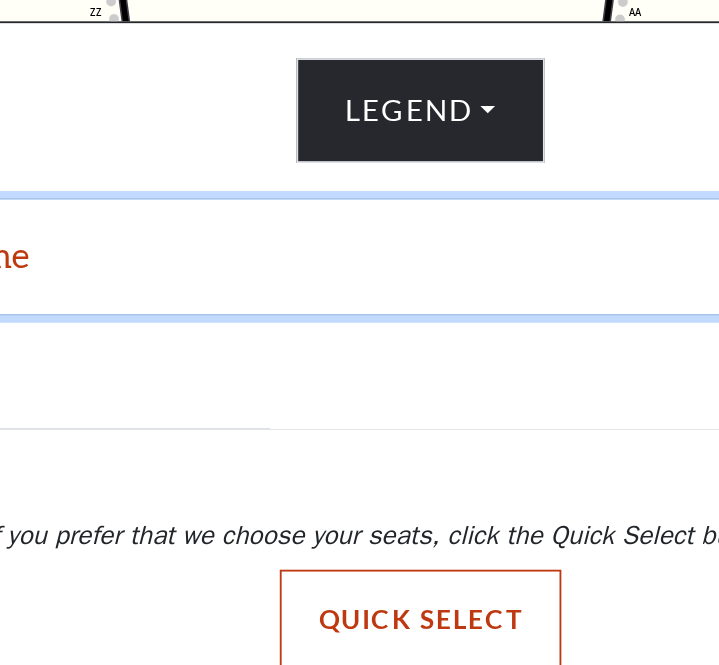 click on "Date and Time" at bounding box center [359, 443] 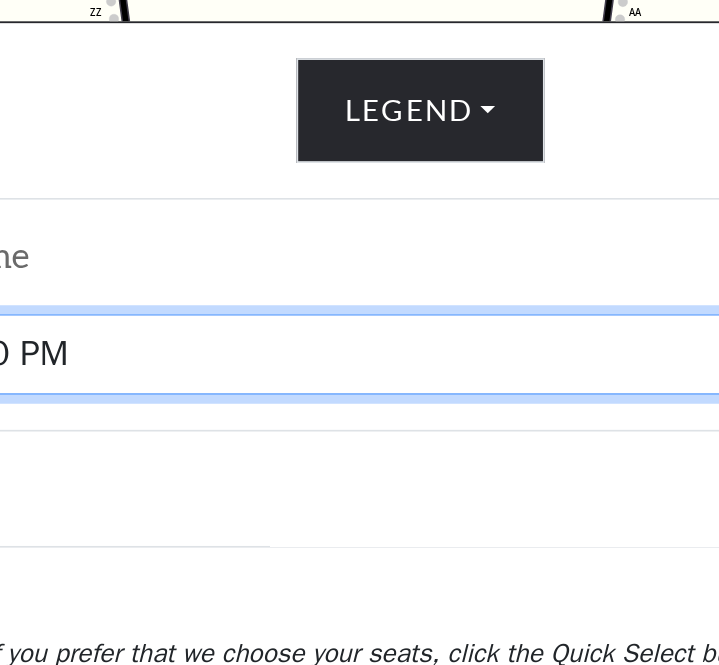 click on "[DATE] 7:30 PM [DATE] 7:30 PM [DATE] 7:30 PM [DATE] 7:30 PM [DATE] 1:30 PM [DATE] 7:30 PM [DATE] 1:30 PM [DATE] 6:30 PM" at bounding box center [360, 496] 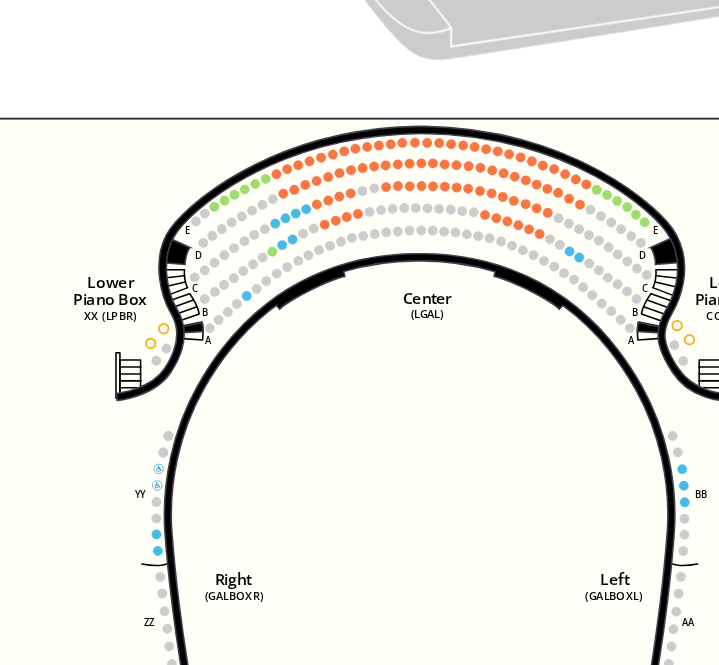 scroll, scrollTop: 348, scrollLeft: 0, axis: vertical 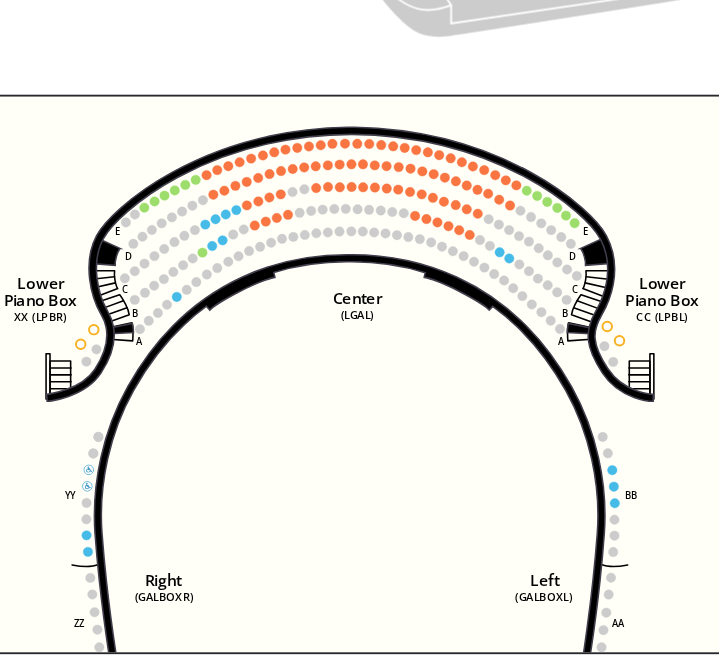 drag, startPoint x: 412, startPoint y: 514, endPoint x: 374, endPoint y: 527, distance: 40.16217 